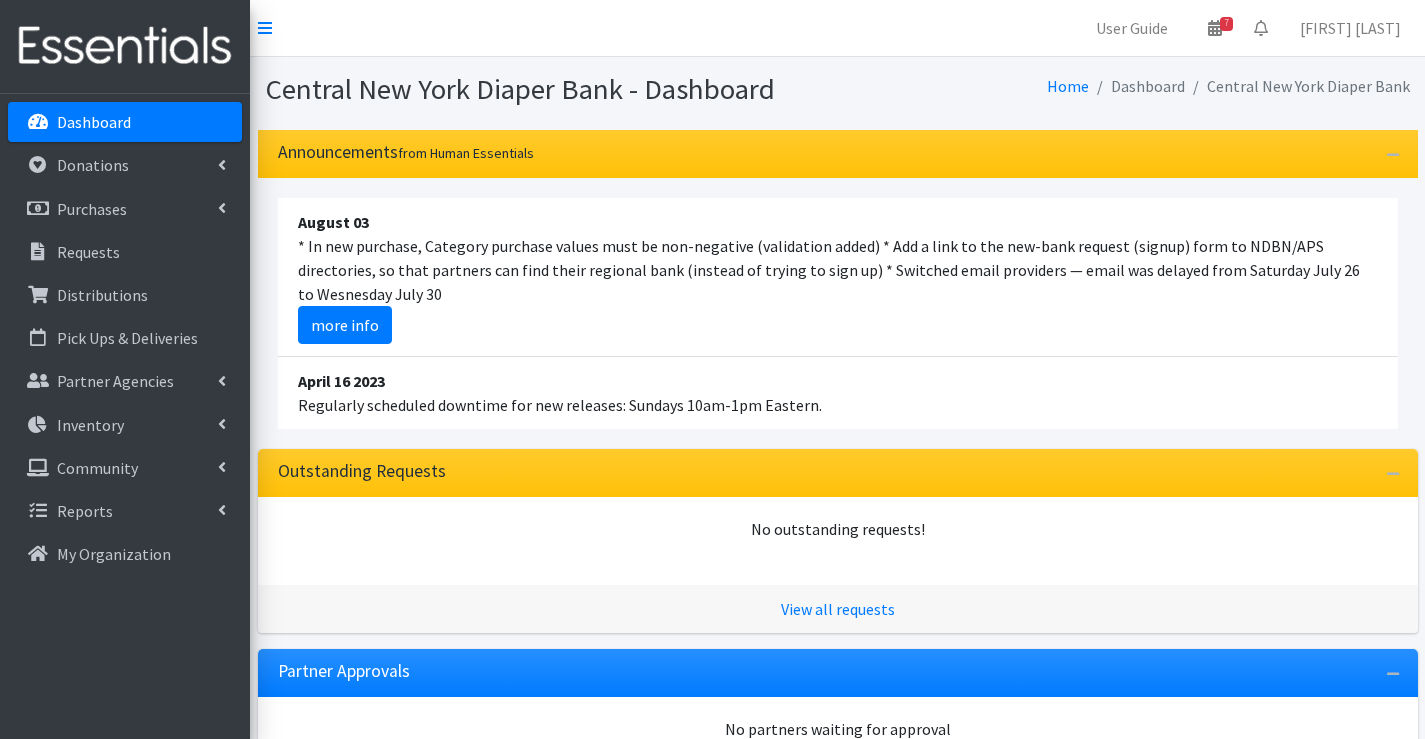 scroll, scrollTop: 362, scrollLeft: 0, axis: vertical 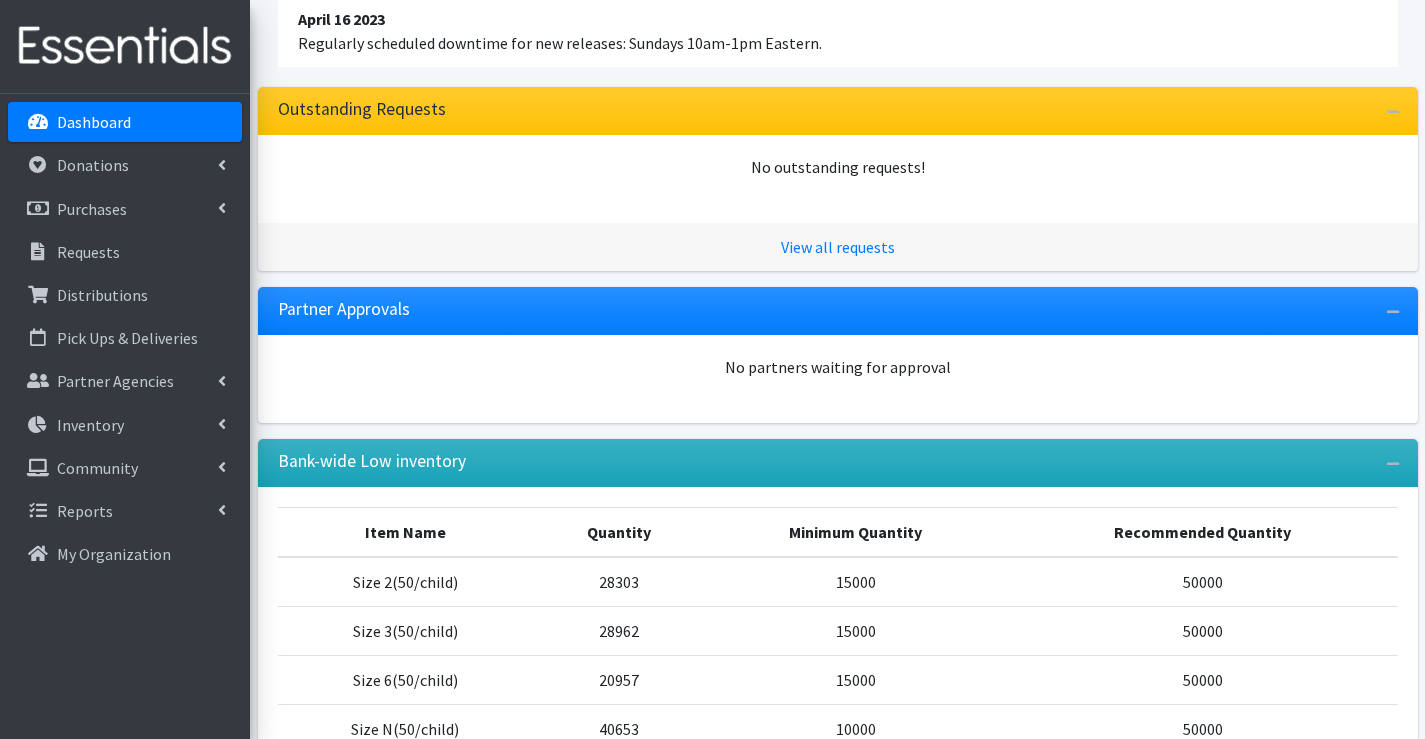 click on "Dashboard" at bounding box center [125, 122] 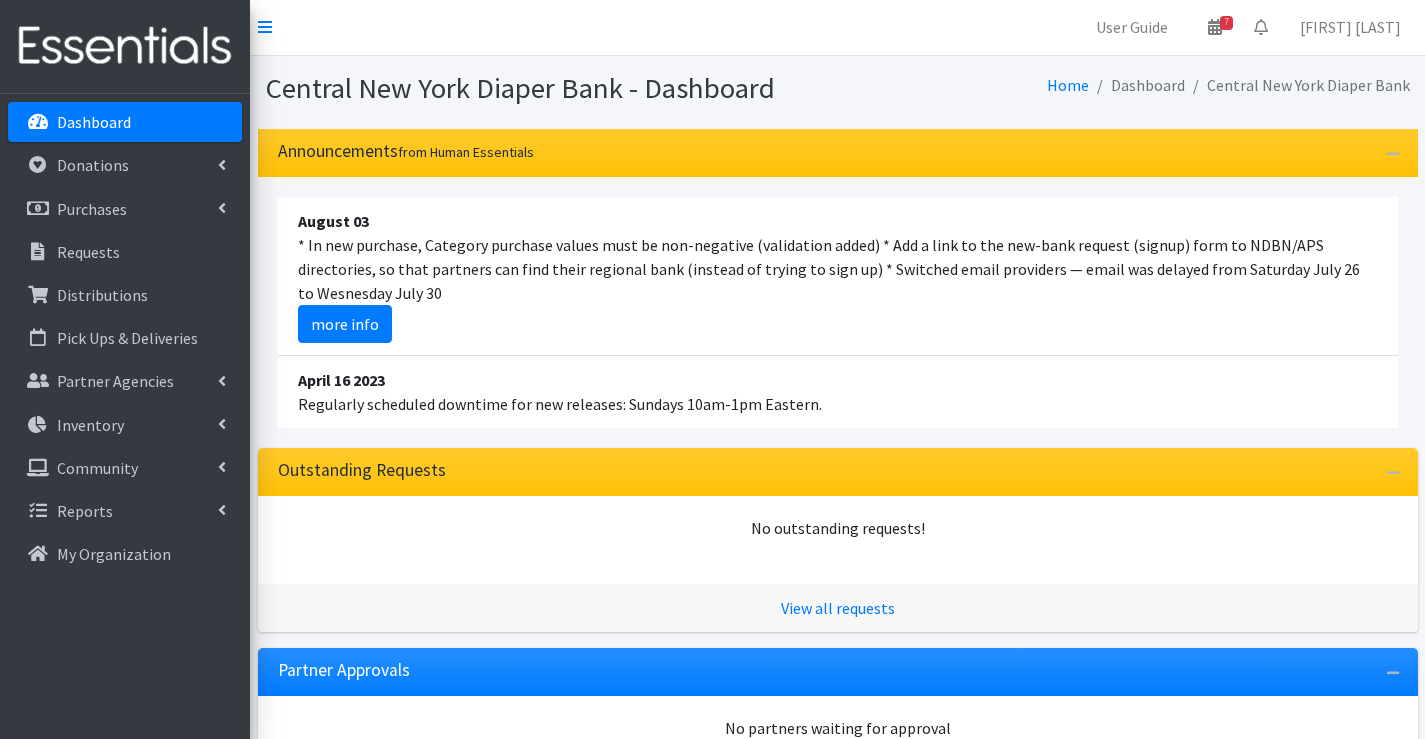 scroll, scrollTop: 0, scrollLeft: 0, axis: both 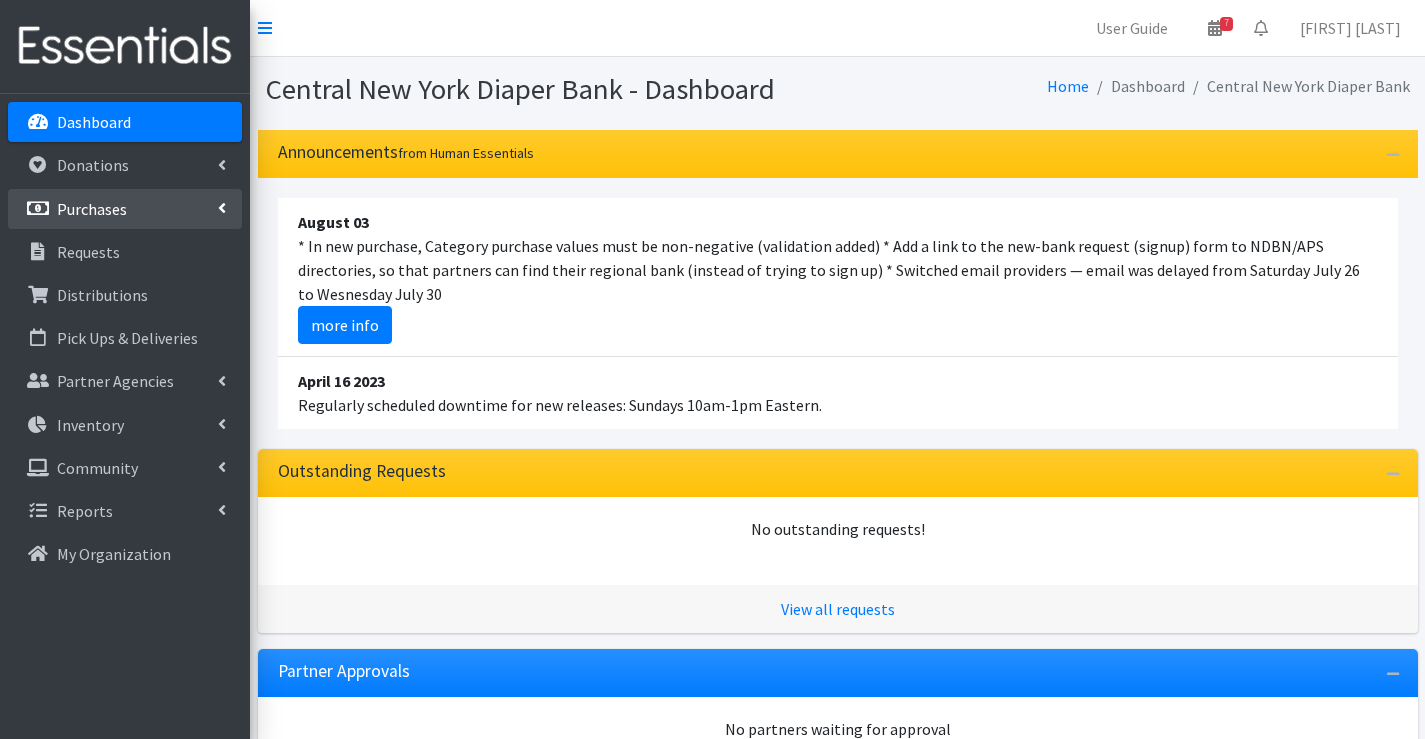 click on "Purchases" at bounding box center [125, 209] 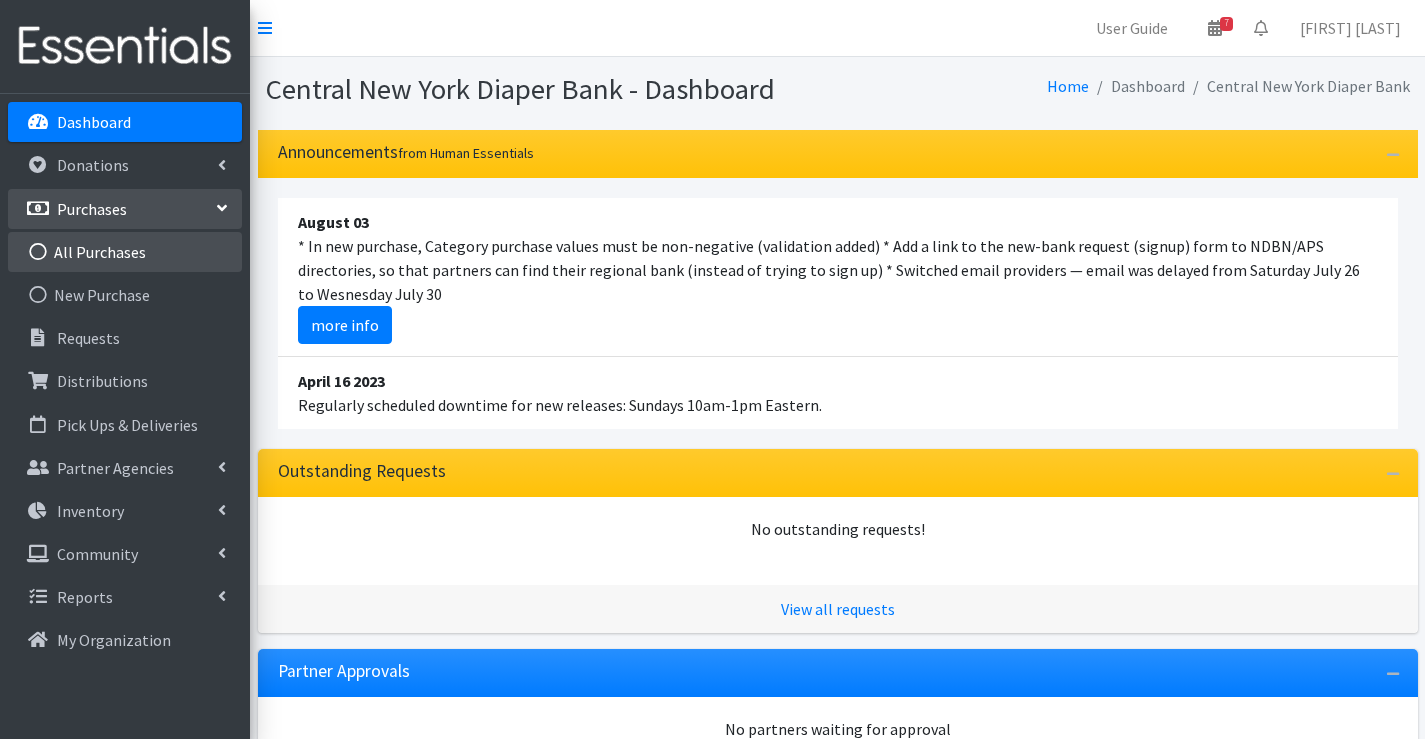 click on "All Purchases" at bounding box center (125, 252) 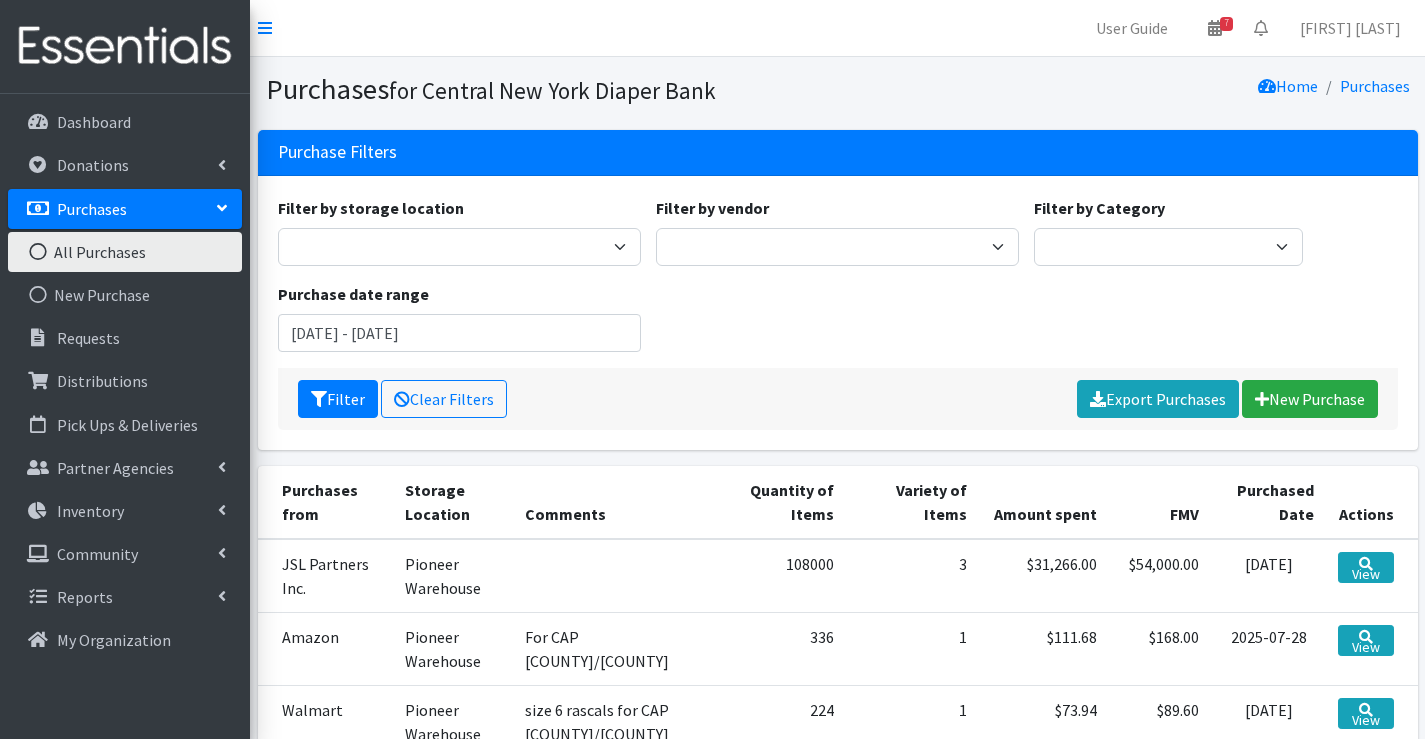 scroll, scrollTop: 0, scrollLeft: 0, axis: both 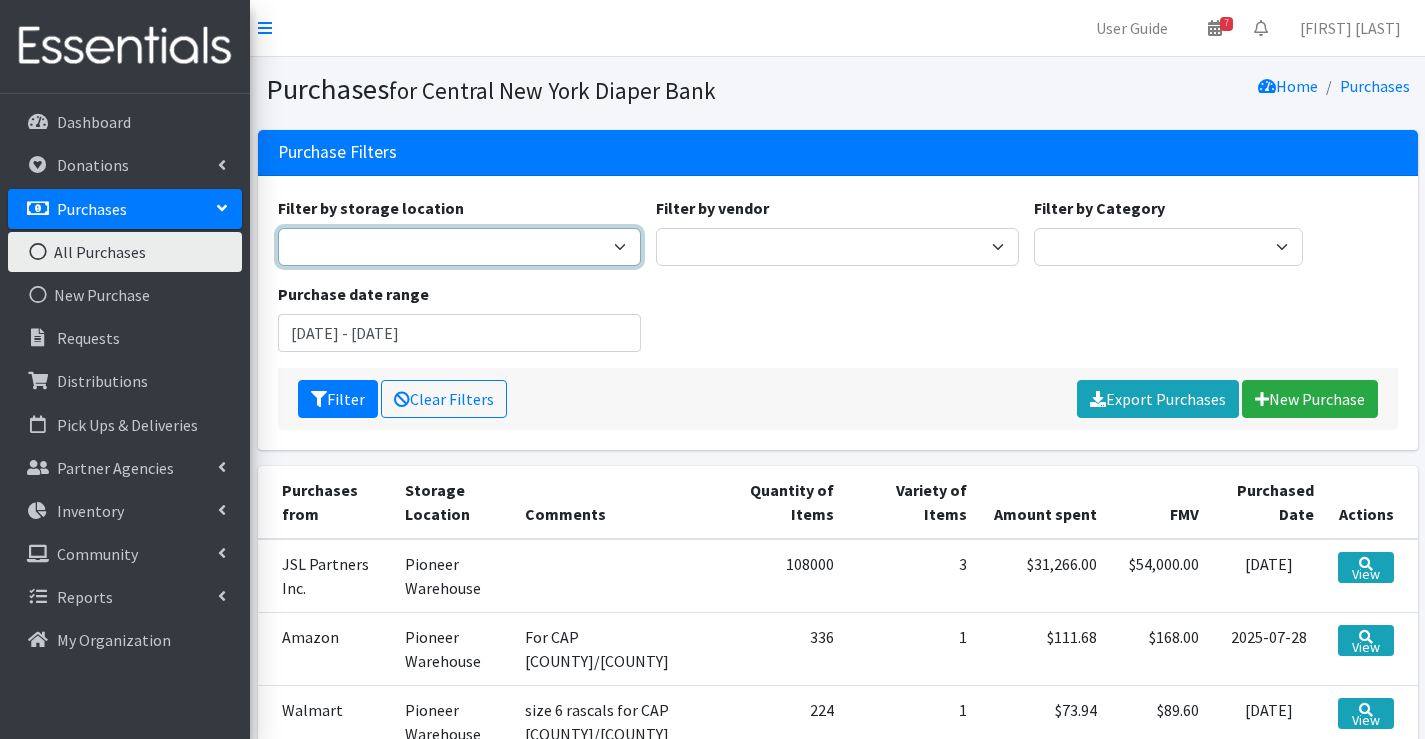 click on "Pioneer Warehouse
TANF" at bounding box center (459, 247) 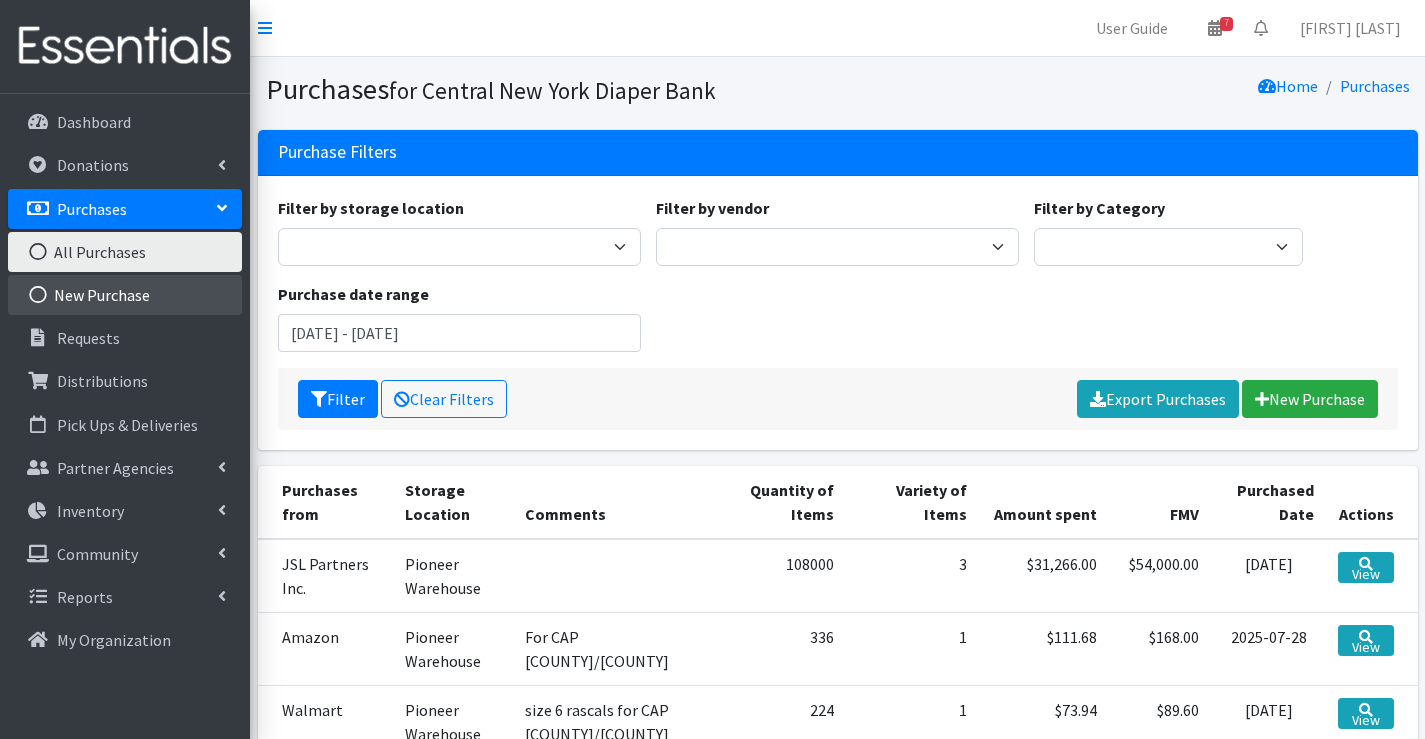 click on "New Purchase" at bounding box center (125, 295) 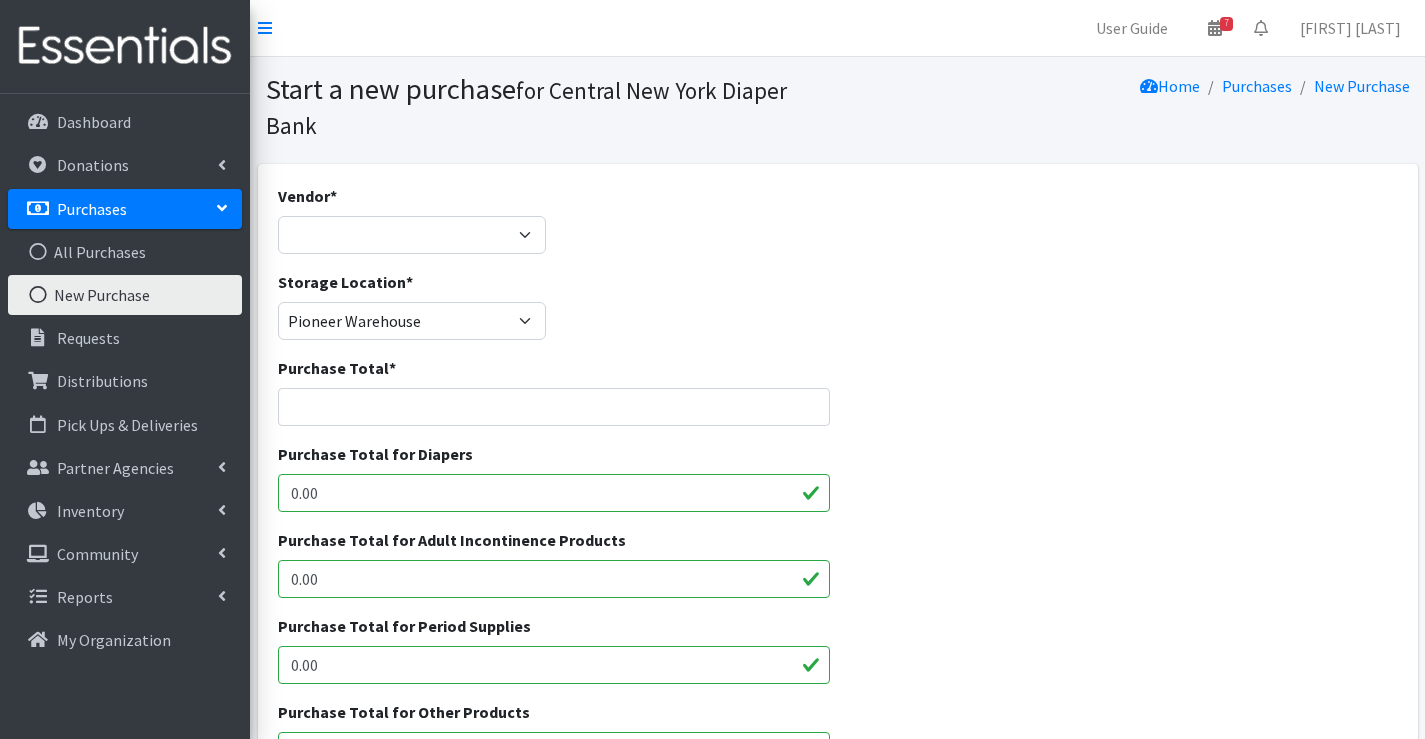 scroll, scrollTop: 0, scrollLeft: 0, axis: both 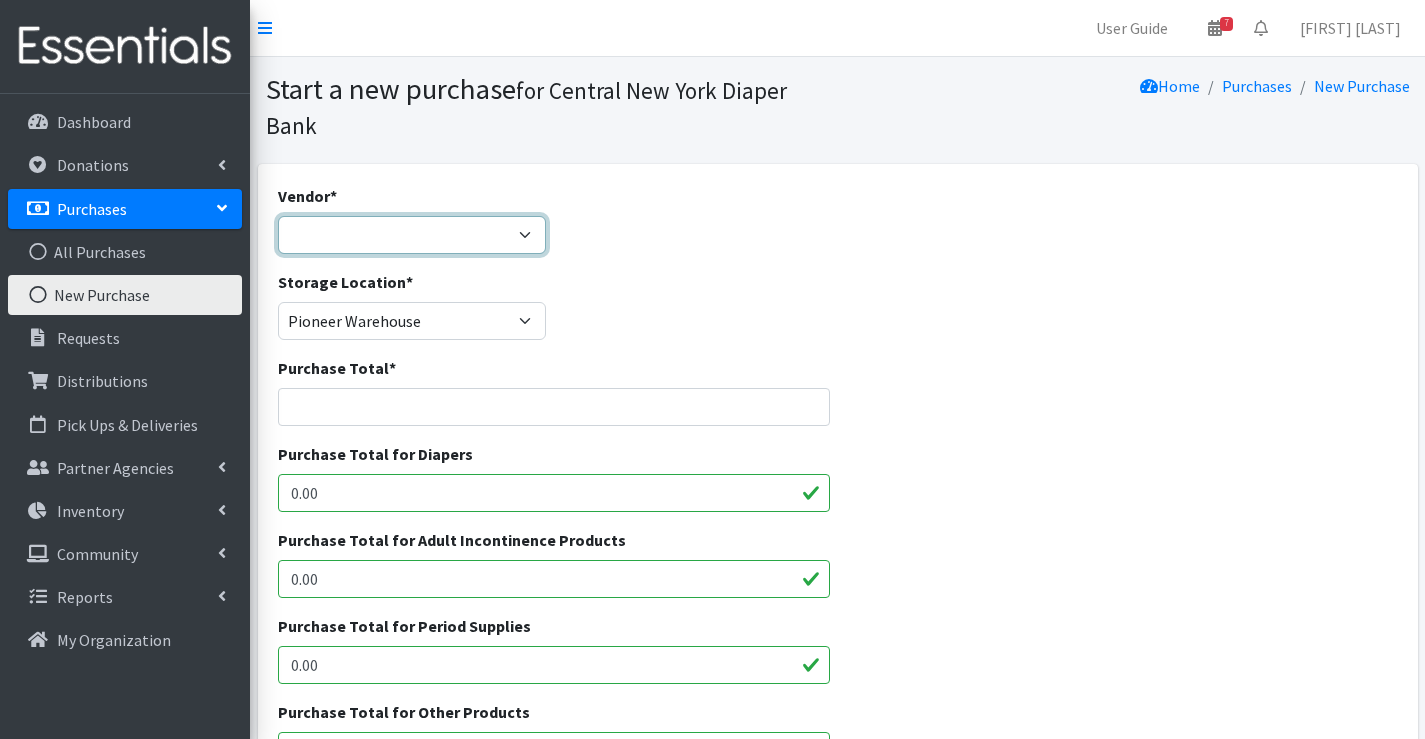 click on "Amazon
BJ's Wholesale Club
Cuties/NDBN
Good360
JSL Partners Inc.
Kimberly Clark
Walmart
Wegmans ---Not Listed---" at bounding box center [412, 235] 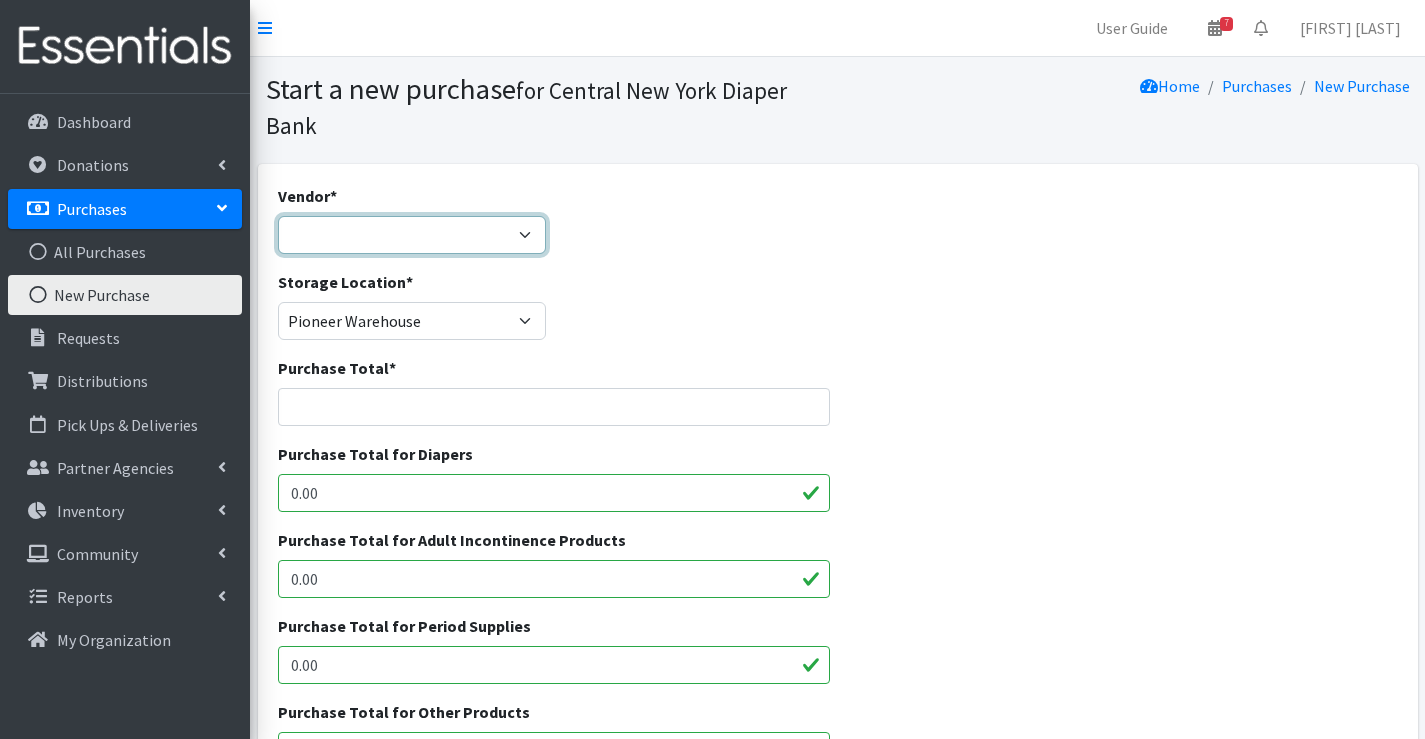 select on "222" 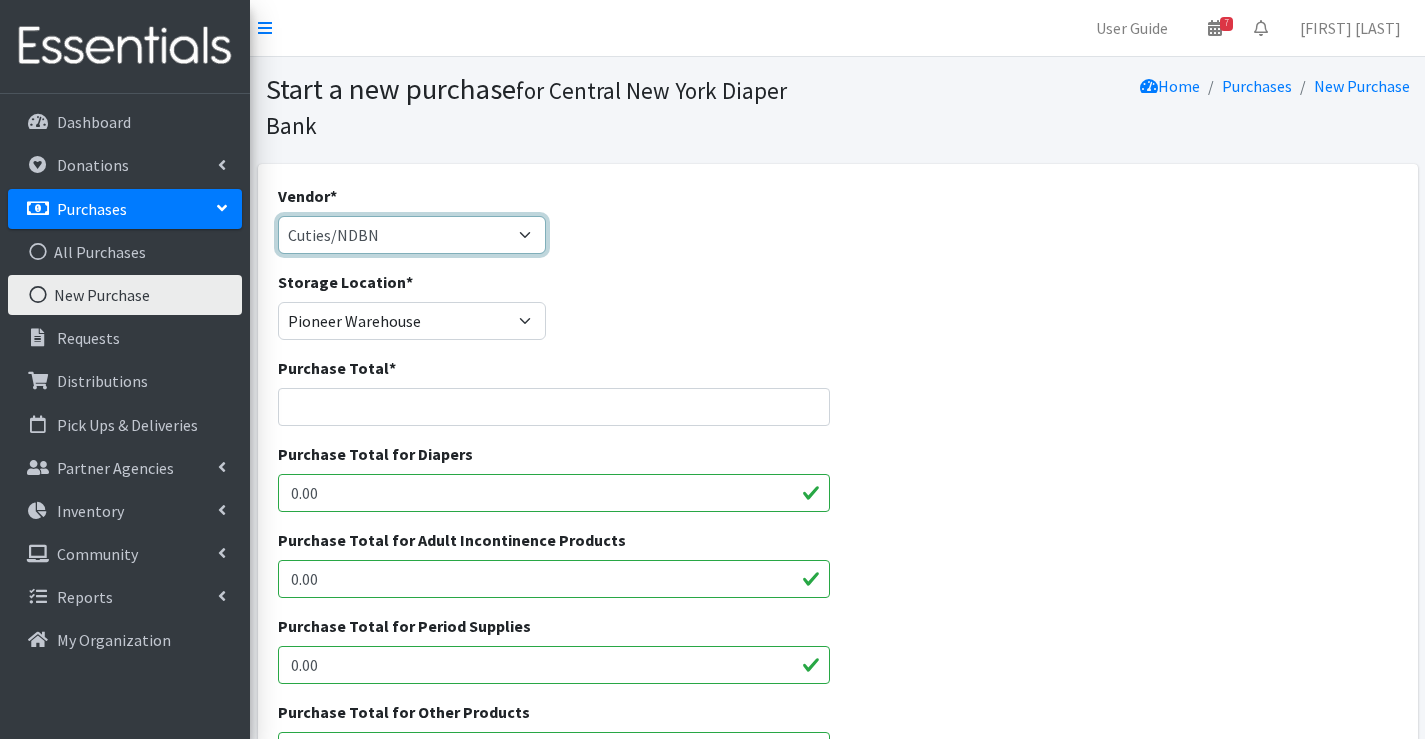 click on "Amazon
BJ's Wholesale Club
Cuties/NDBN
Good360
JSL Partners Inc.
Kimberly Clark
Walmart
Wegmans ---Not Listed---" at bounding box center (412, 235) 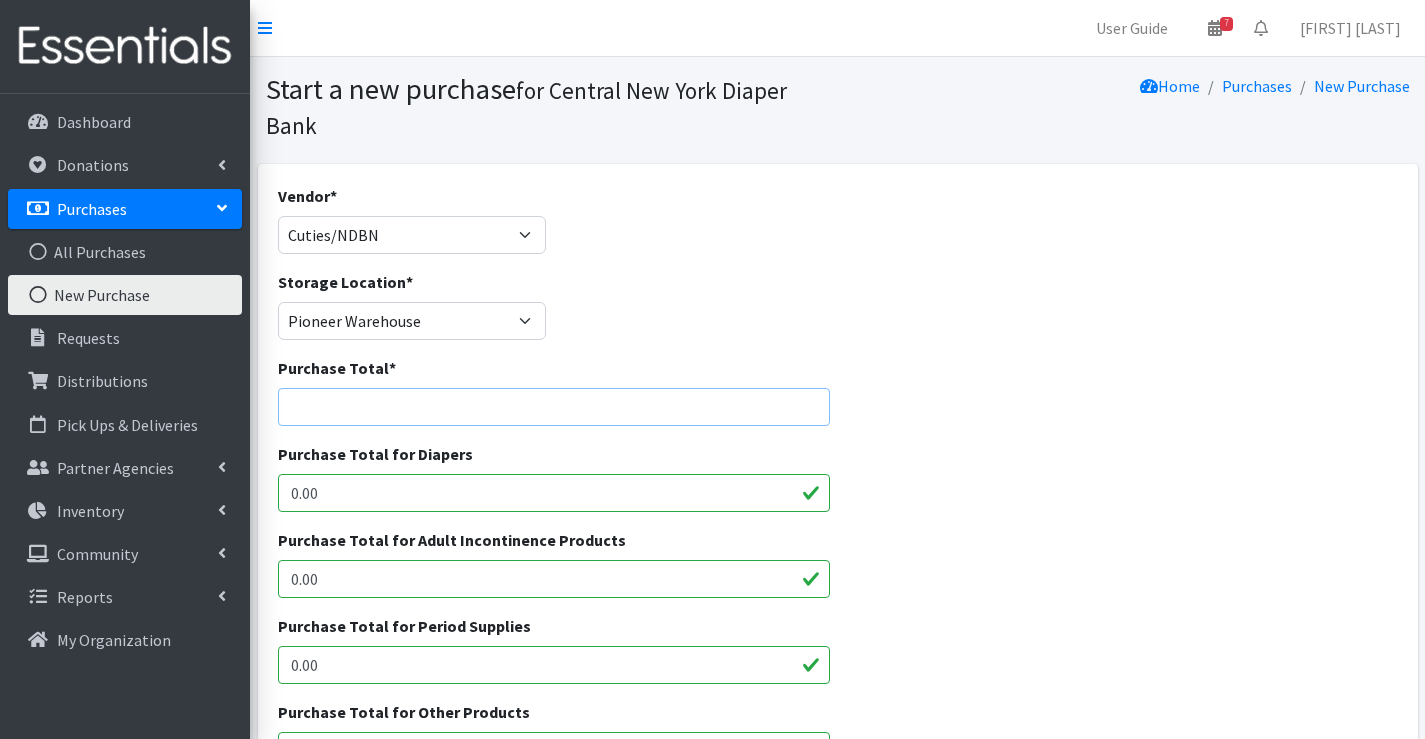click on "Purchase Total  *" at bounding box center [554, 407] 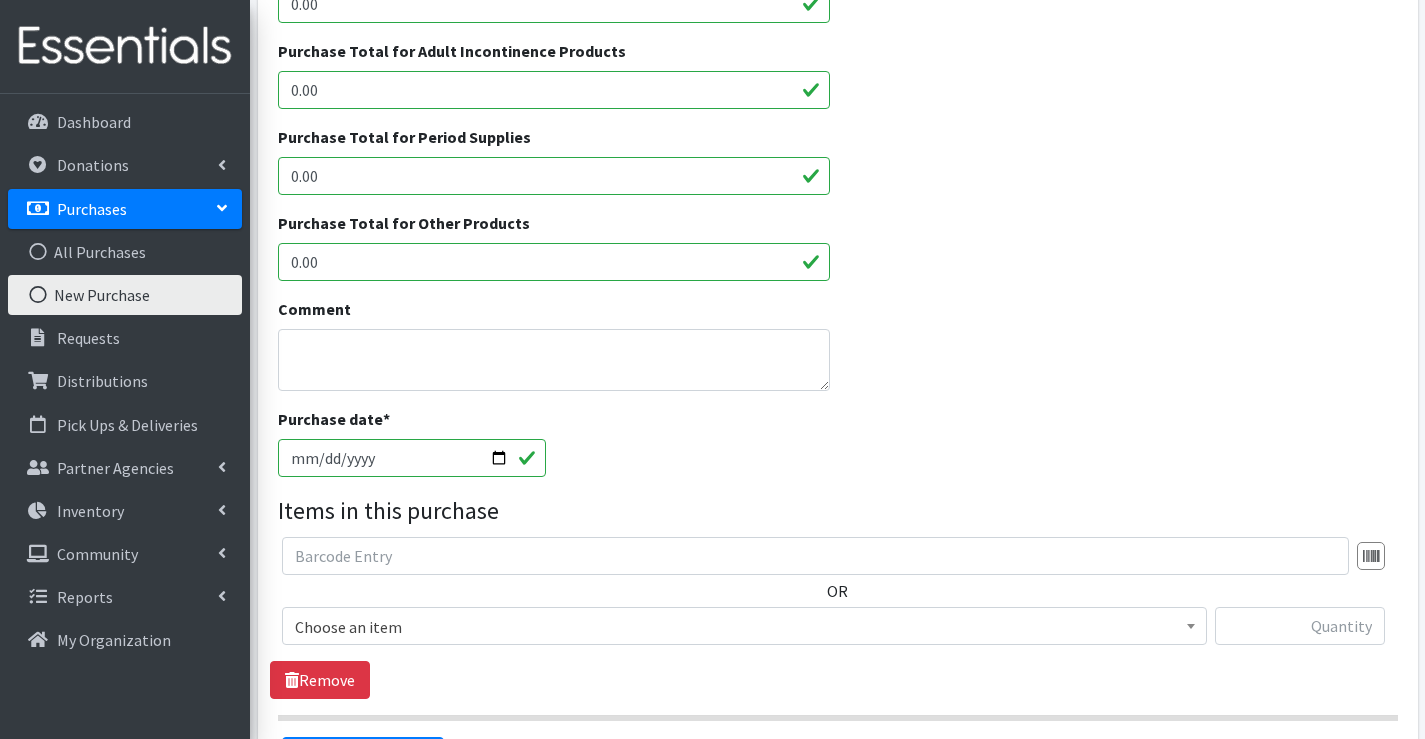 scroll, scrollTop: 500, scrollLeft: 0, axis: vertical 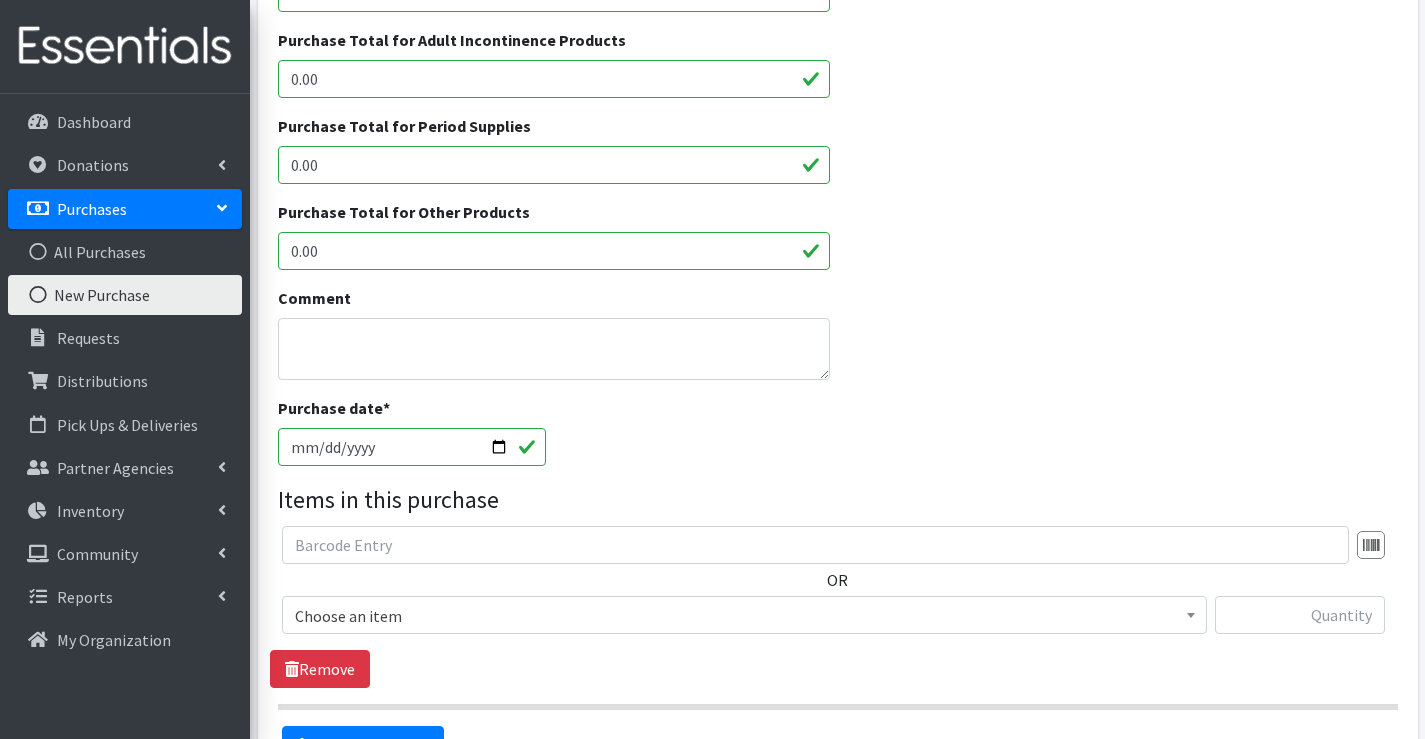 type on "40930" 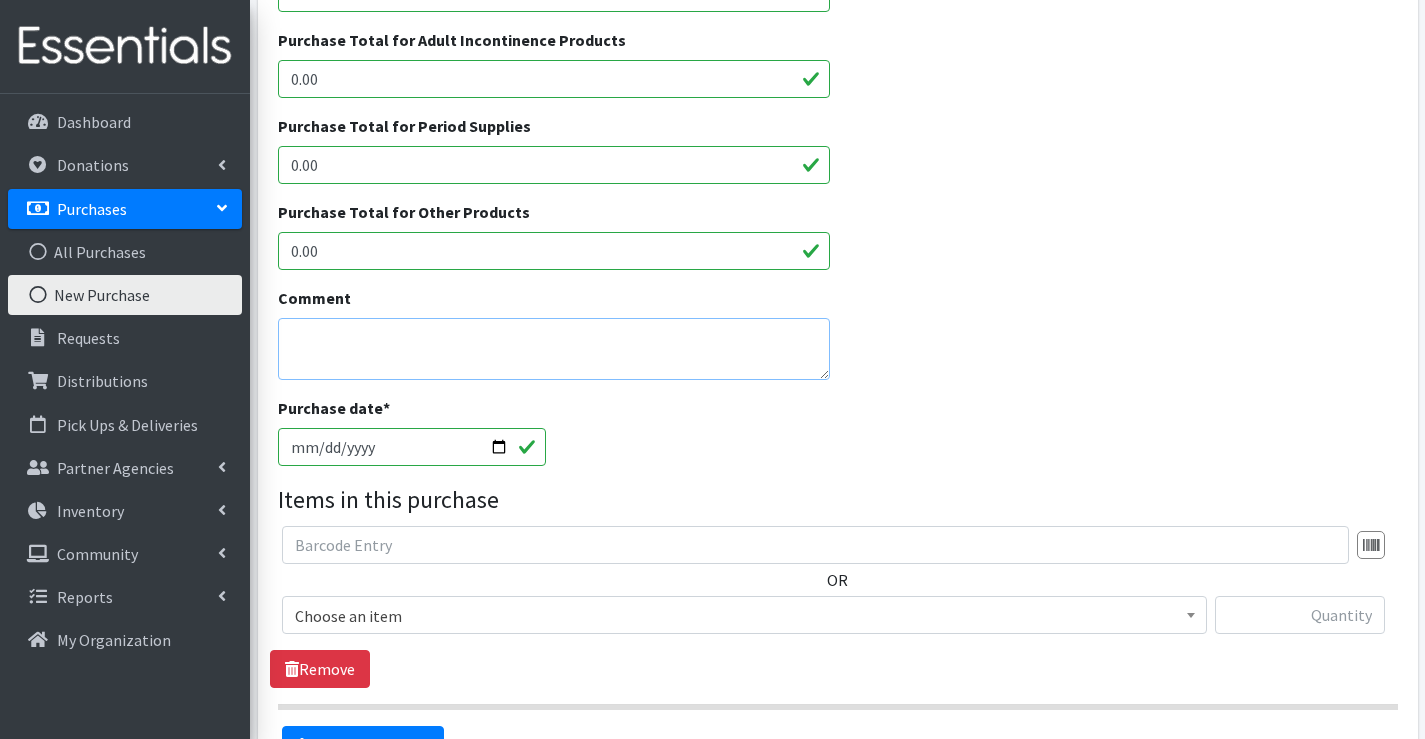 click on "Comment" at bounding box center (554, 349) 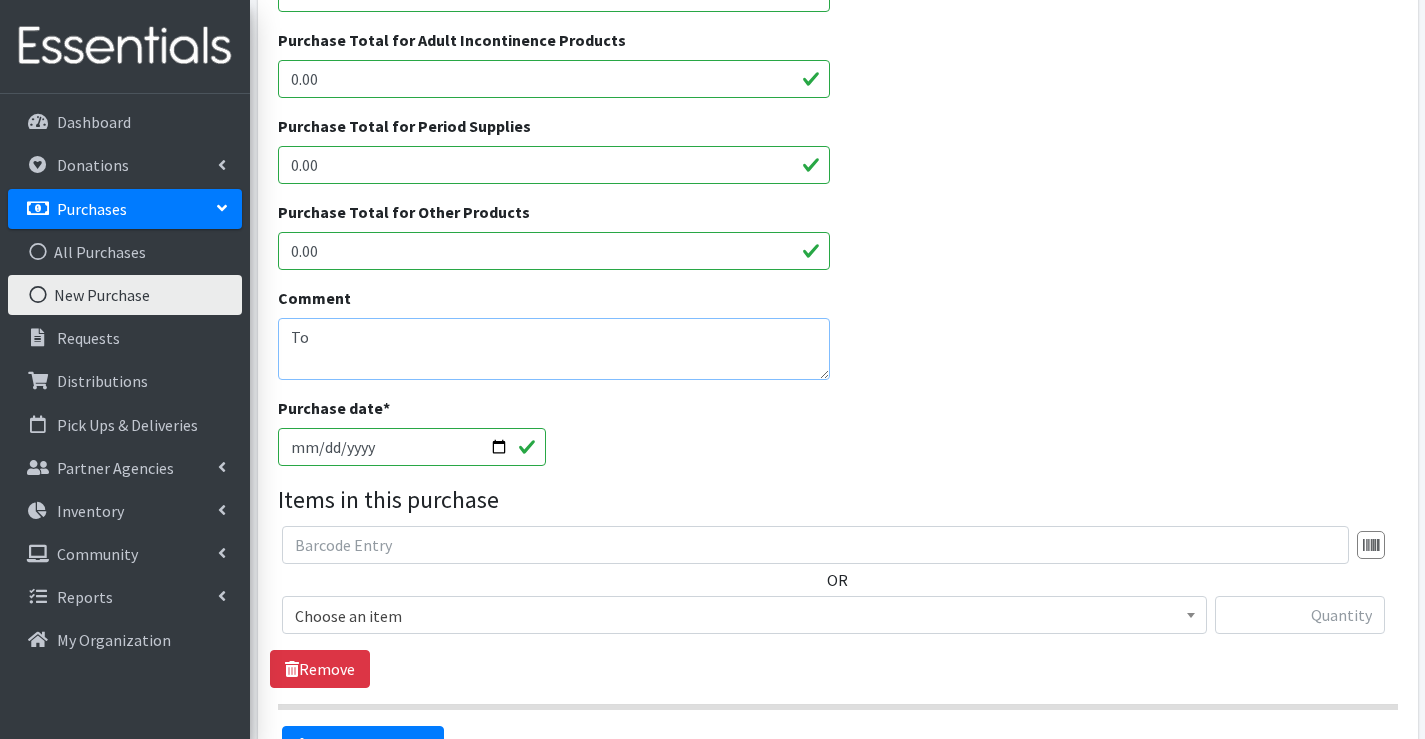 type on "T" 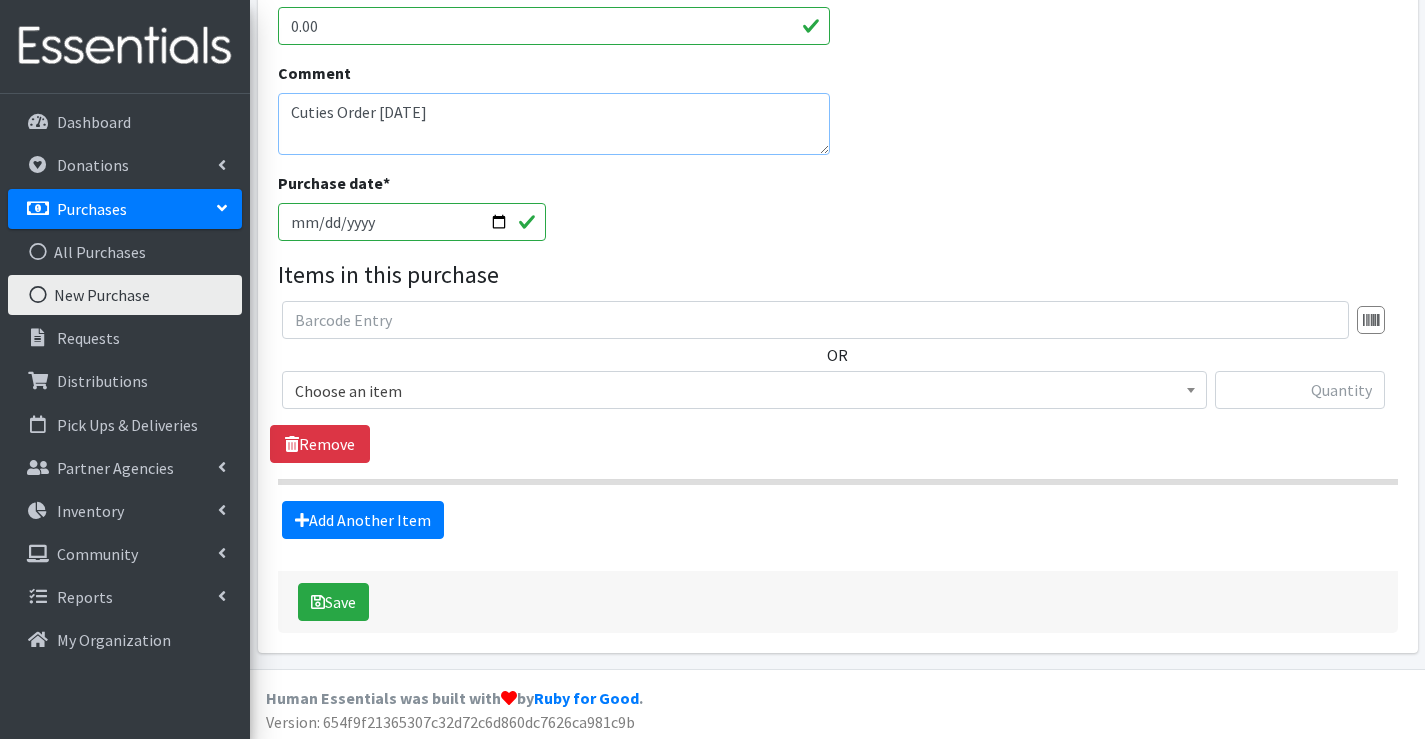 scroll, scrollTop: 730, scrollLeft: 0, axis: vertical 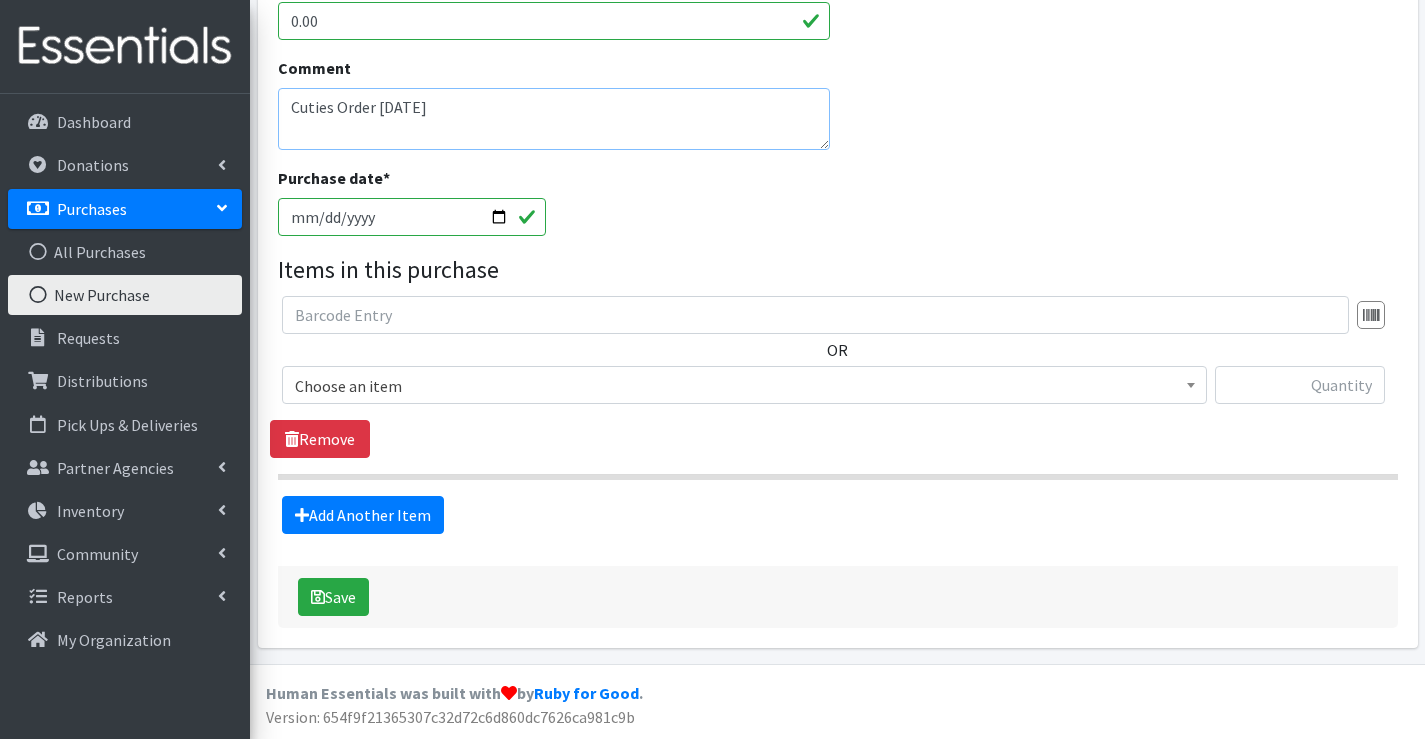 type on "Cuties Order 7/22/2025" 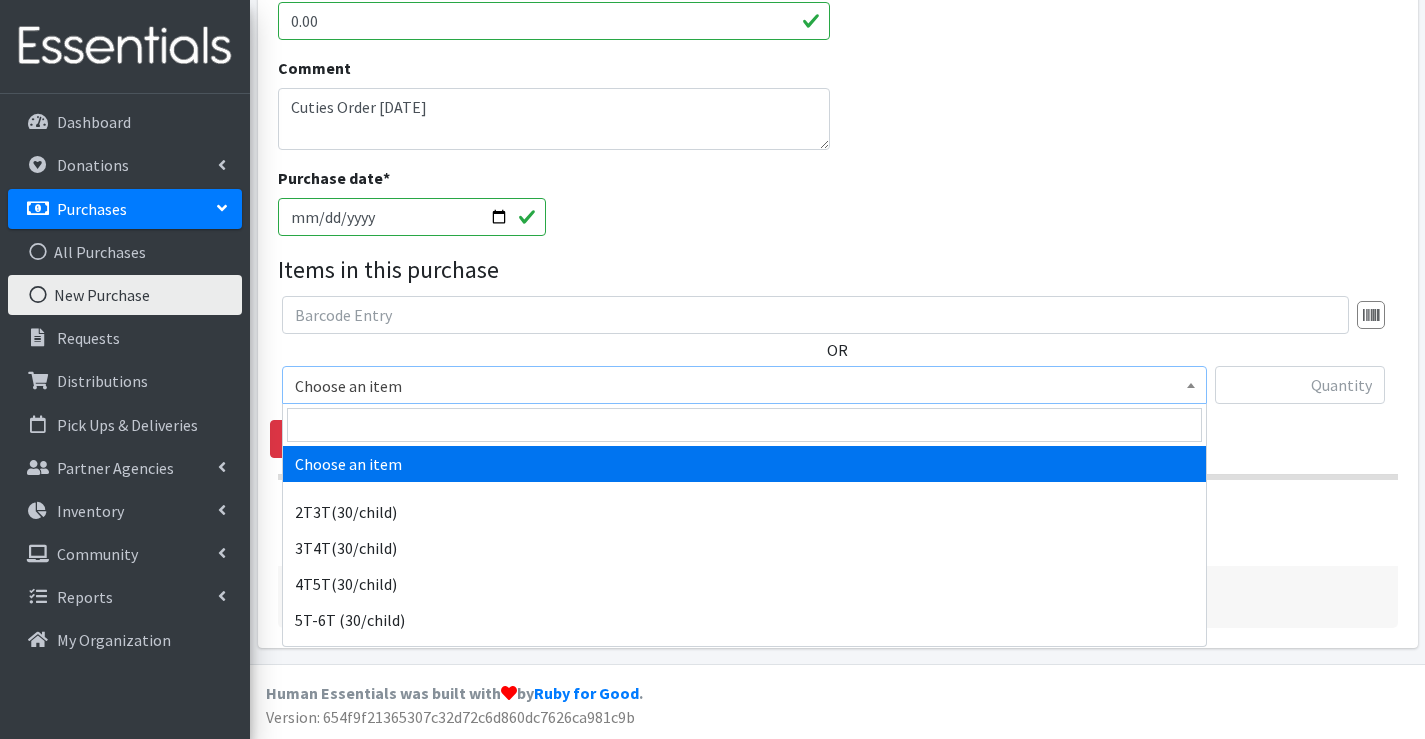 click on "Choose an item" at bounding box center (744, 386) 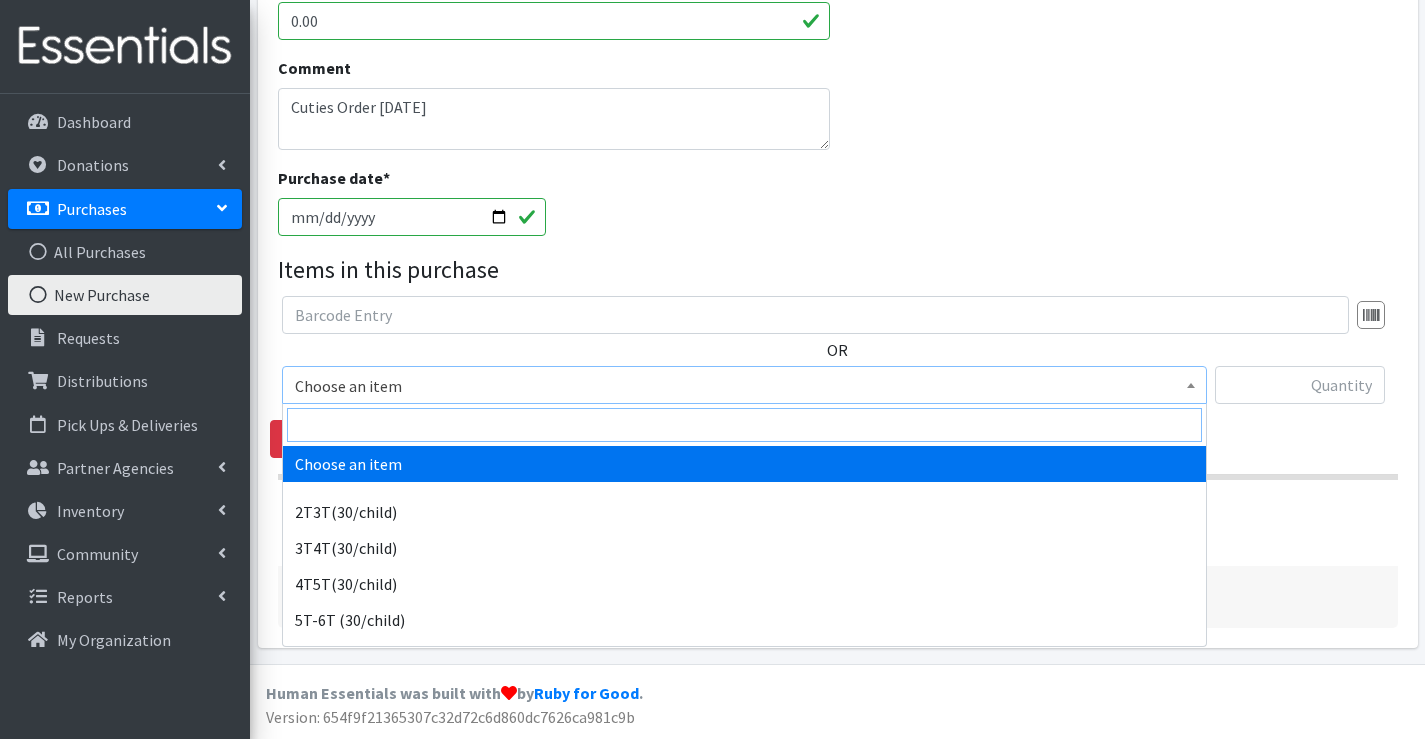 click at bounding box center [744, 425] 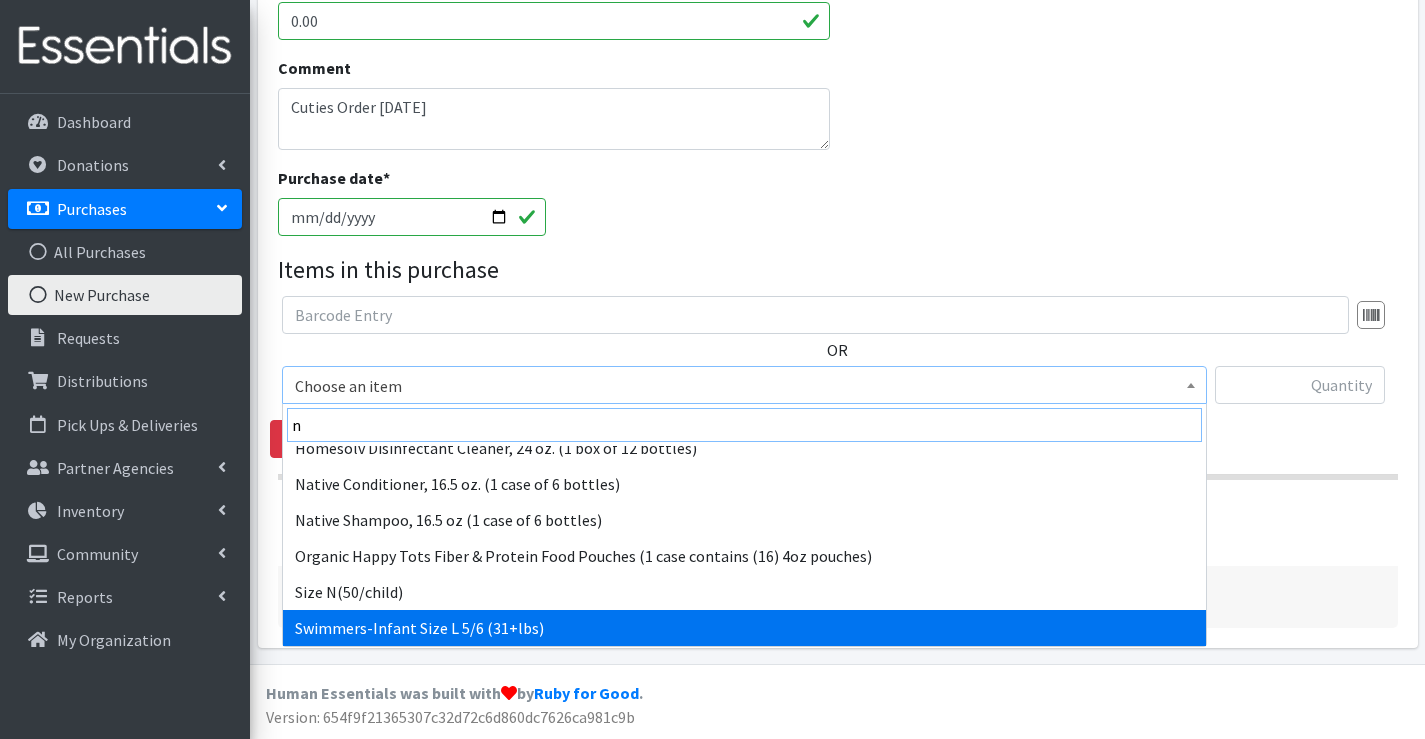 scroll, scrollTop: 412, scrollLeft: 0, axis: vertical 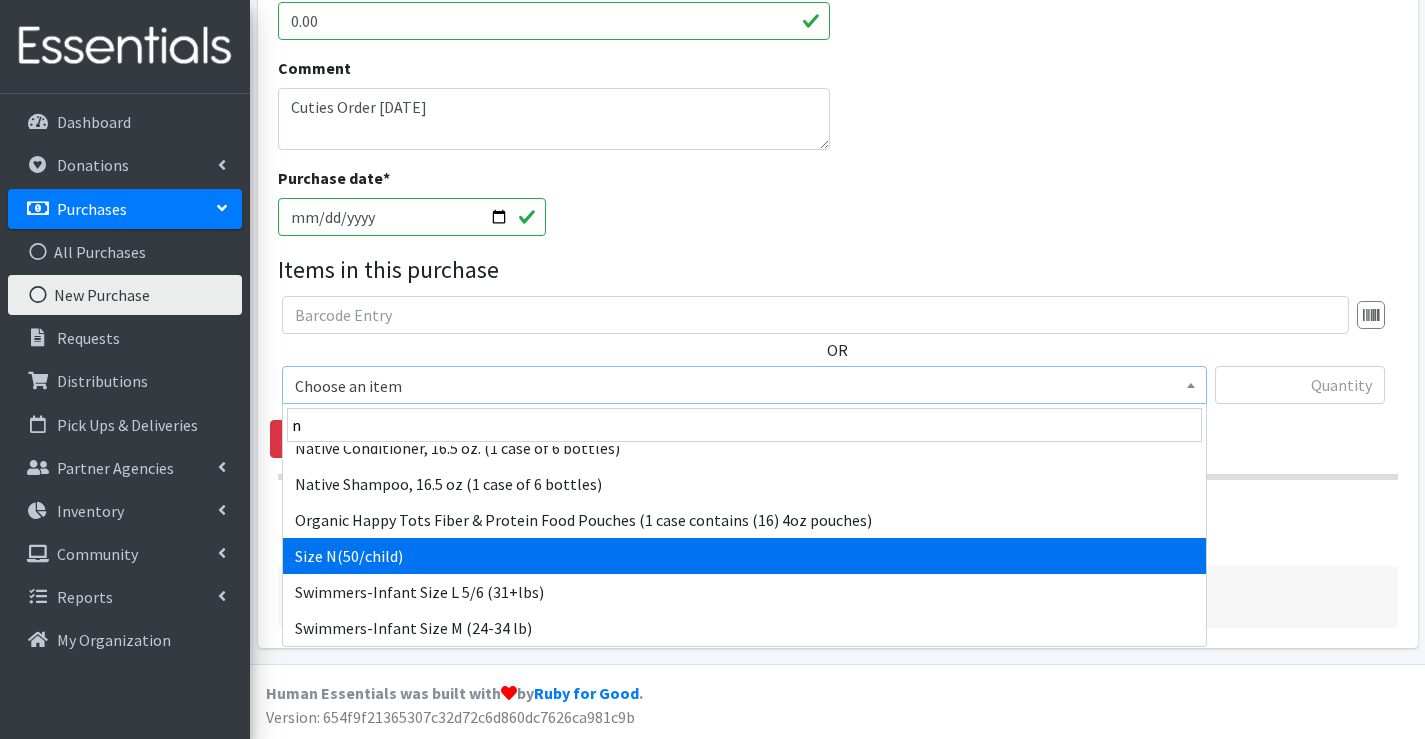 select on "961" 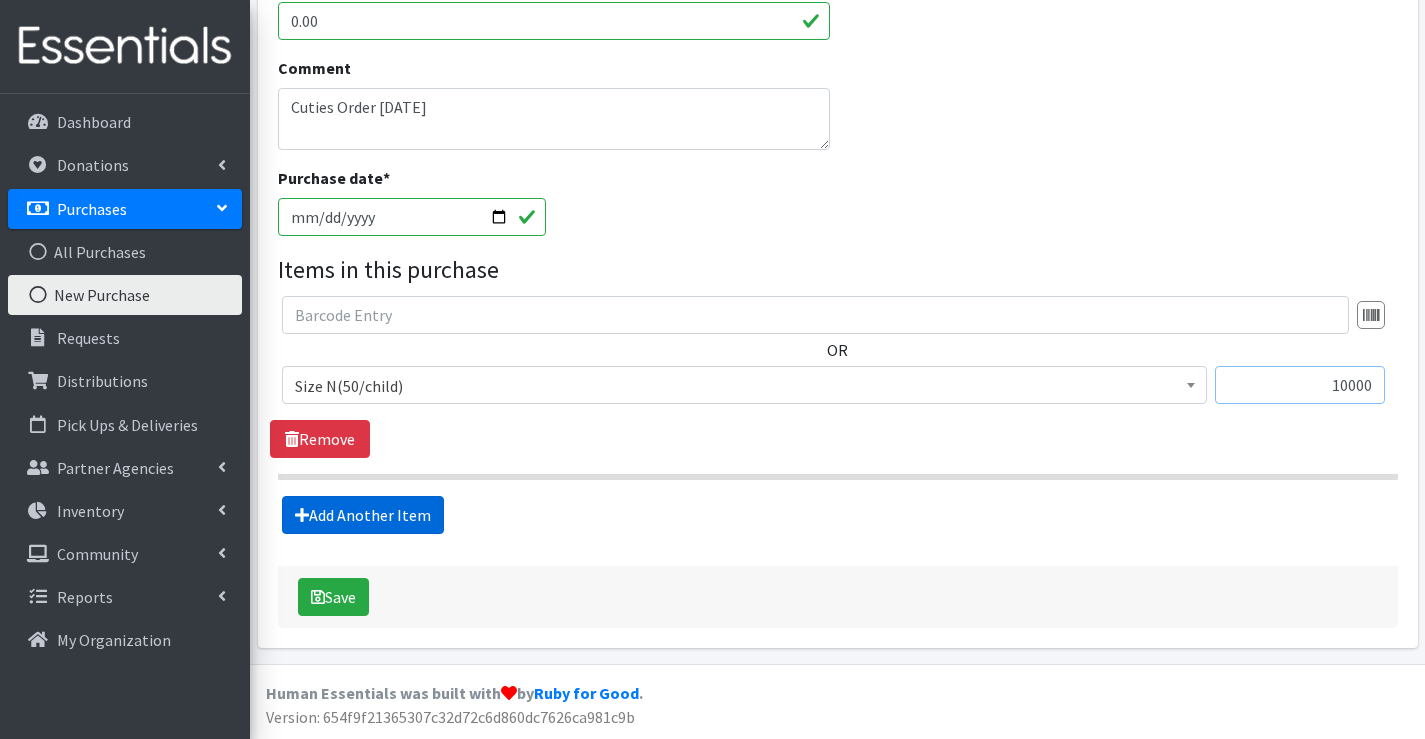 type on "10000" 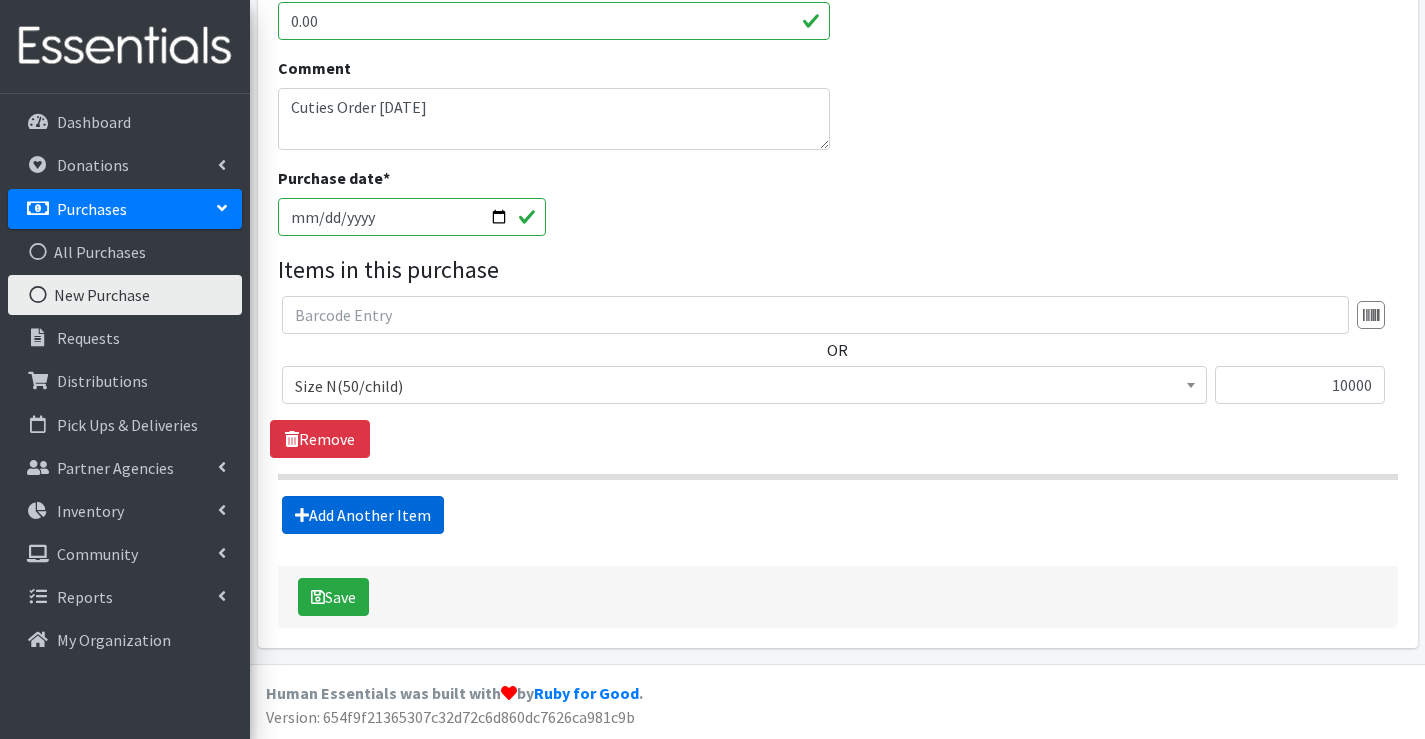click on "Add Another Item" at bounding box center (363, 515) 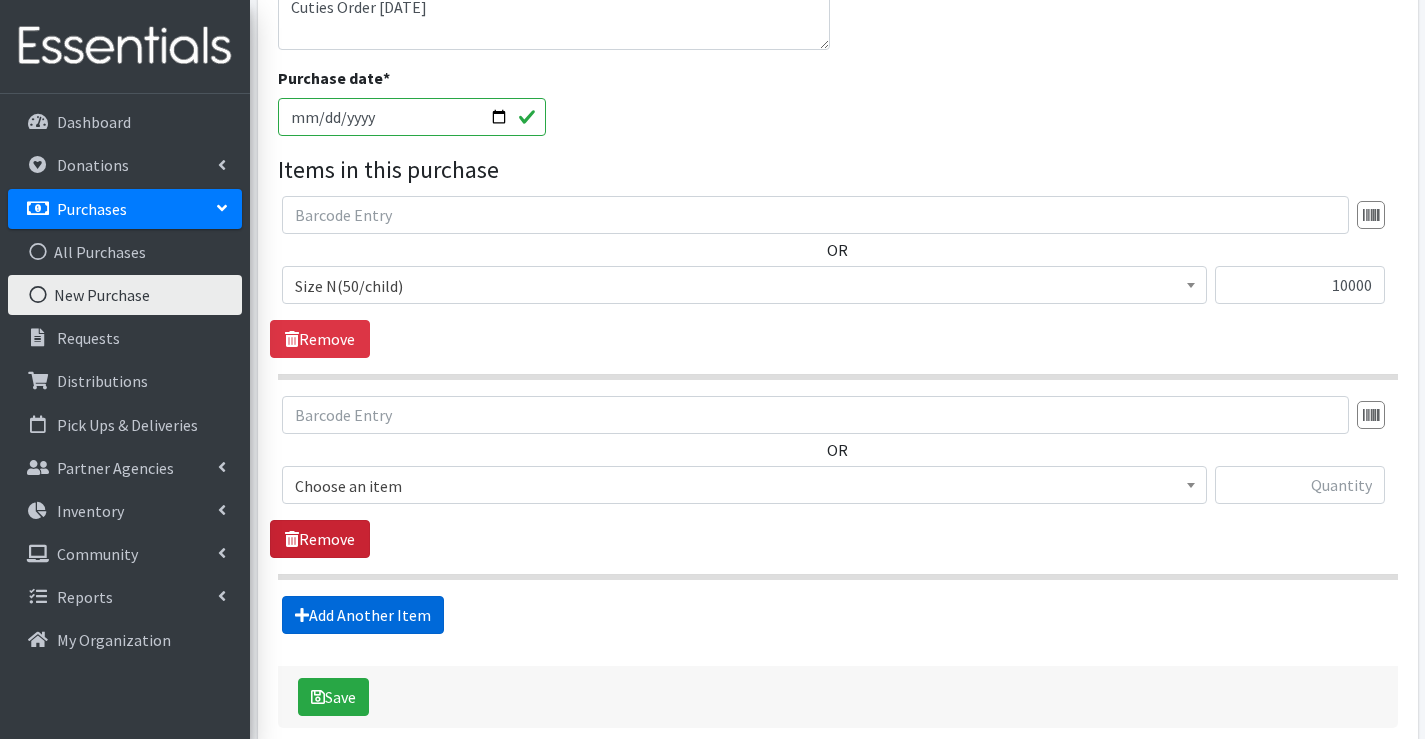 scroll, scrollTop: 930, scrollLeft: 0, axis: vertical 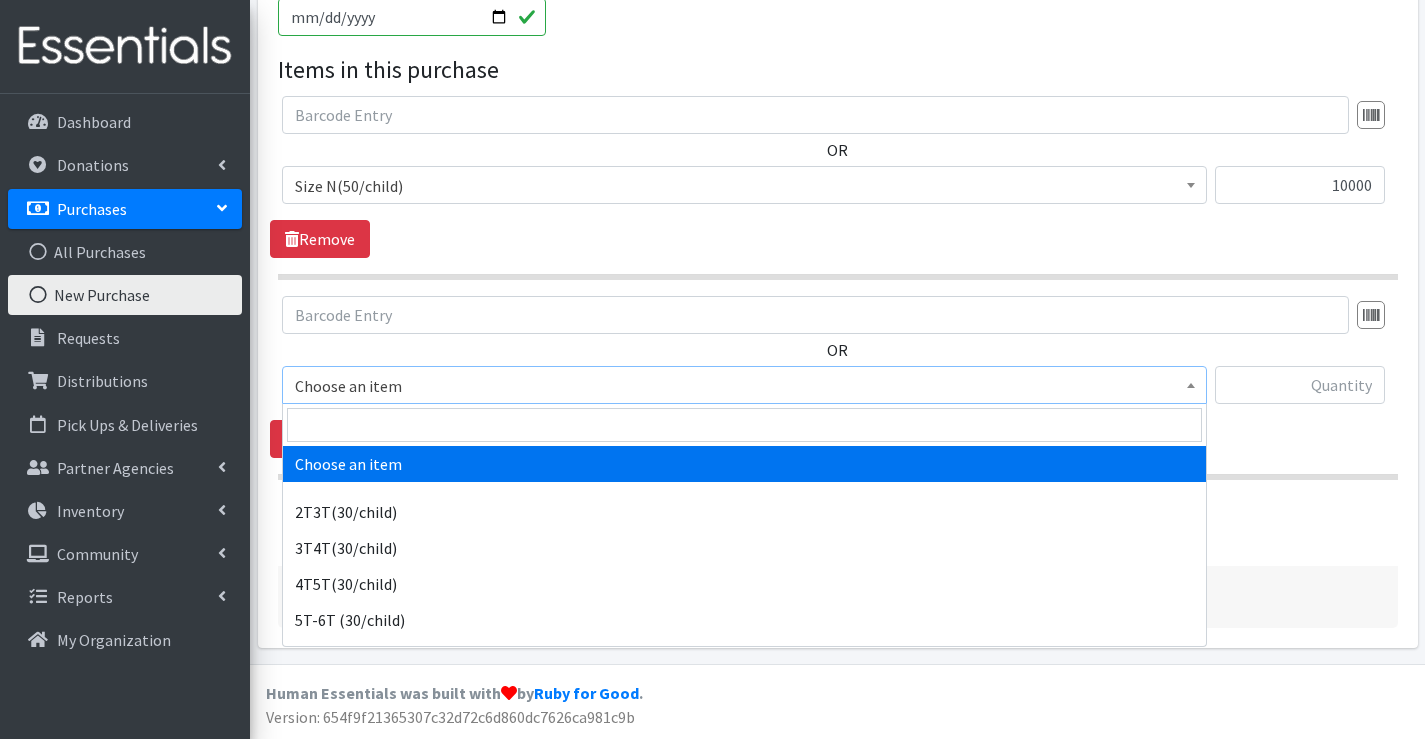 click on "Choose an item" at bounding box center (744, 386) 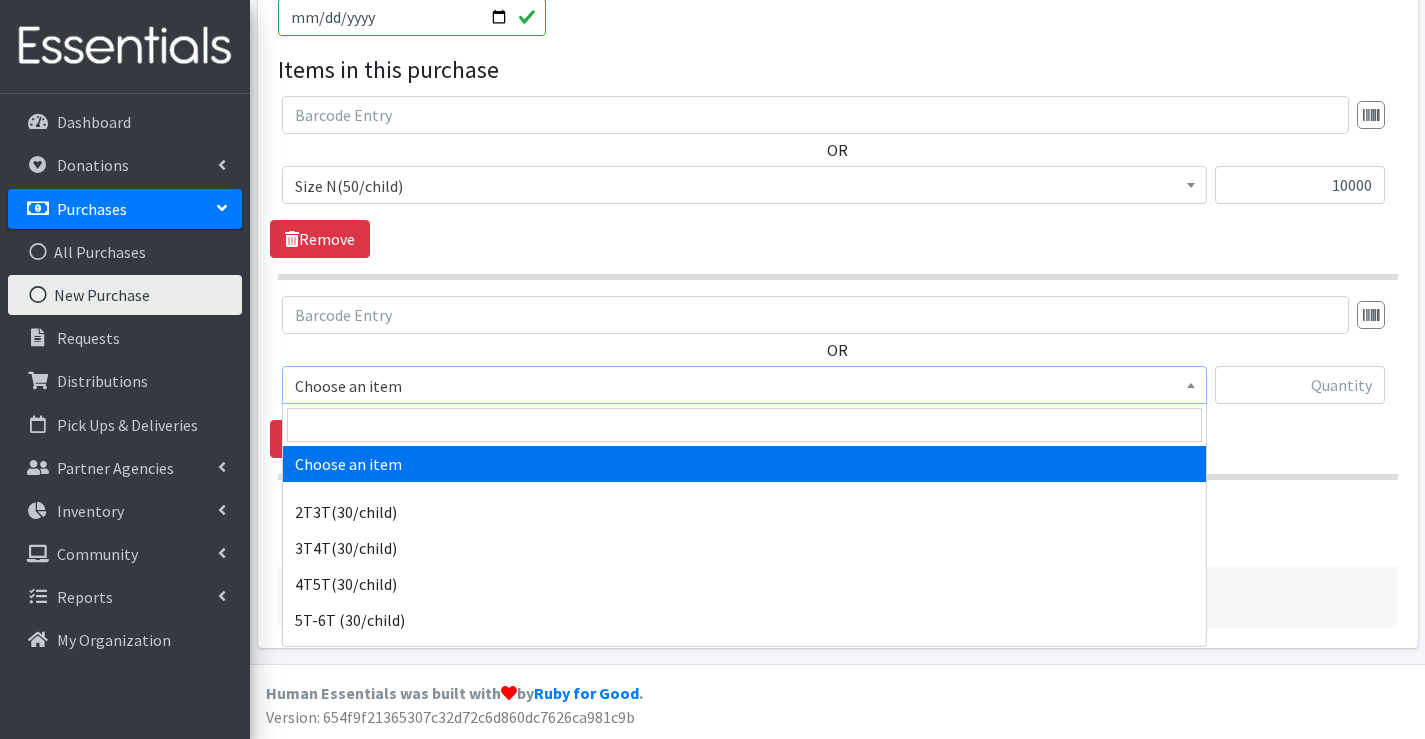 click at bounding box center [744, 425] 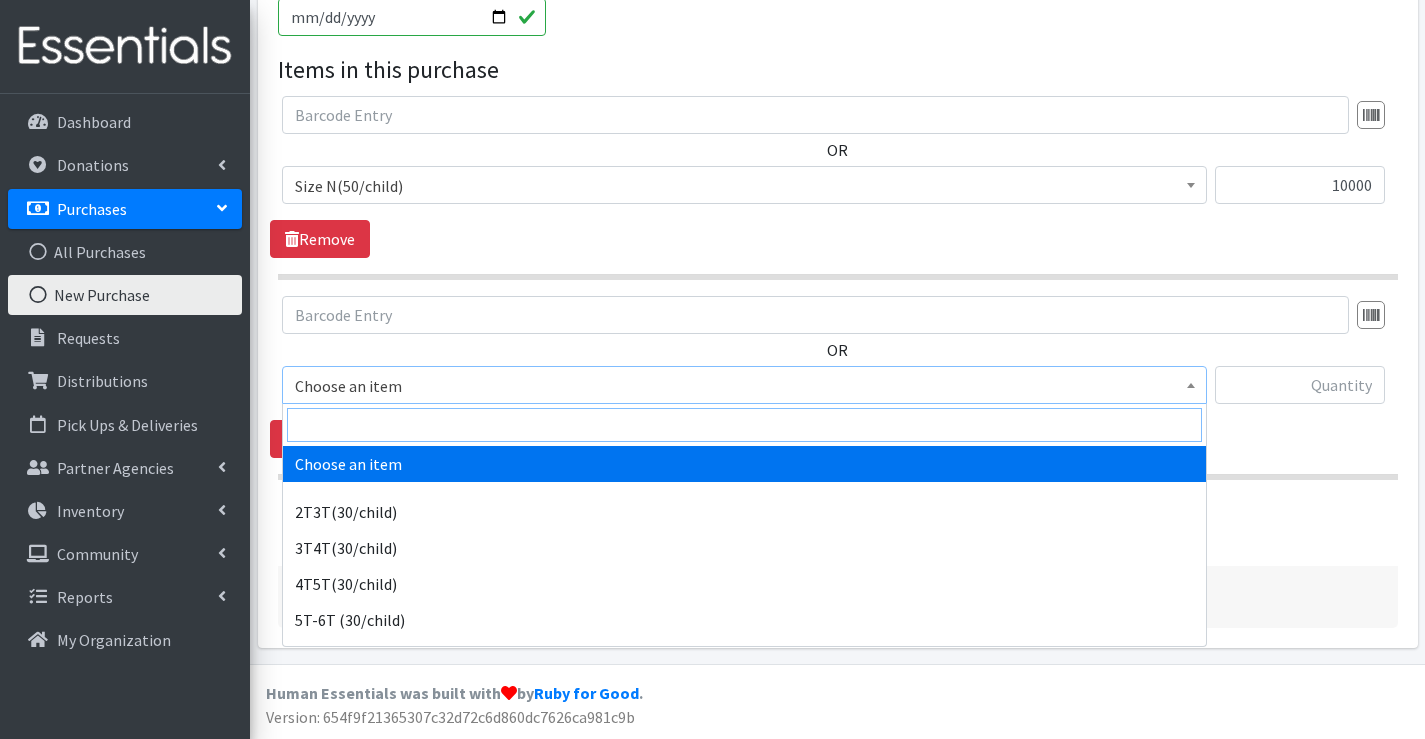 click at bounding box center (744, 425) 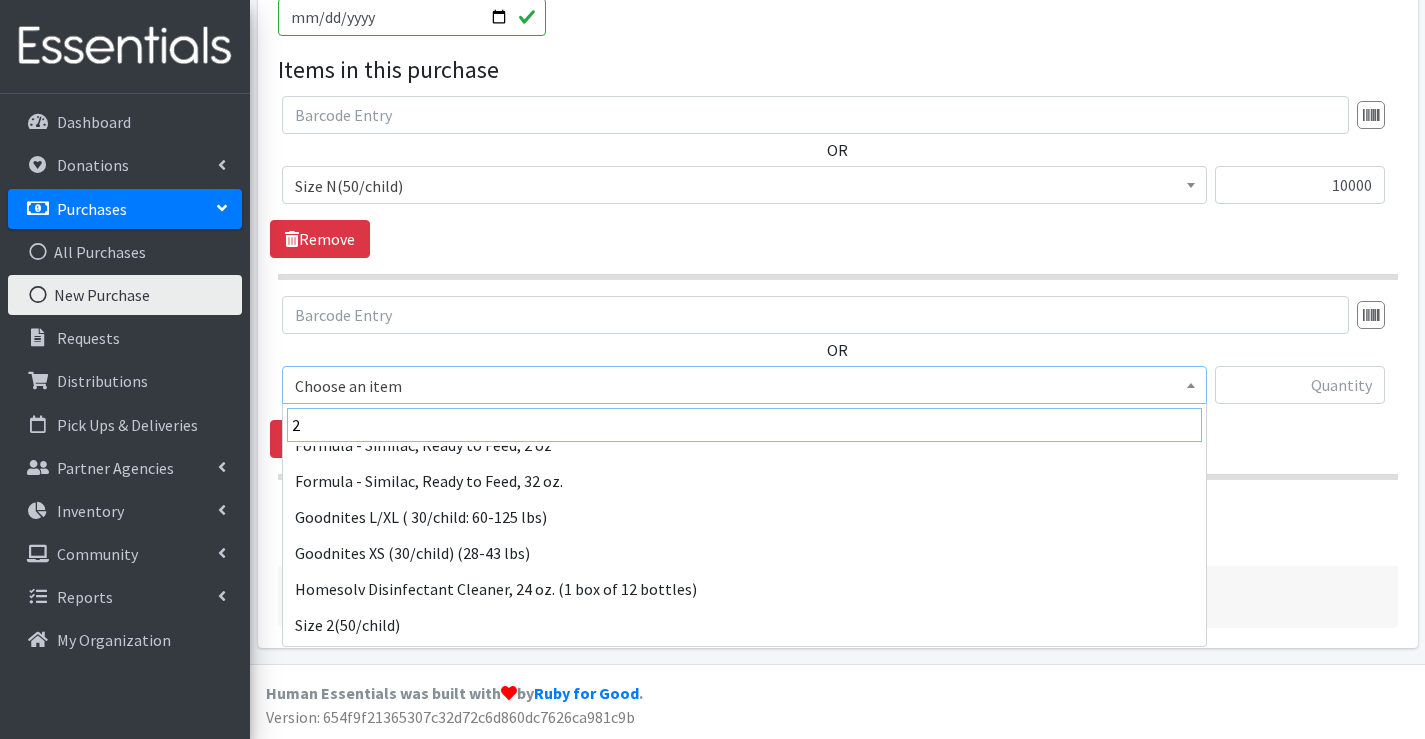 scroll, scrollTop: 200, scrollLeft: 0, axis: vertical 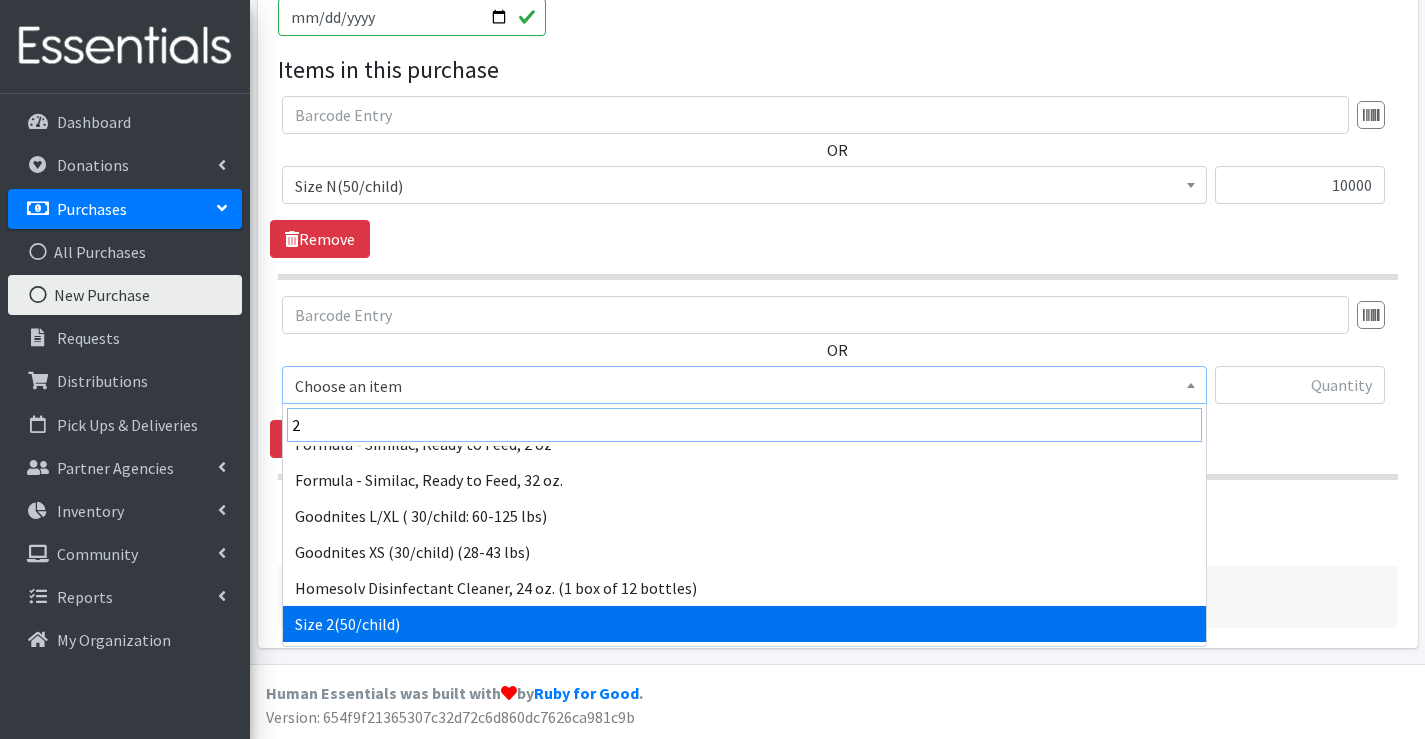 type on "2" 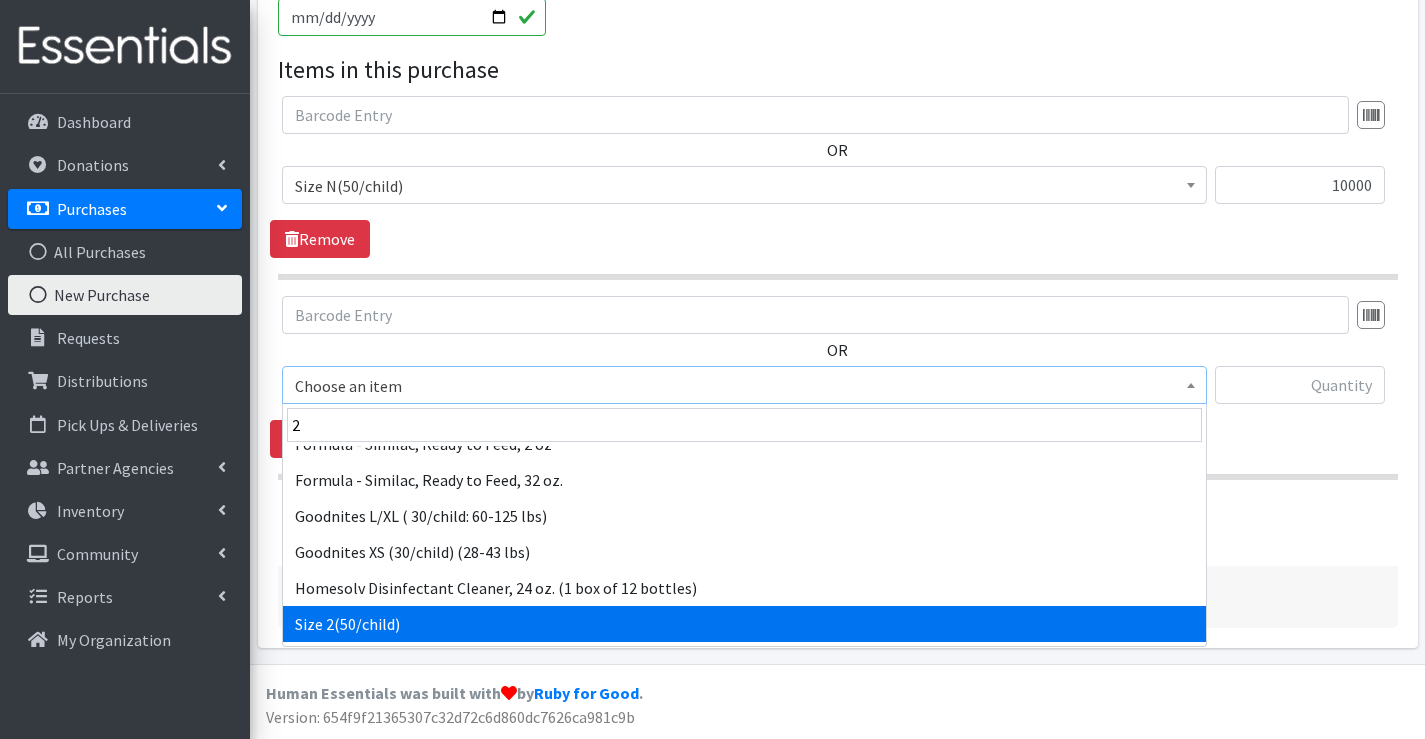 select on "951" 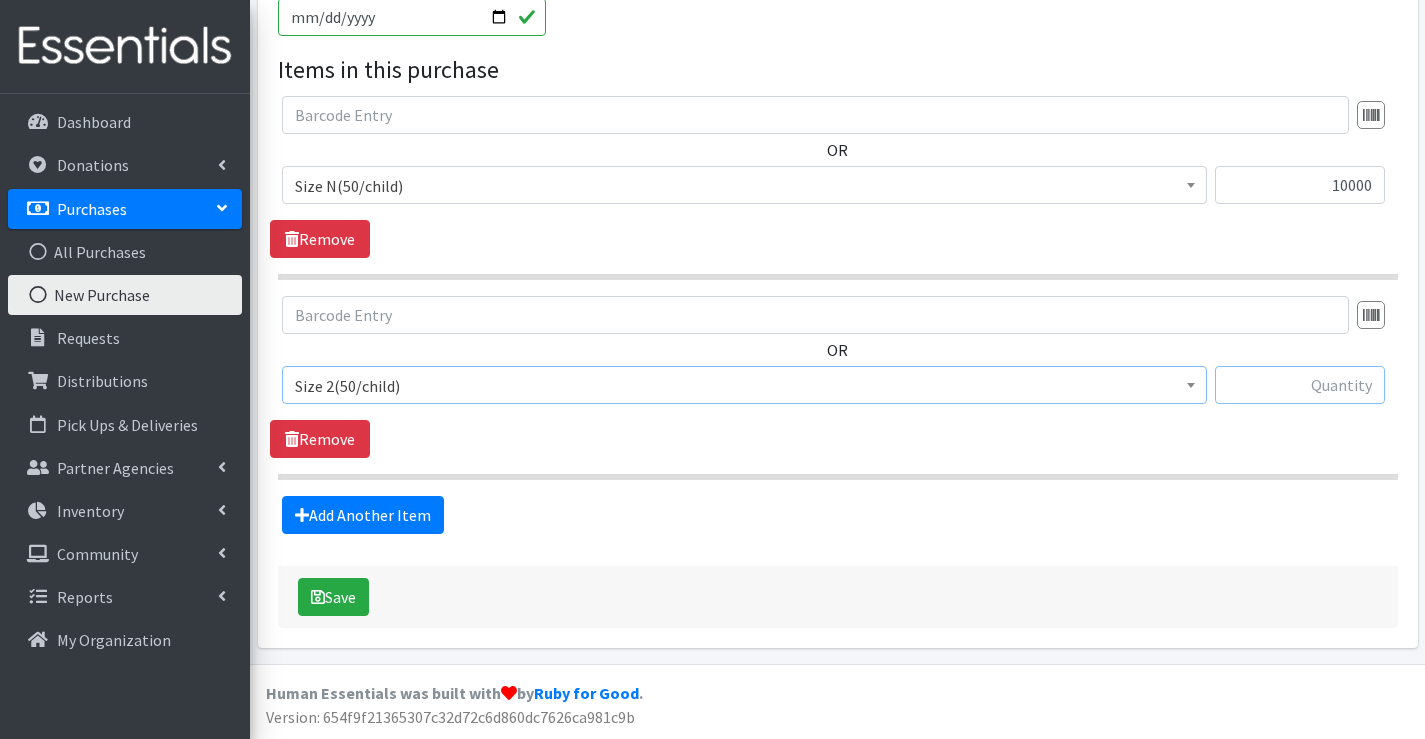 click at bounding box center [1300, 385] 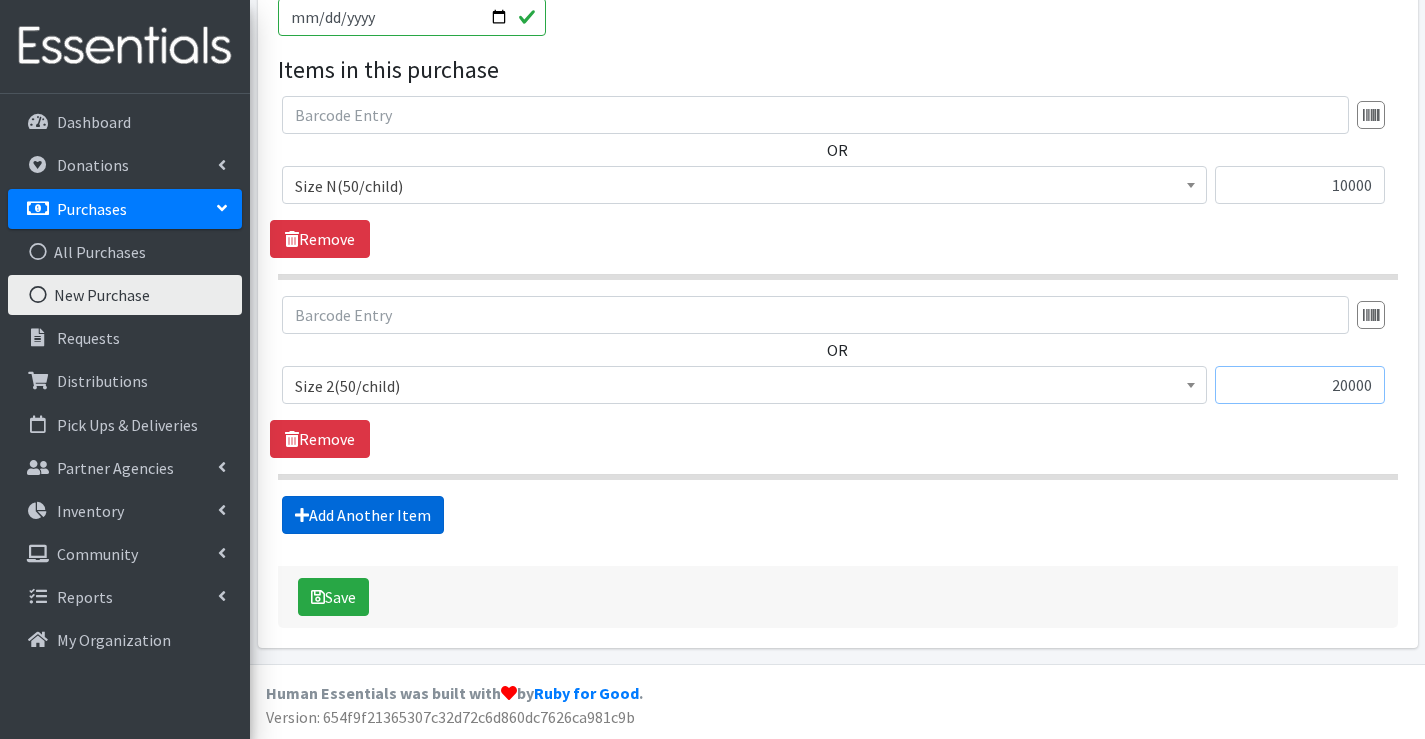 type on "20000" 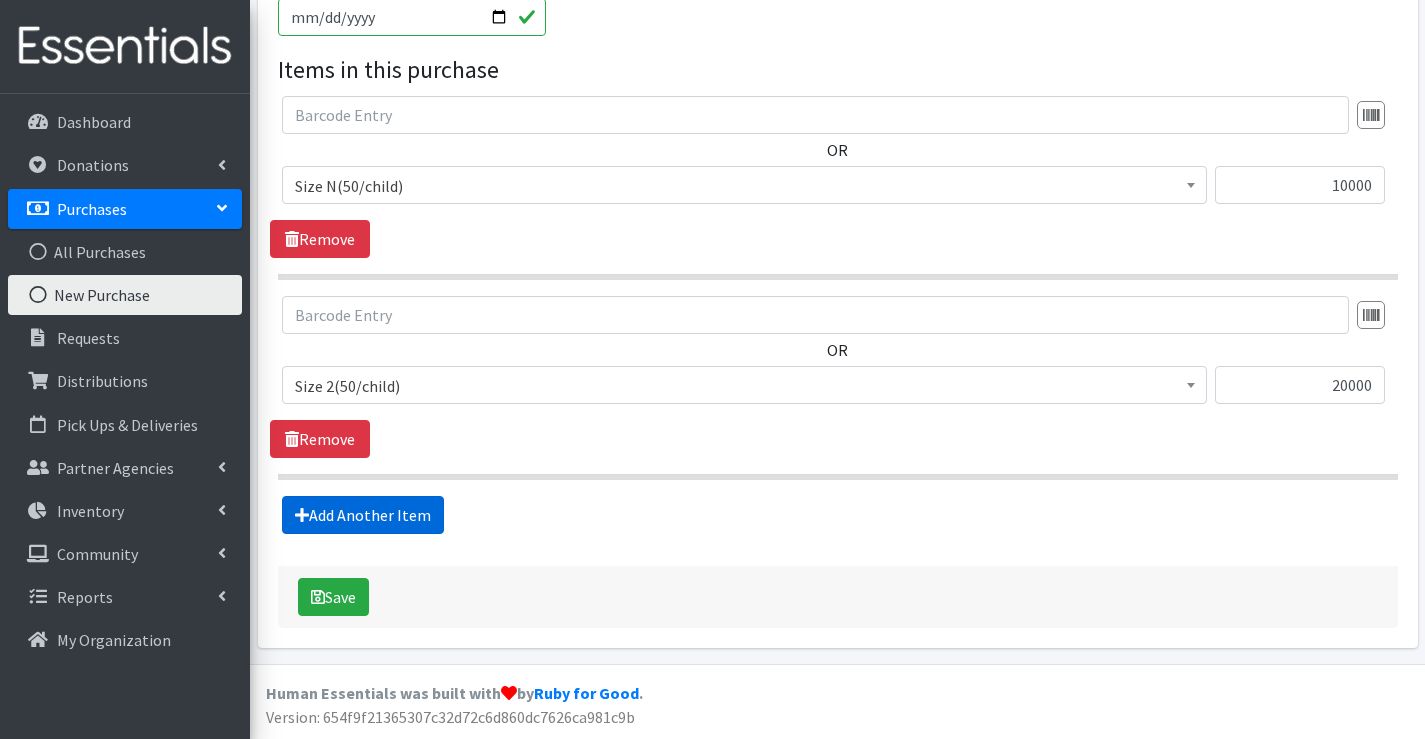 click on "Add Another Item" at bounding box center (363, 515) 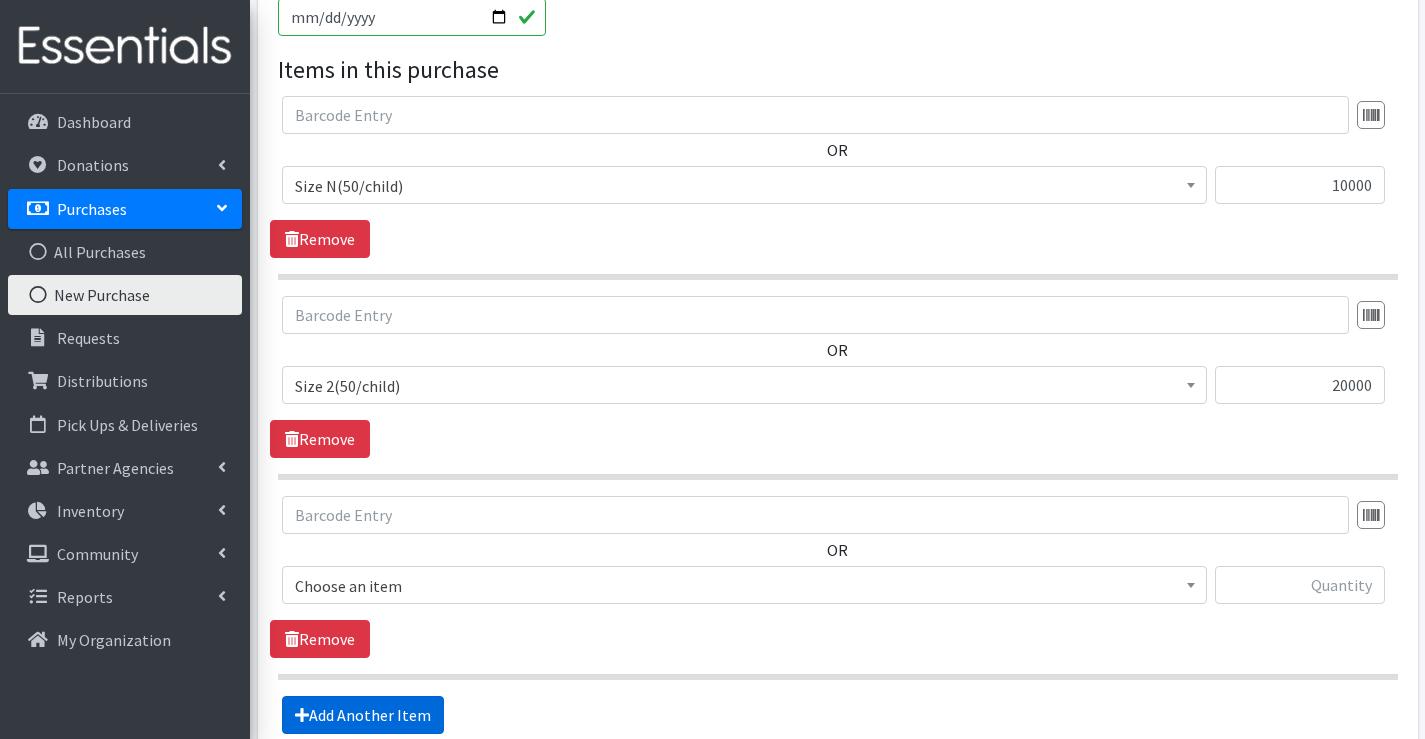 scroll, scrollTop: 1130, scrollLeft: 0, axis: vertical 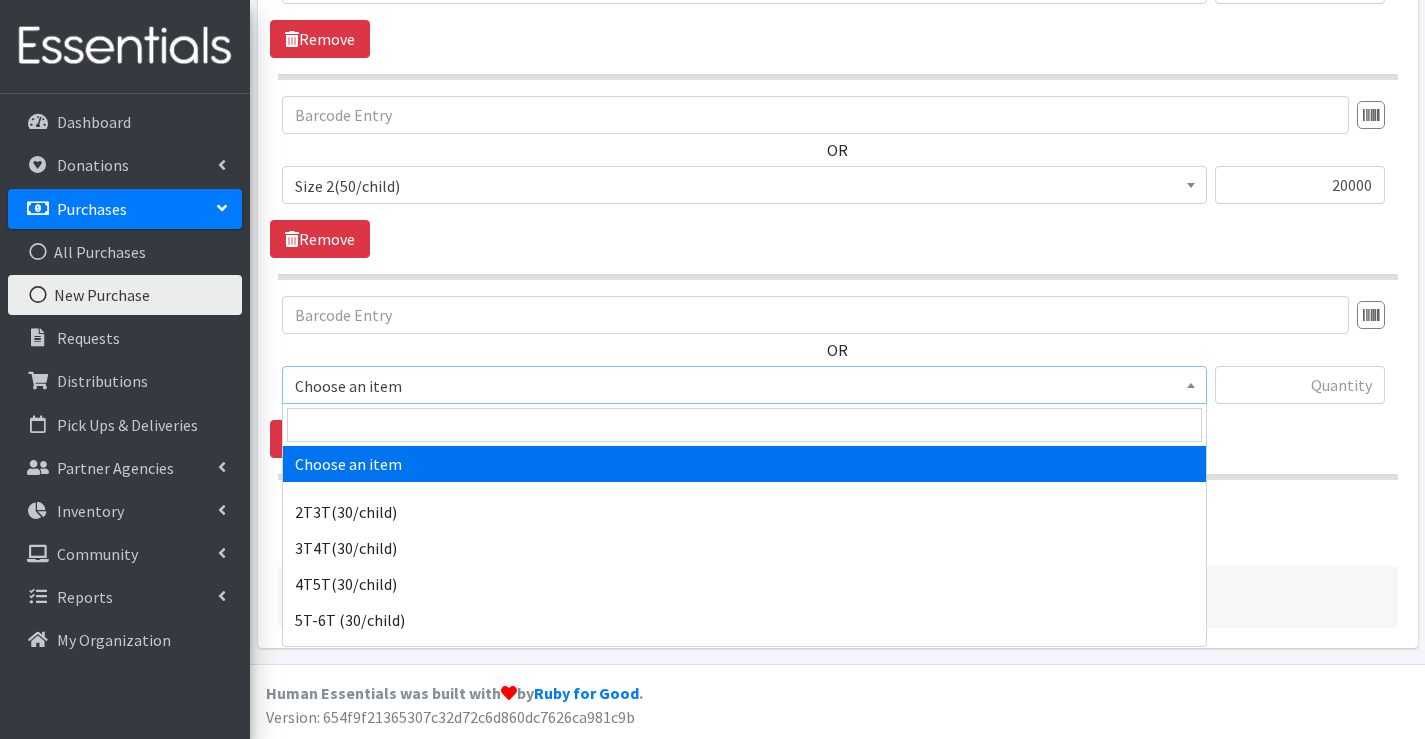 click on "Choose an item" at bounding box center (744, 386) 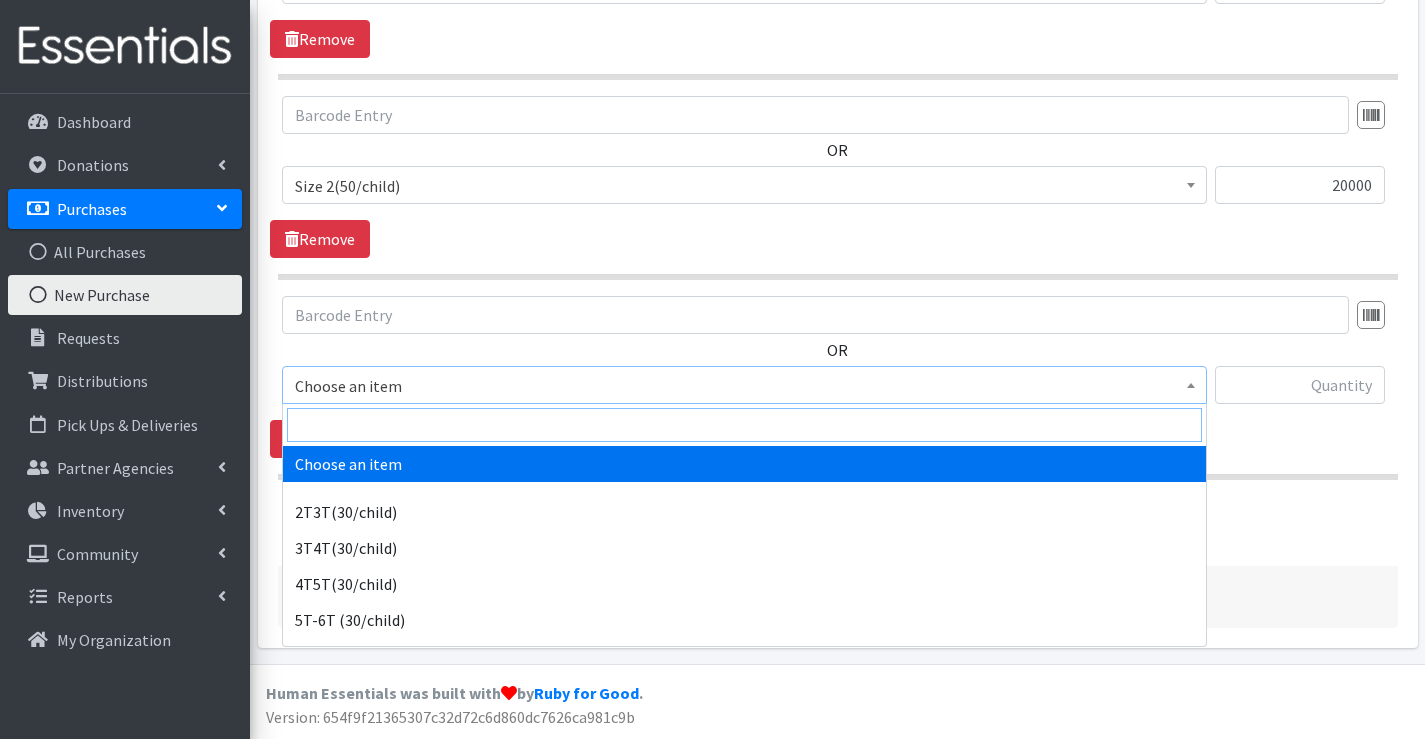 click at bounding box center (744, 425) 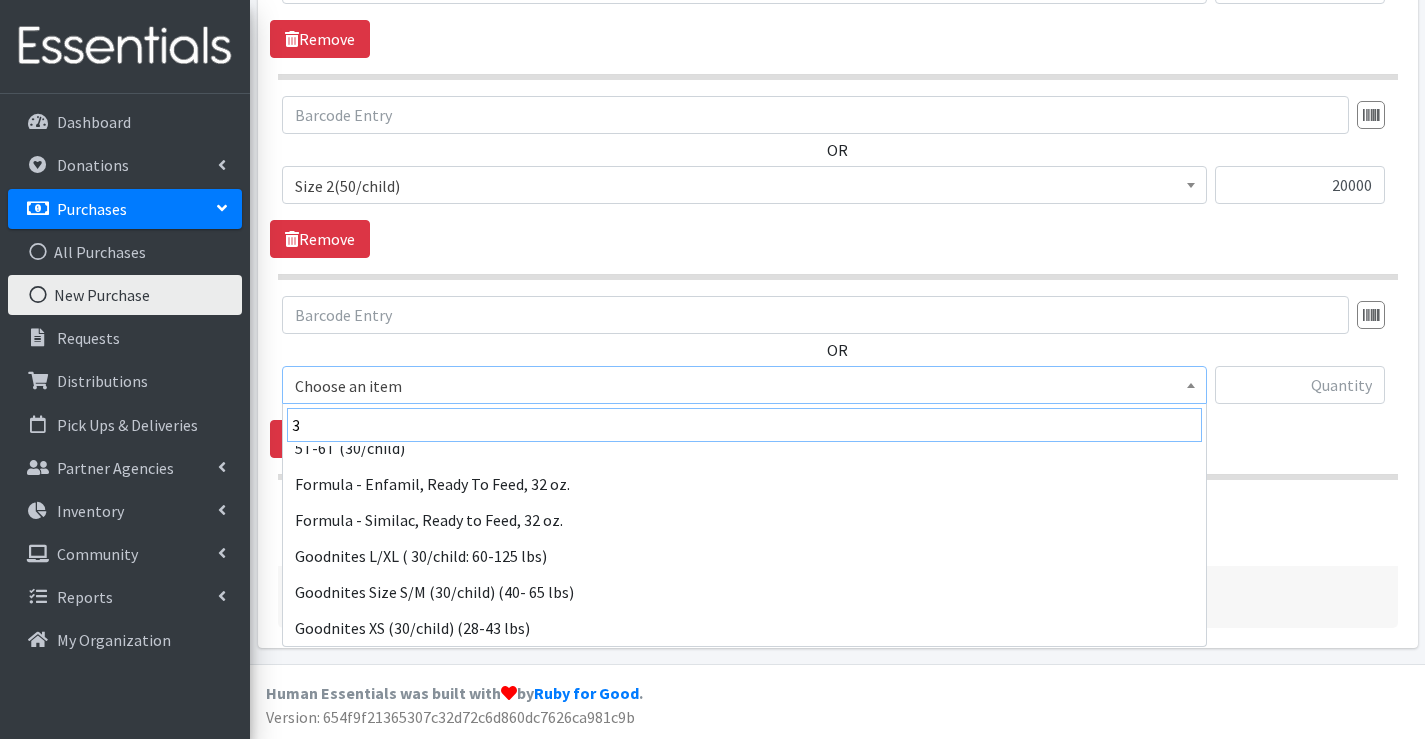scroll, scrollTop: 196, scrollLeft: 0, axis: vertical 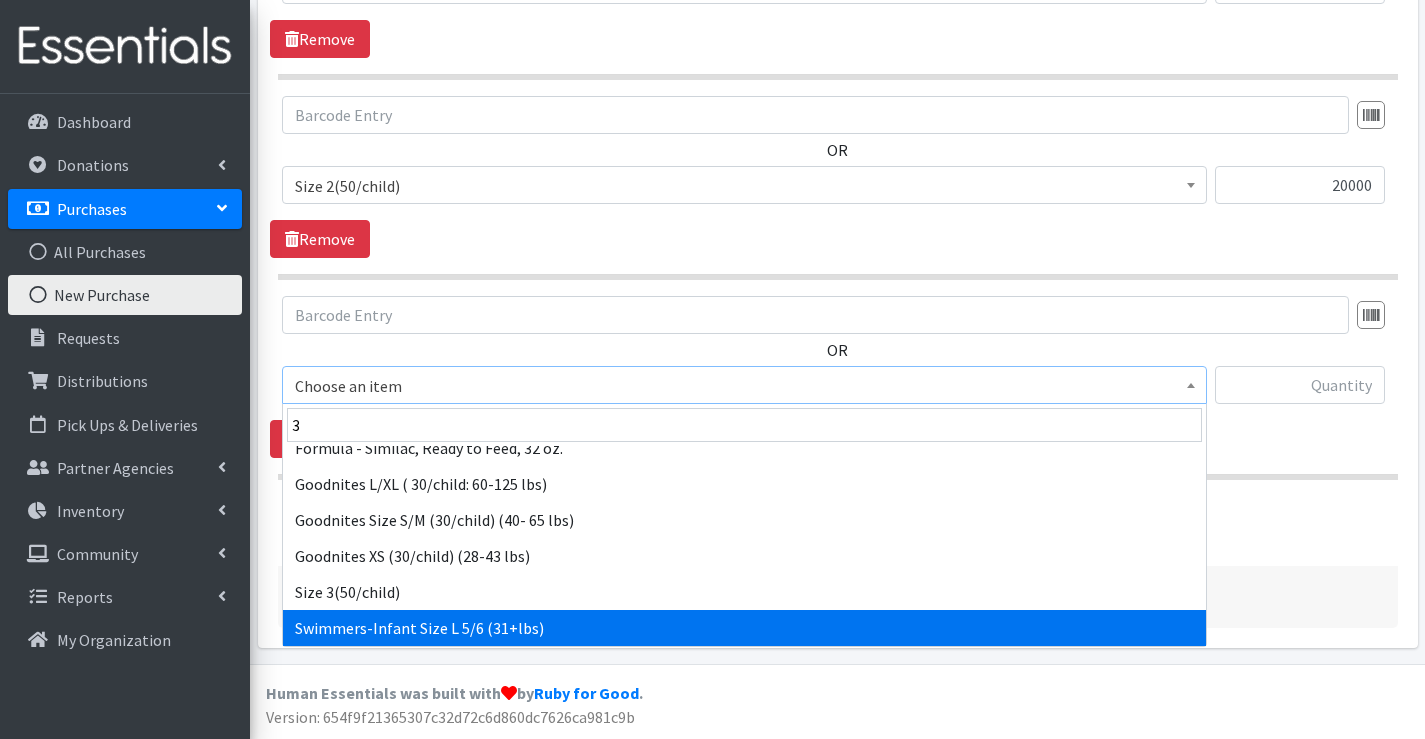 select on "954" 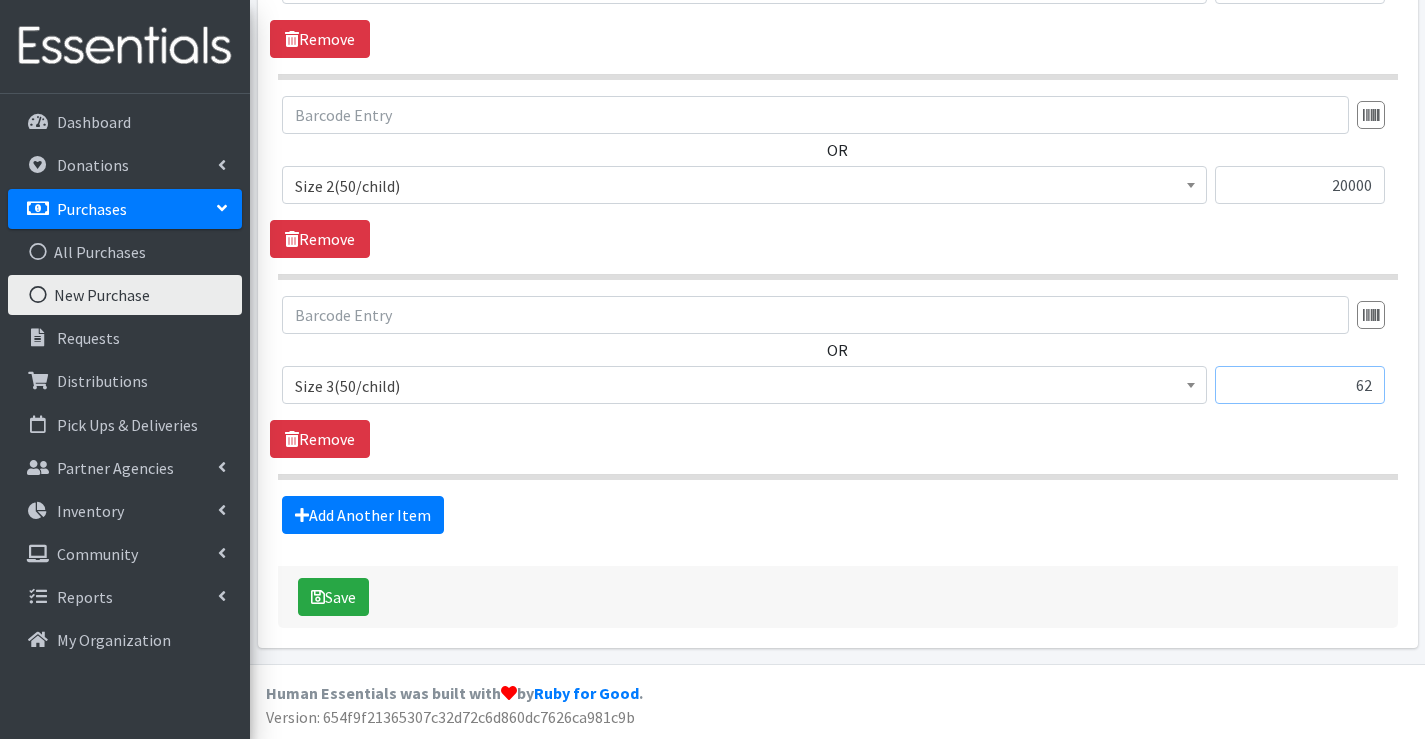type on "6" 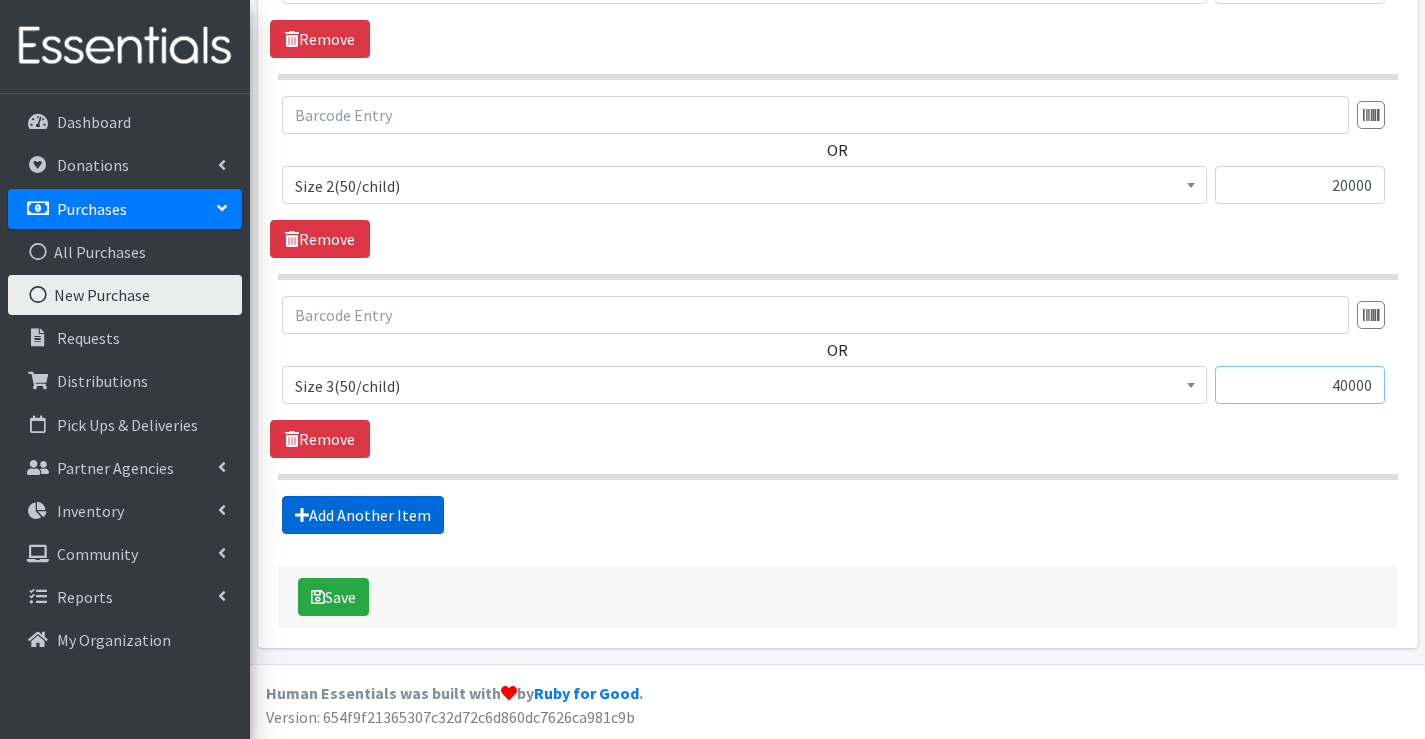 type on "40000" 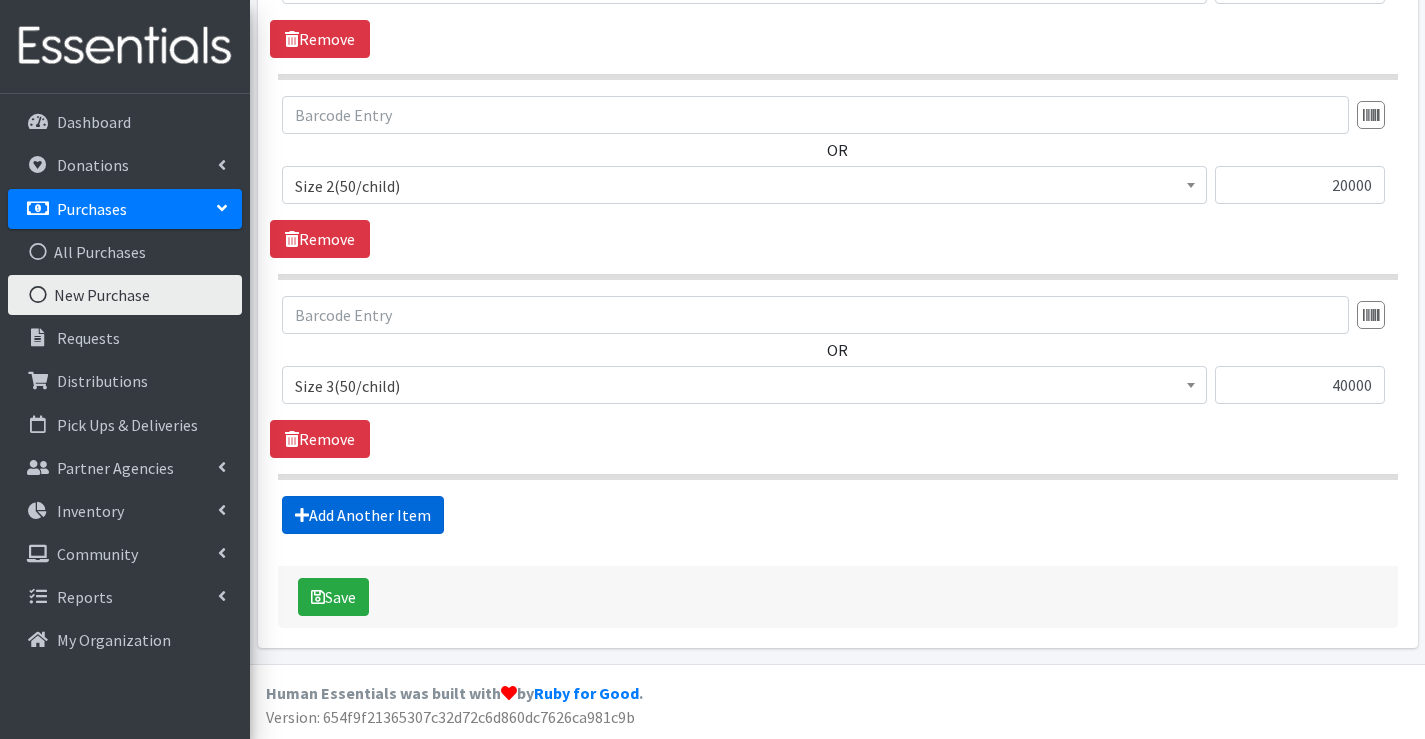 click on "Add Another Item" at bounding box center (363, 515) 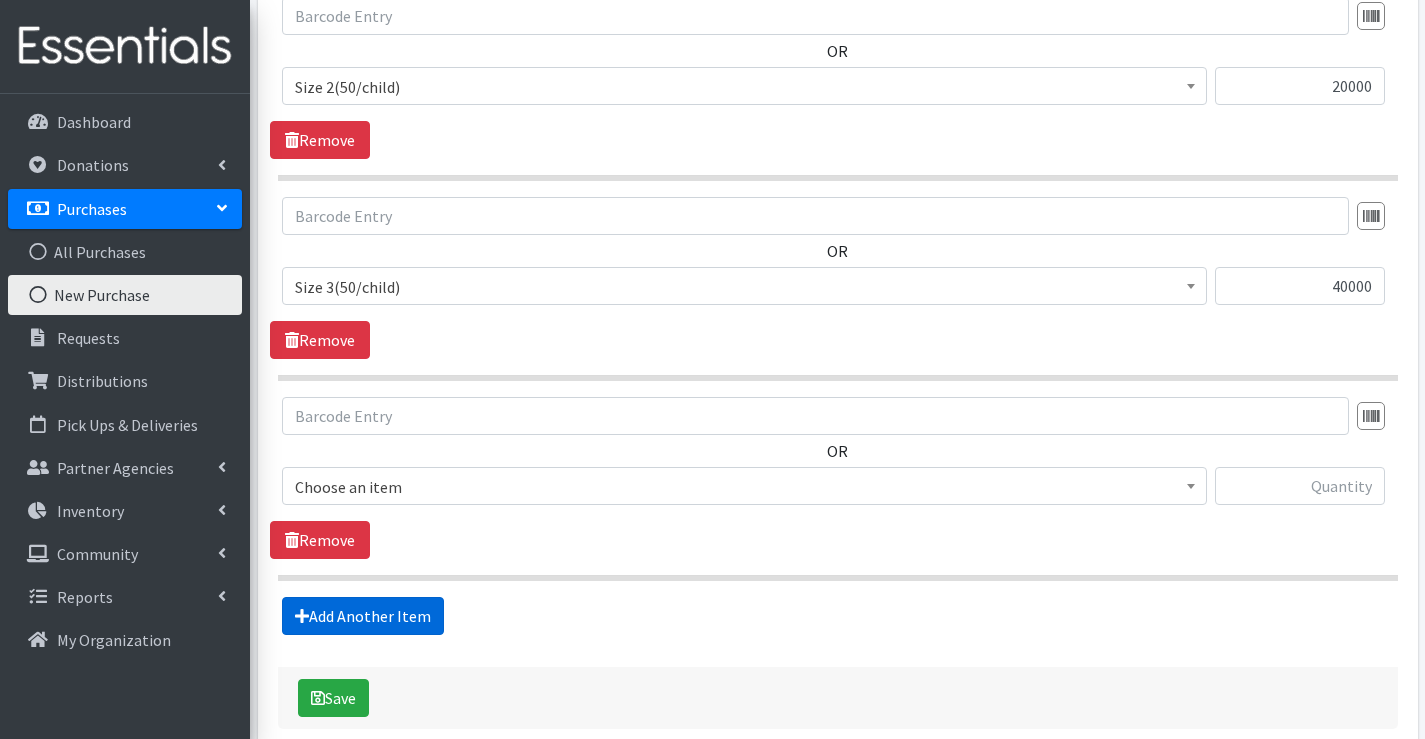 scroll, scrollTop: 1330, scrollLeft: 0, axis: vertical 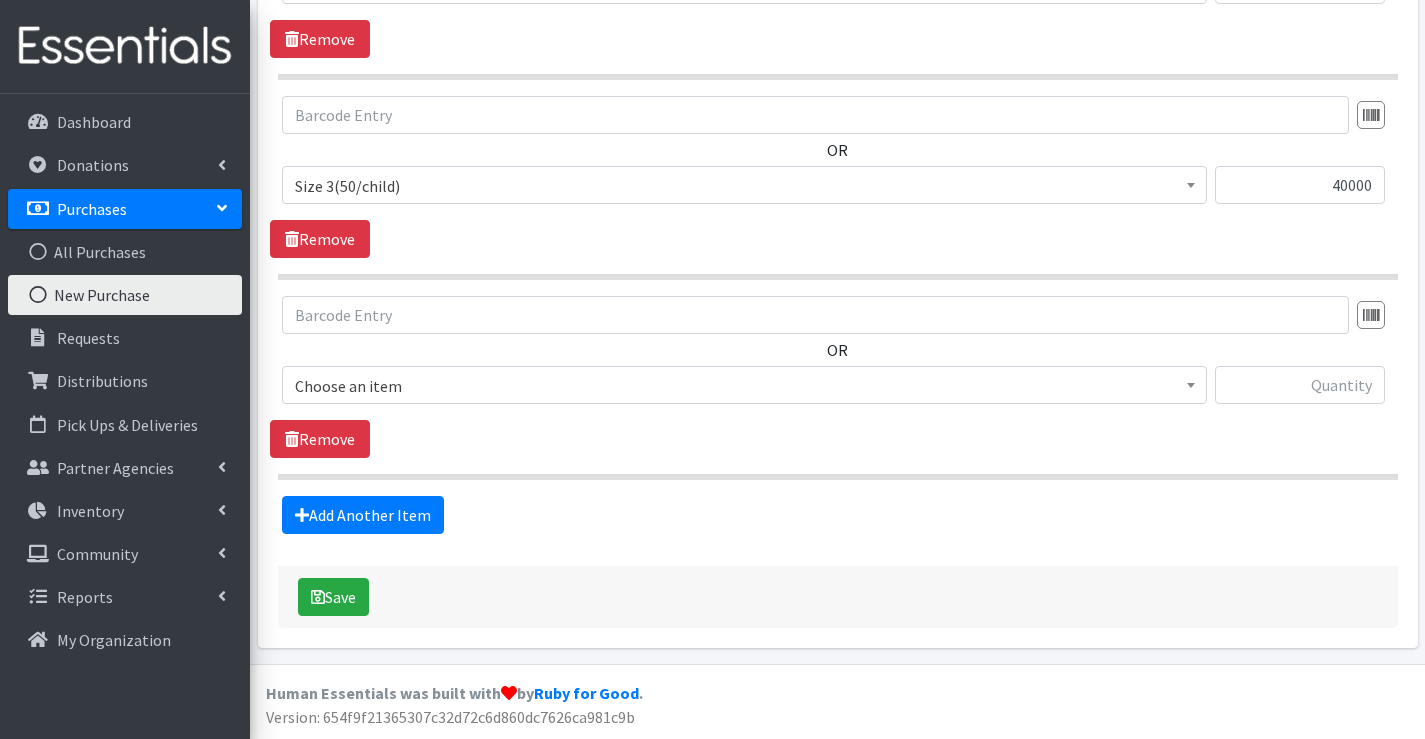 click on "Choose an item" at bounding box center (744, 386) 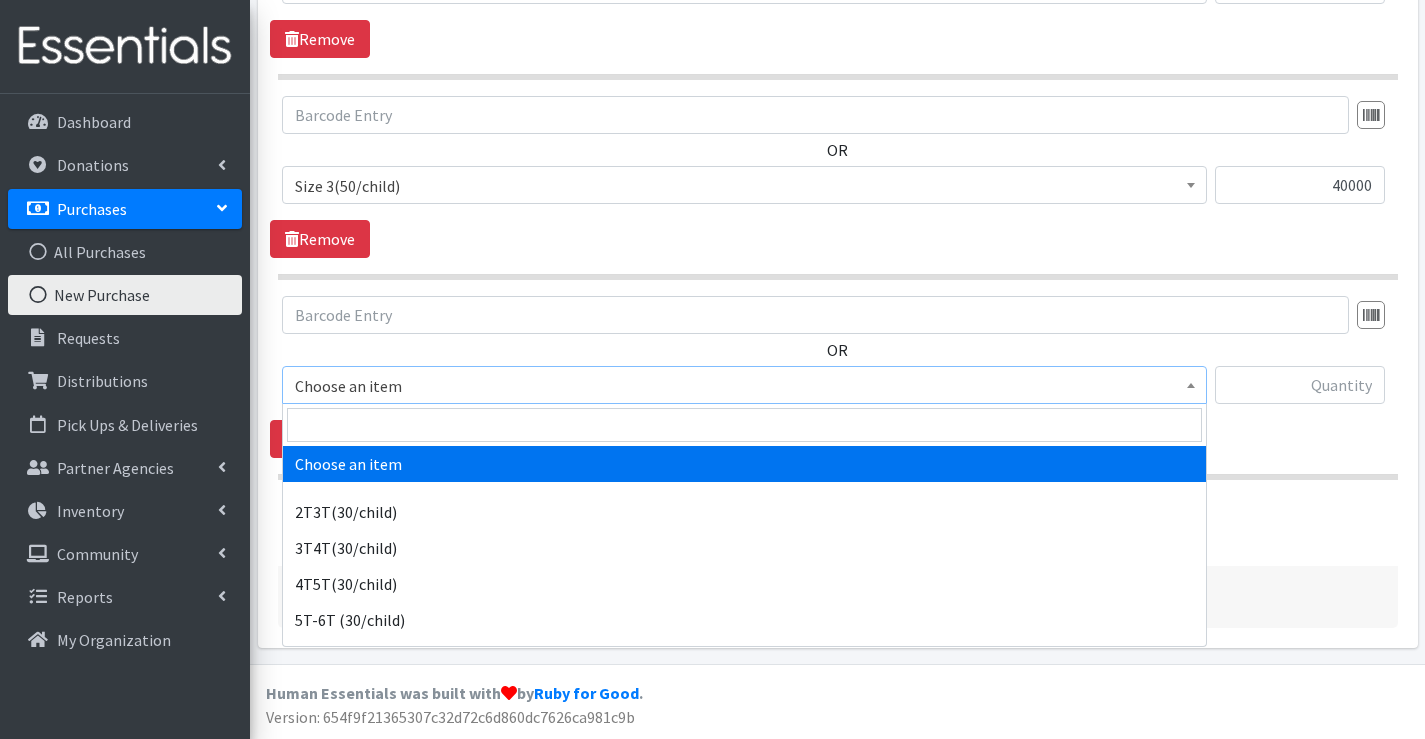 click at bounding box center [744, 425] 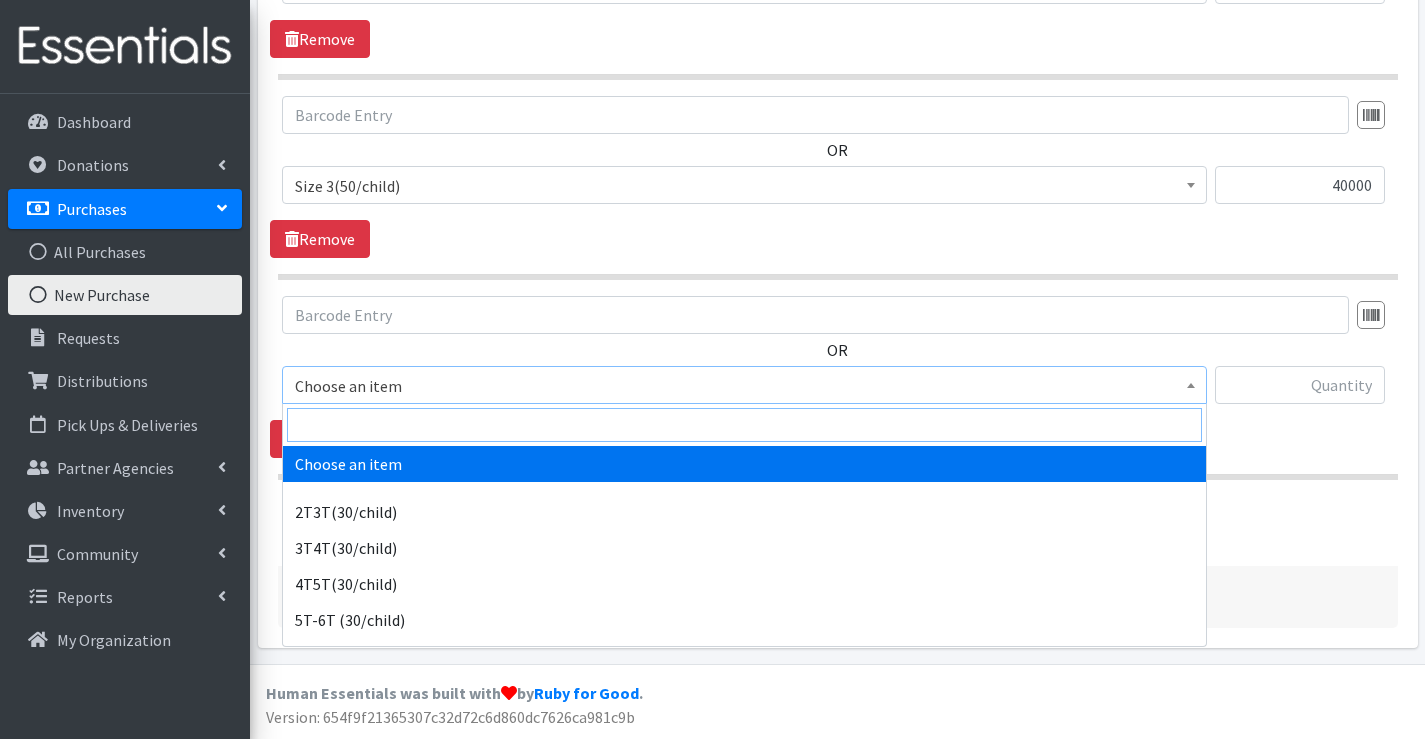 click at bounding box center (744, 425) 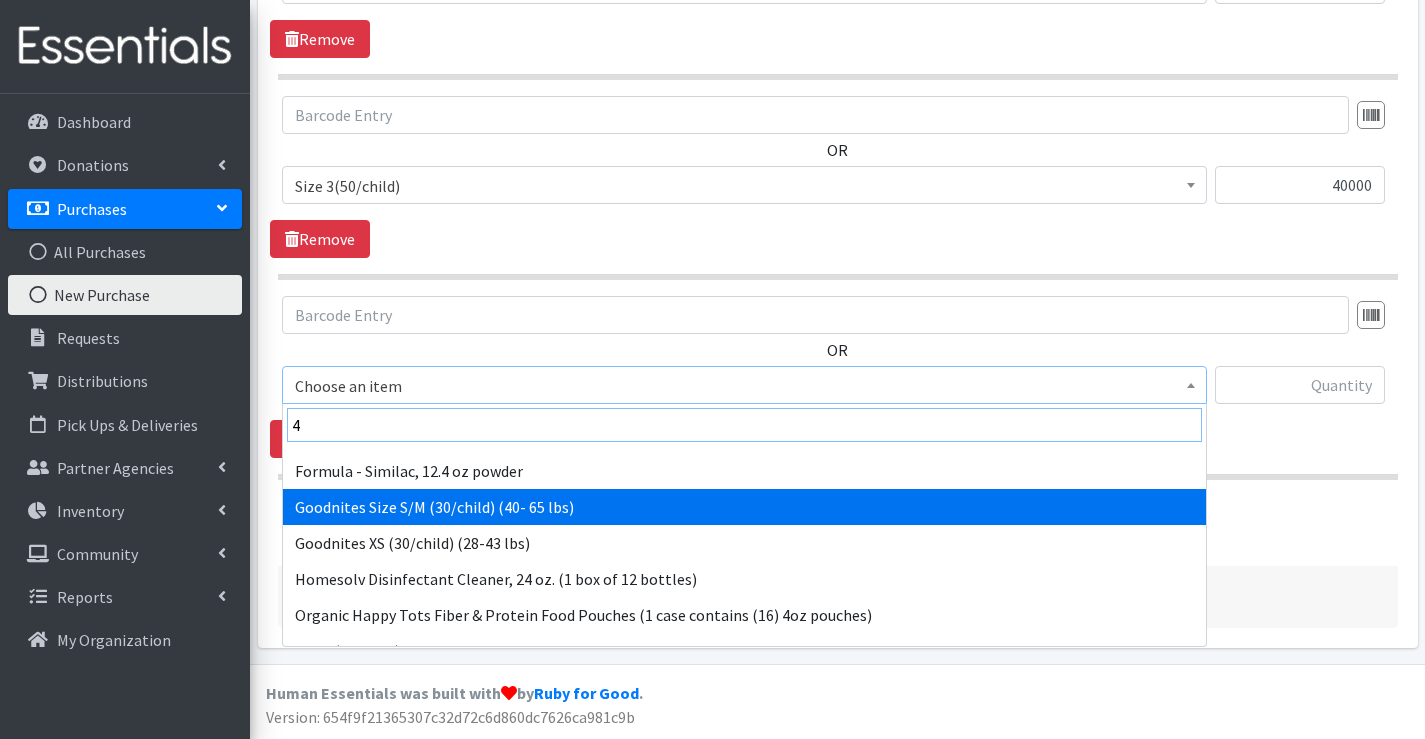 scroll, scrollTop: 100, scrollLeft: 0, axis: vertical 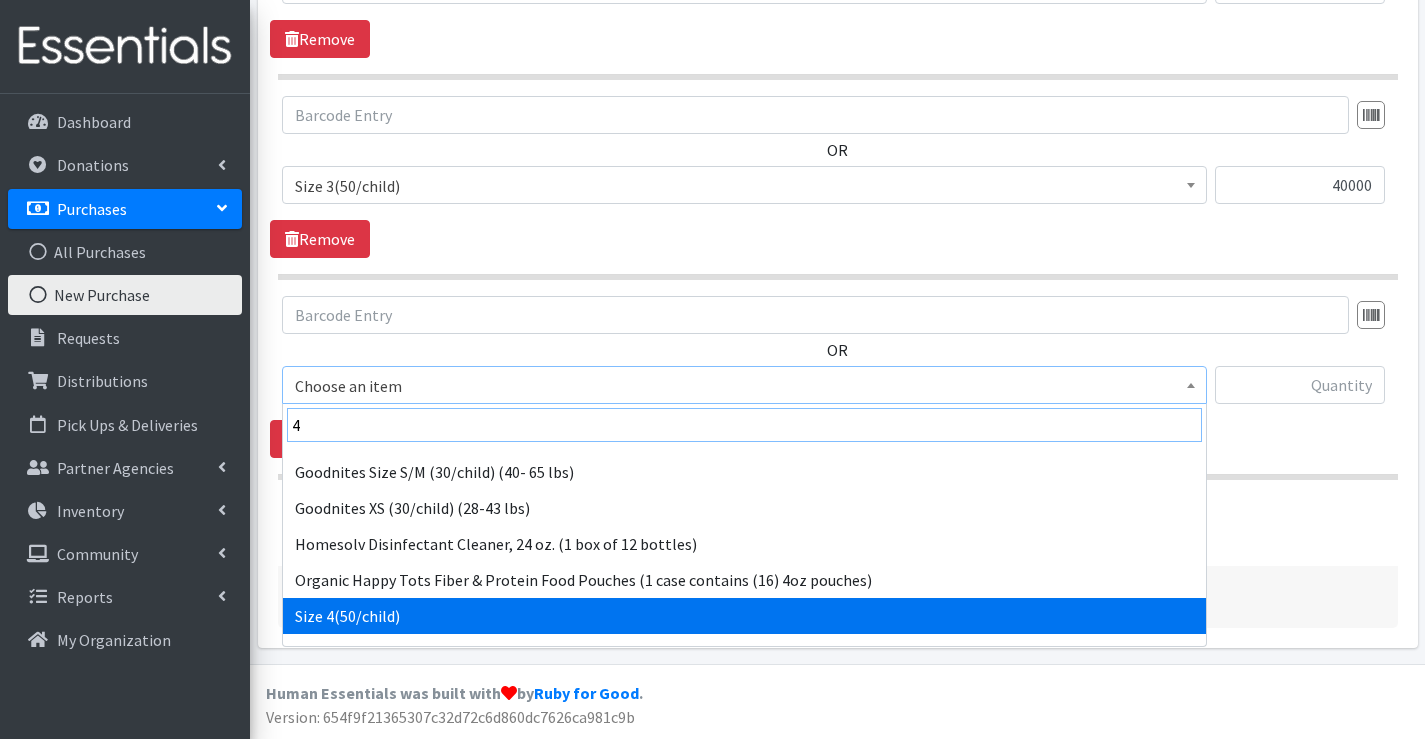 type on "4" 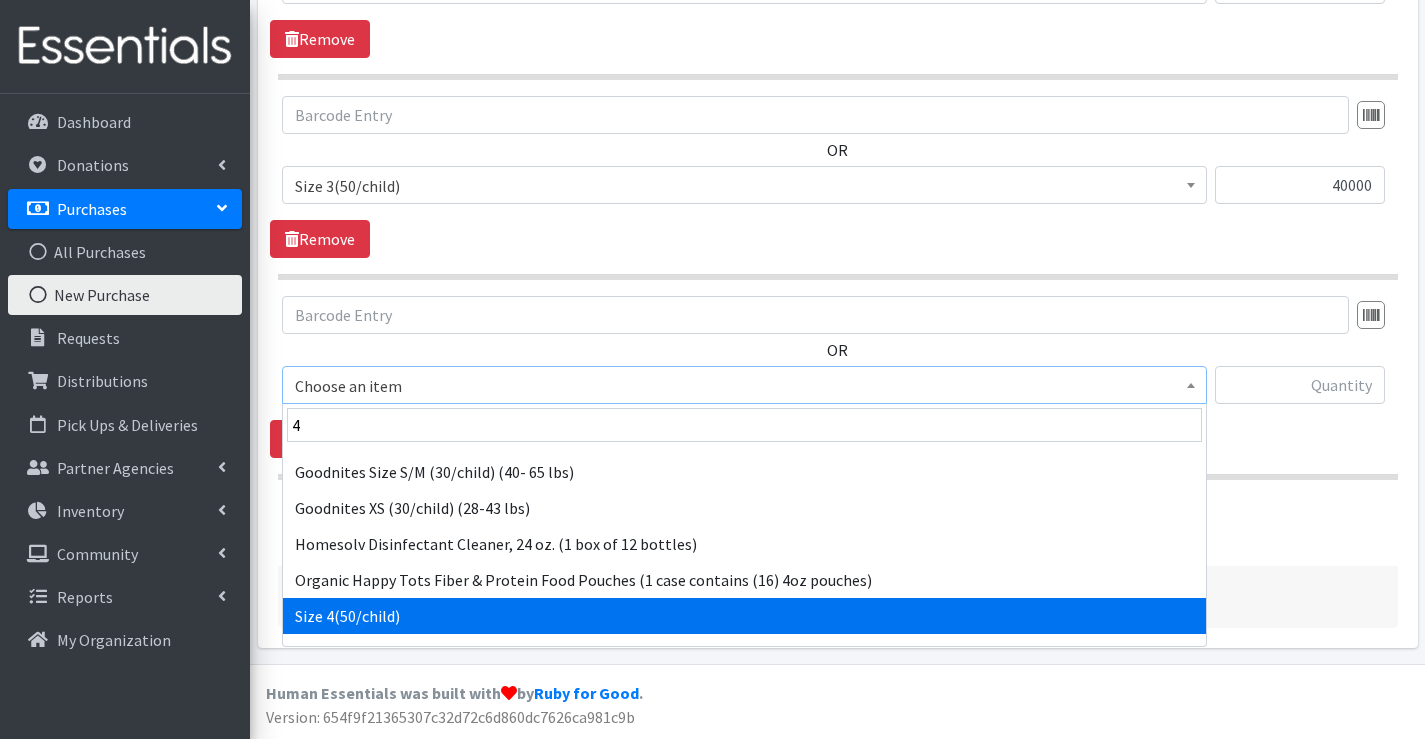 select on "963" 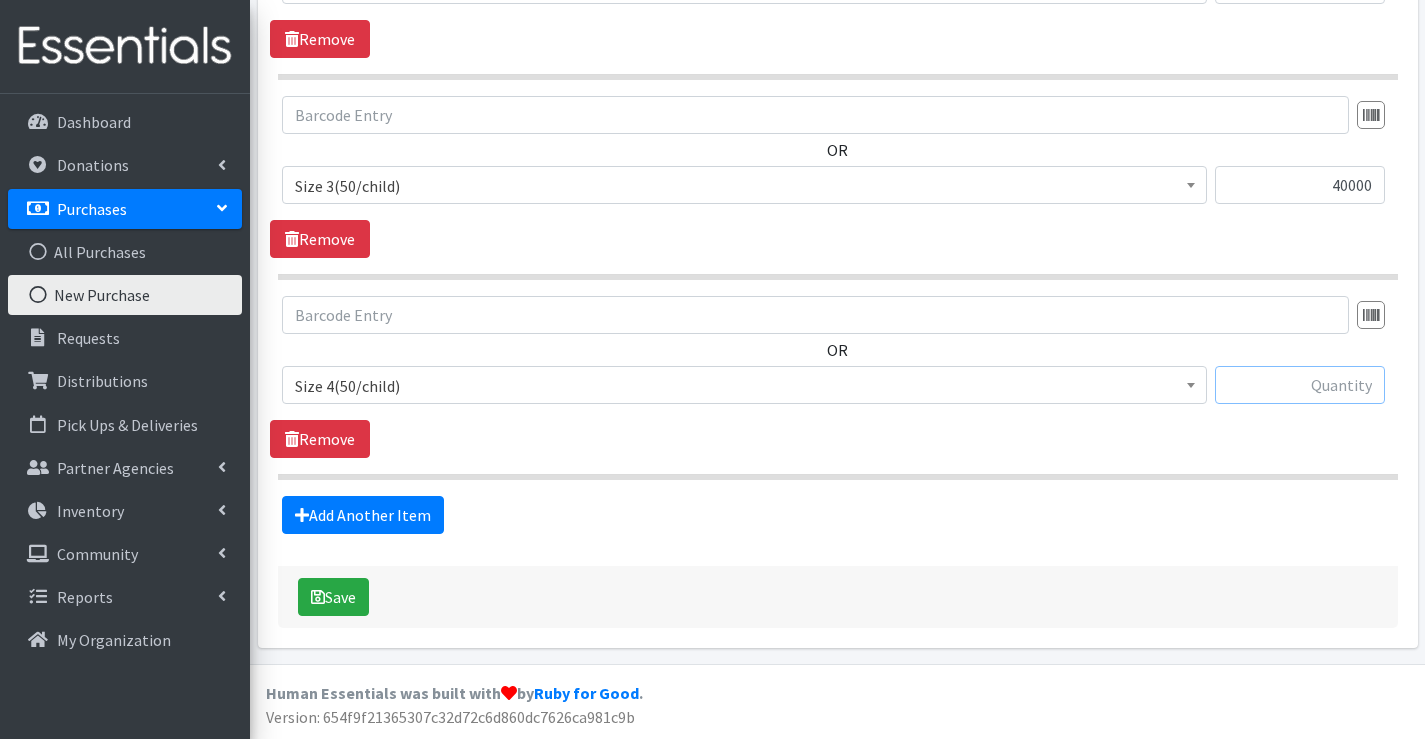 click at bounding box center [1300, 385] 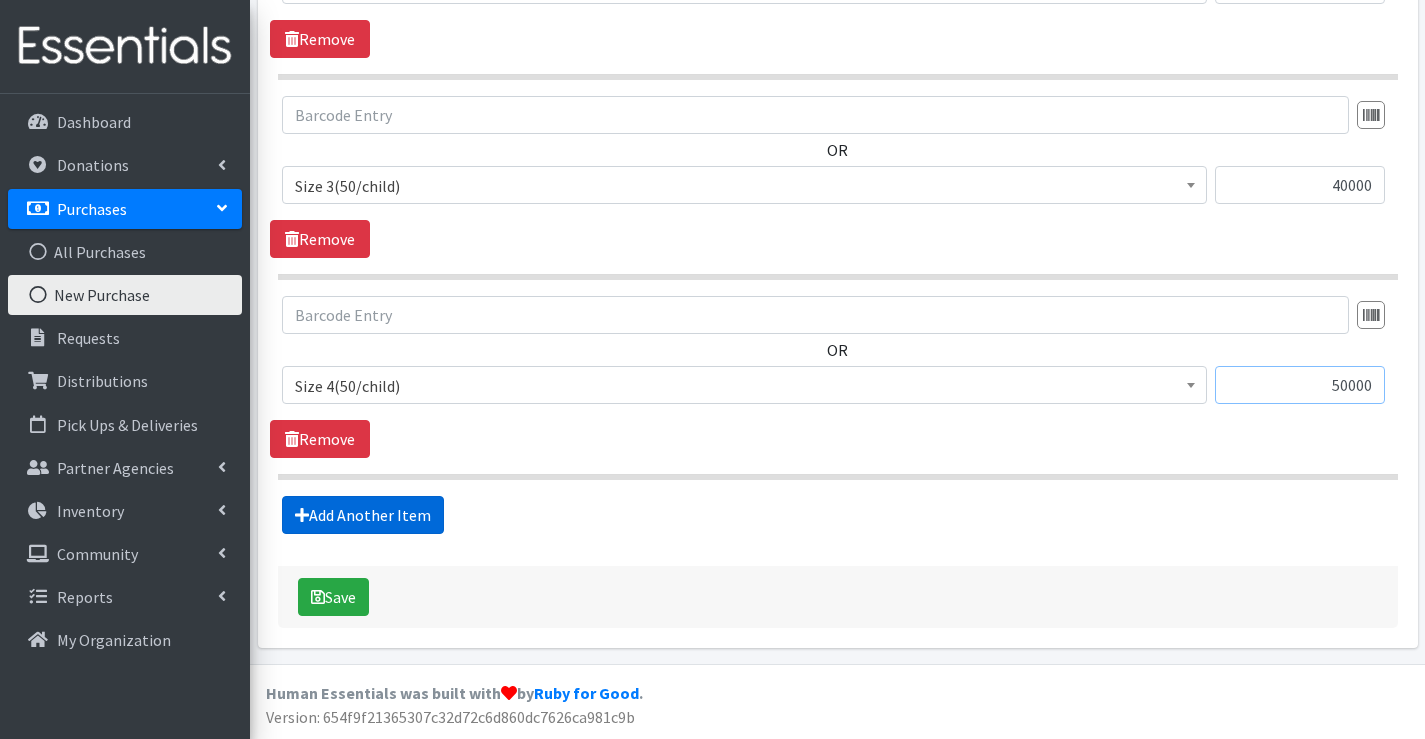 type on "50000" 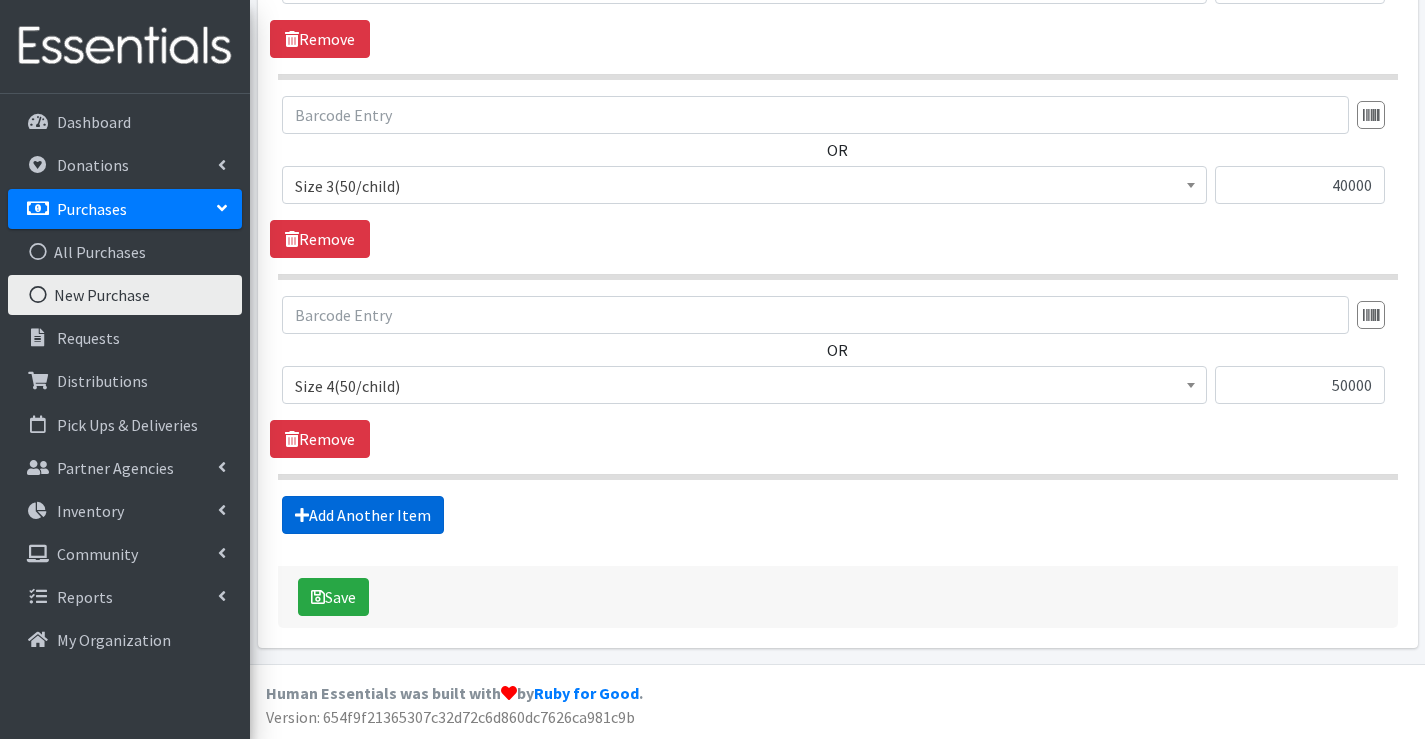 click on "Add Another Item" at bounding box center [363, 515] 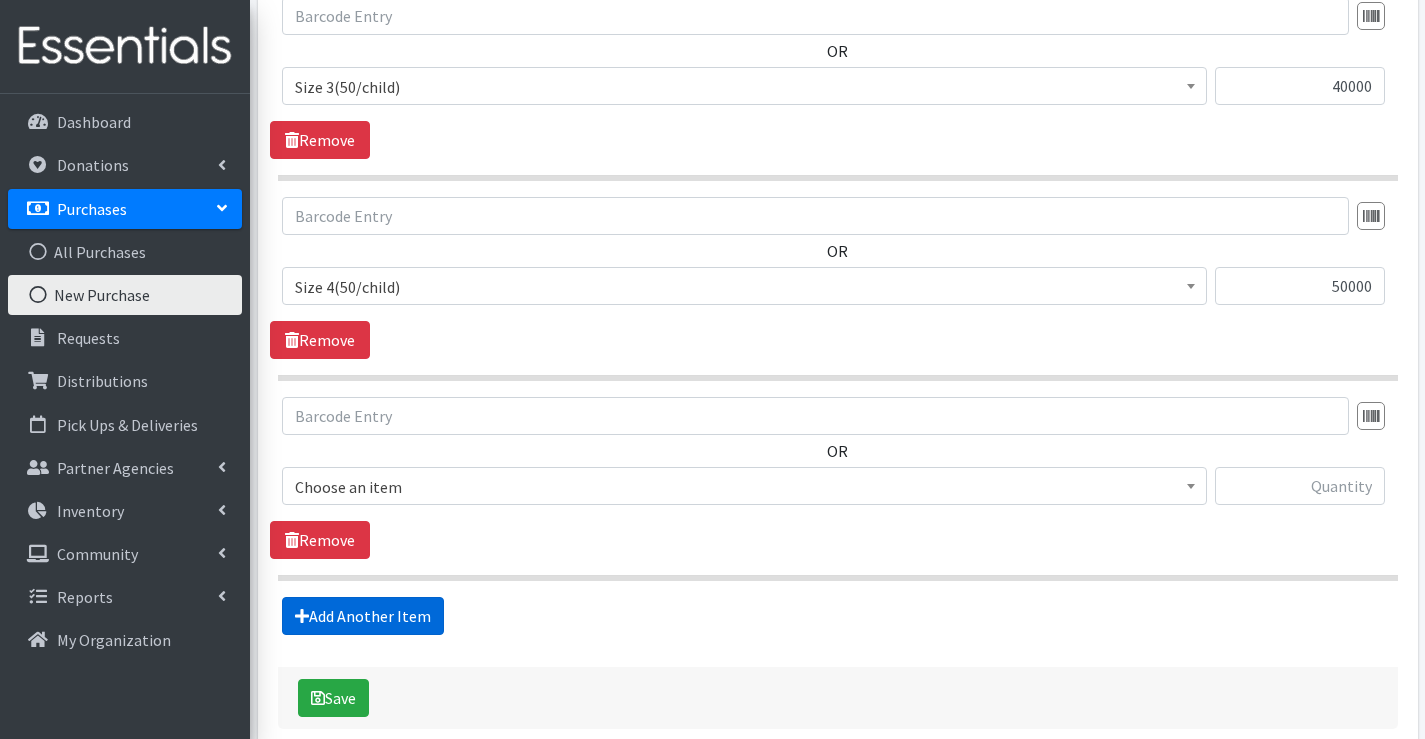 scroll, scrollTop: 1530, scrollLeft: 0, axis: vertical 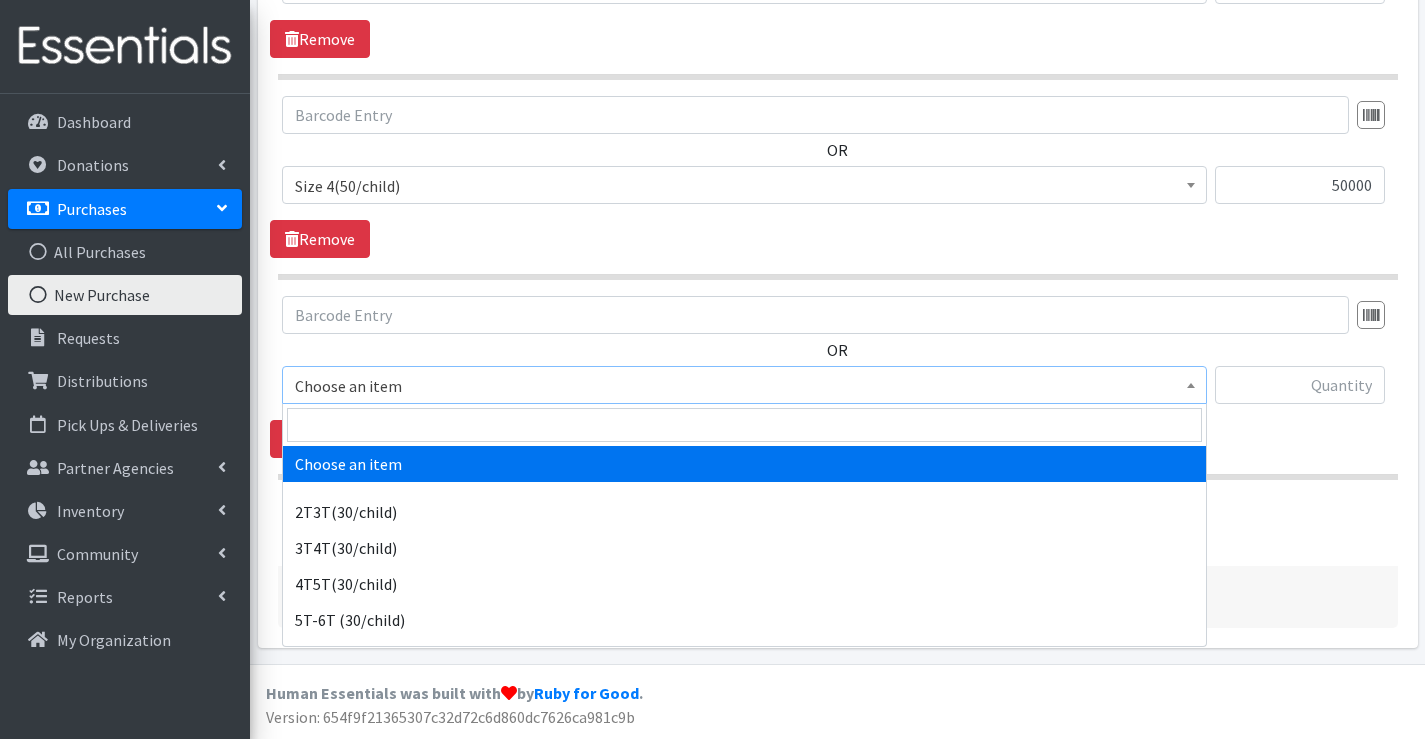 click on "Choose an item" at bounding box center [744, 386] 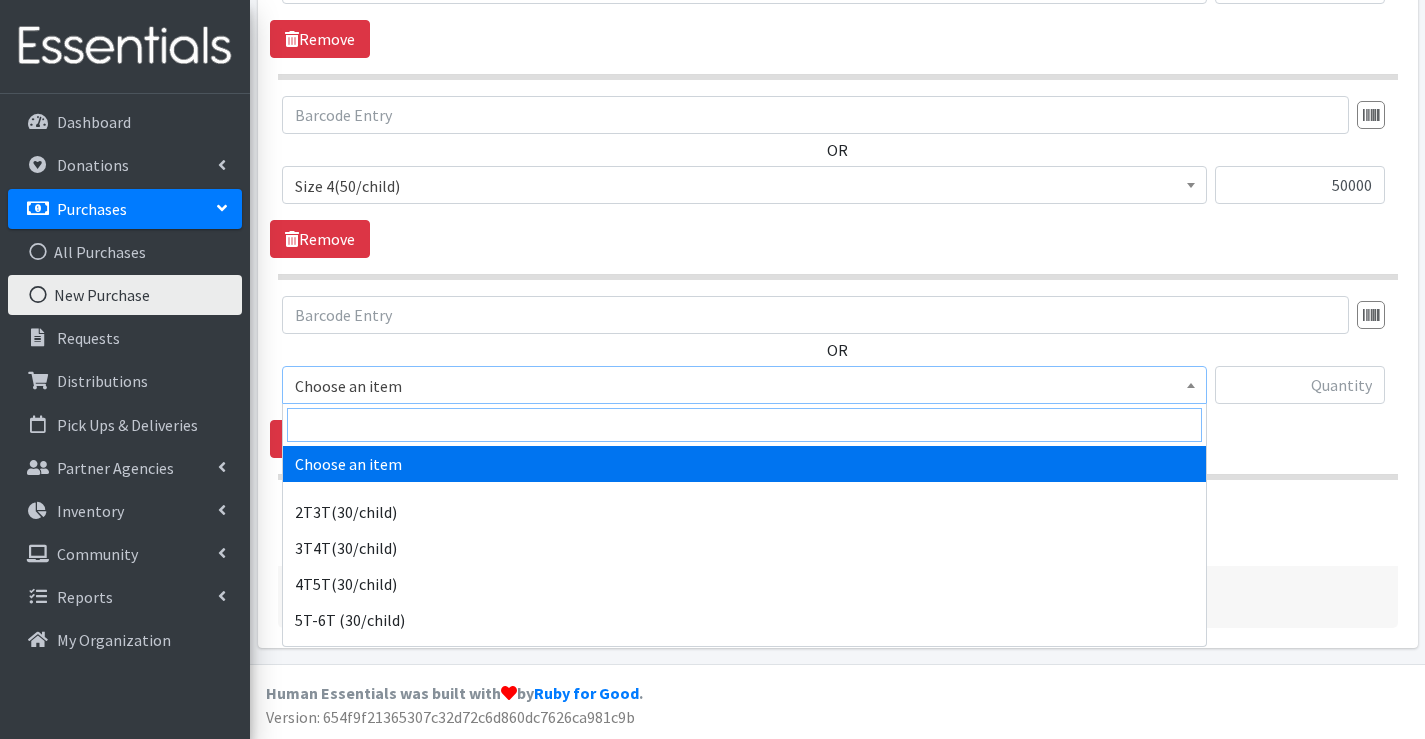 click at bounding box center (744, 425) 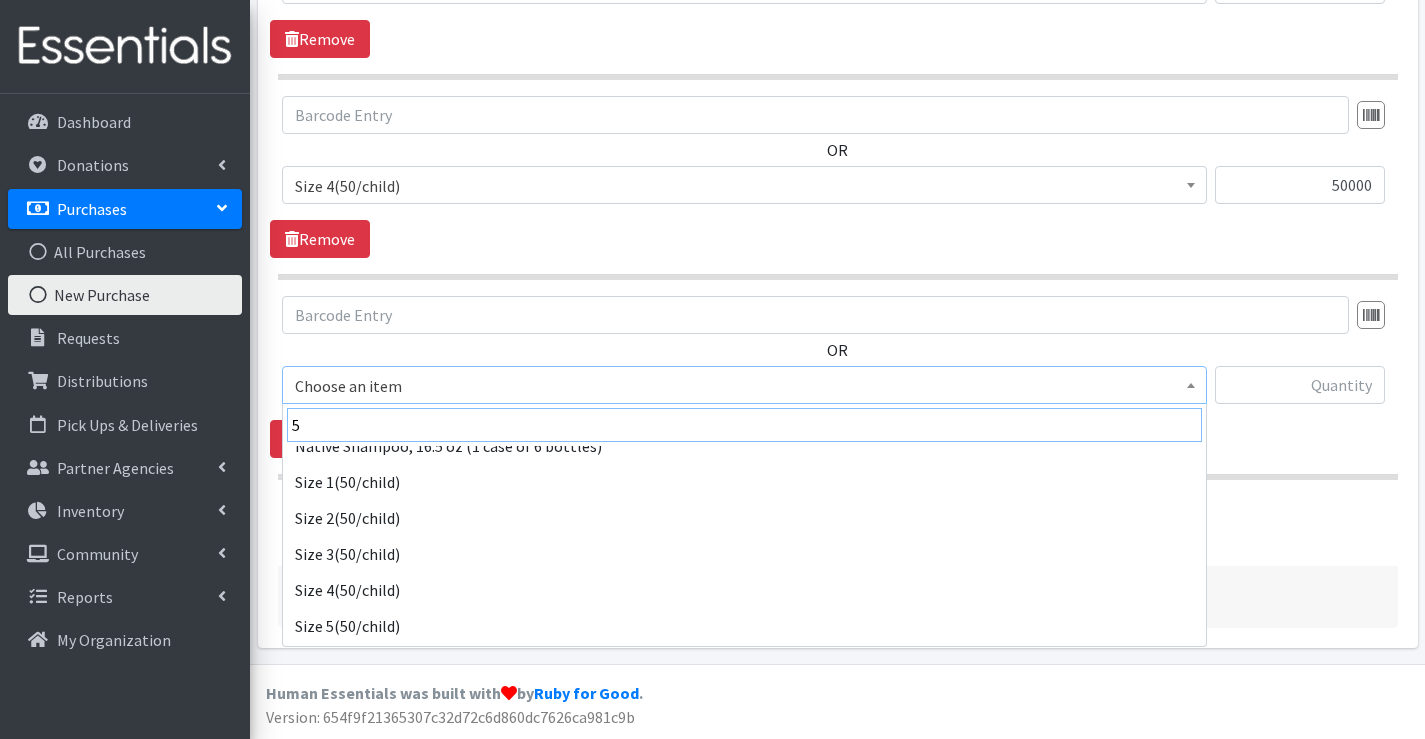 scroll, scrollTop: 200, scrollLeft: 0, axis: vertical 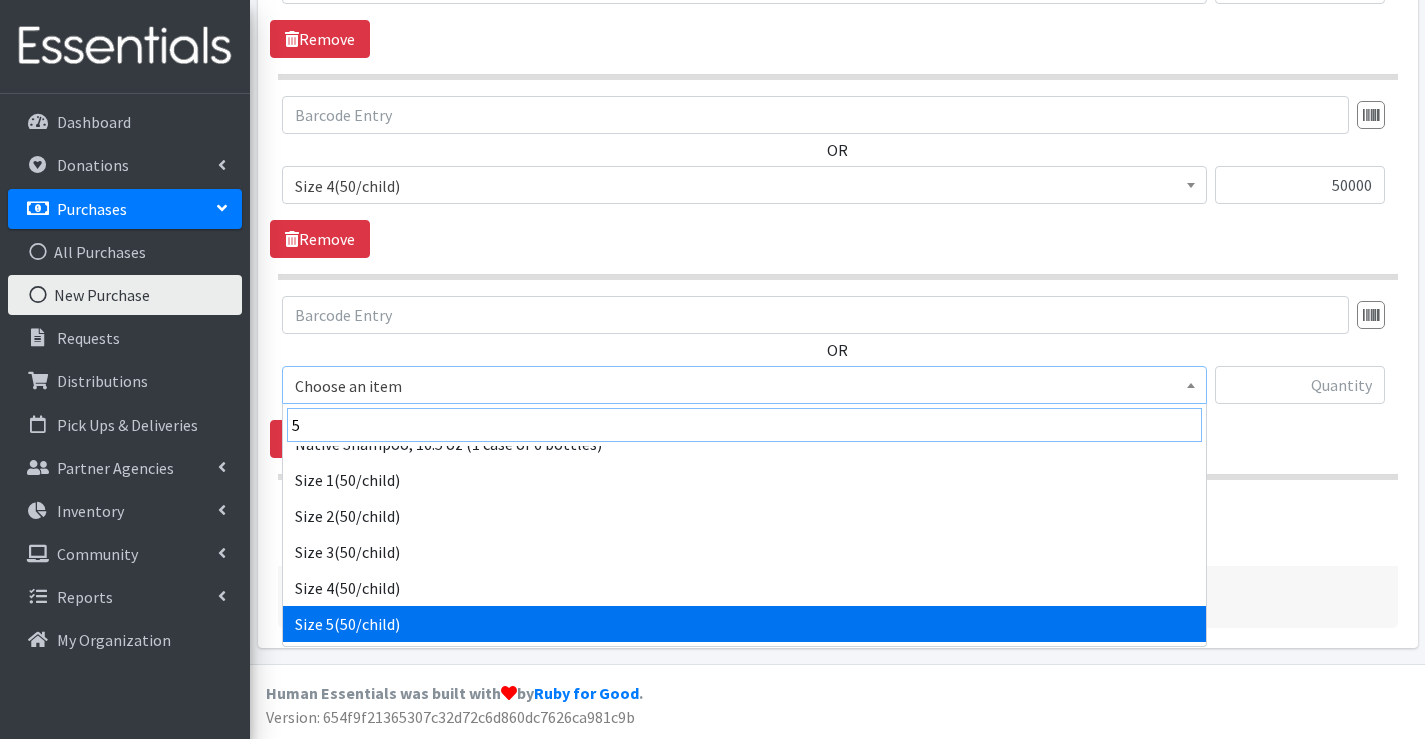 type on "5" 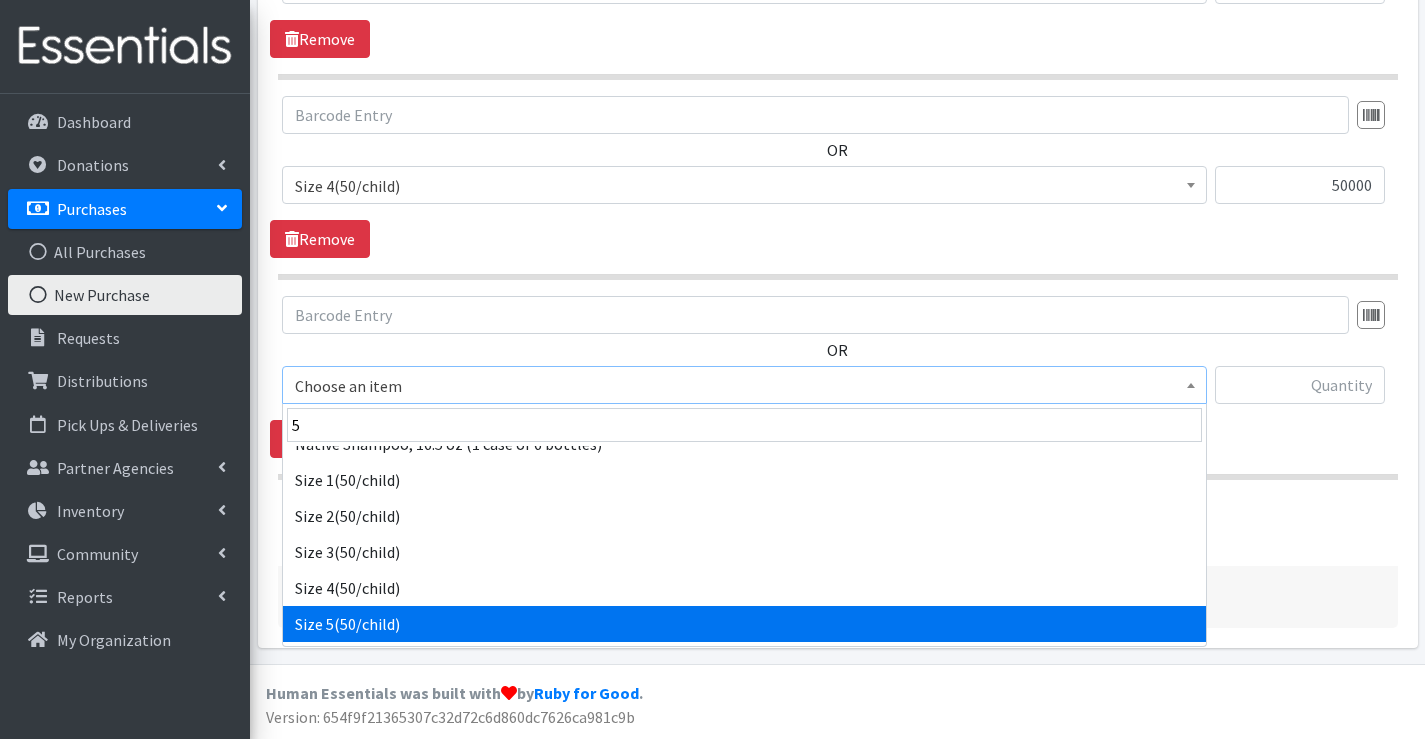 drag, startPoint x: 456, startPoint y: 614, endPoint x: 532, endPoint y: 571, distance: 87.32124 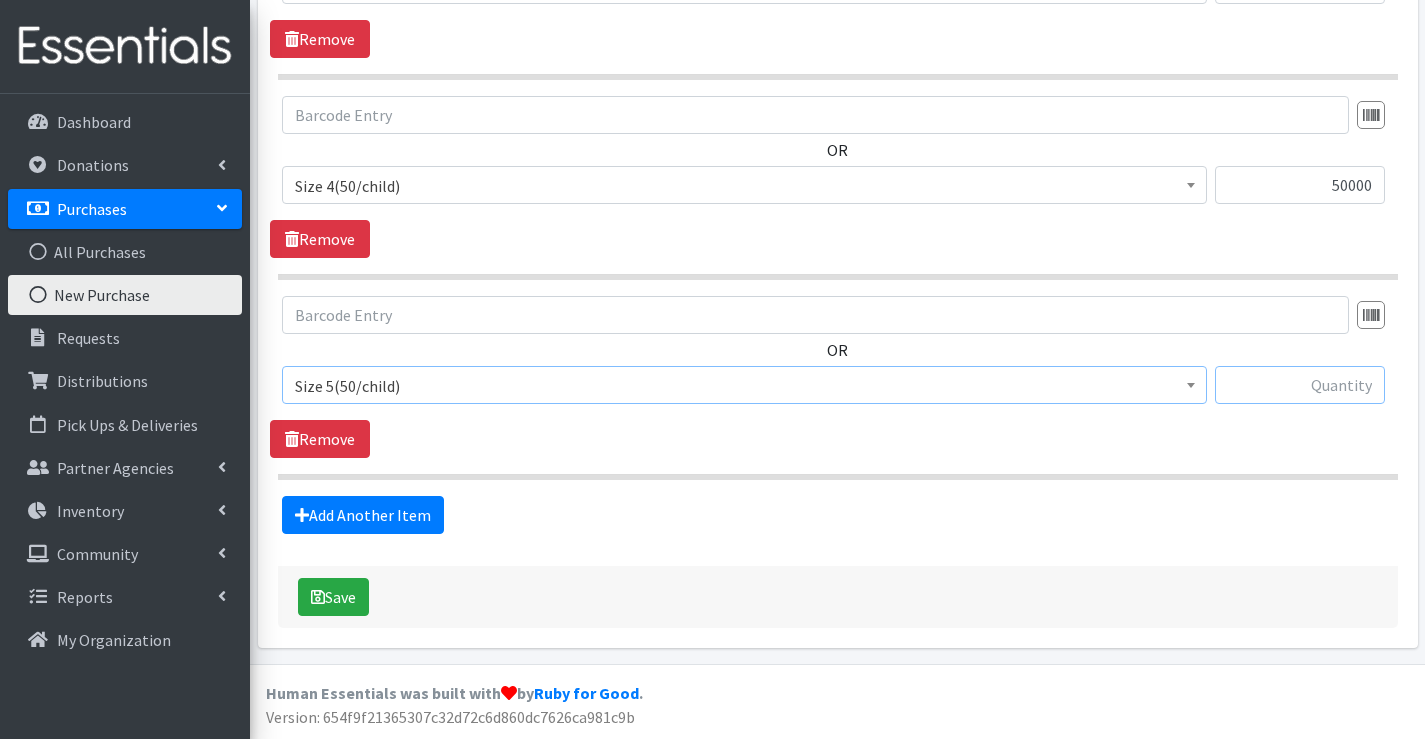 click at bounding box center [1300, 385] 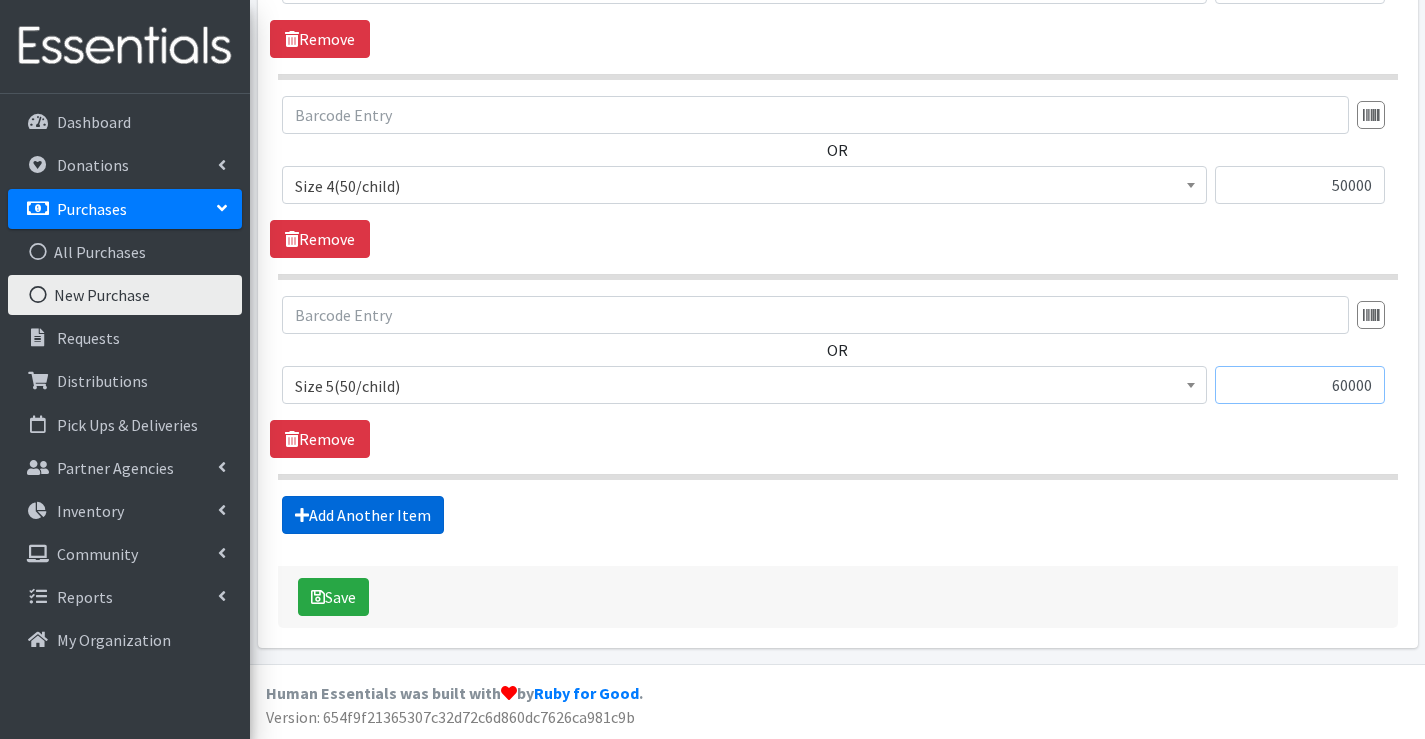 type on "60000" 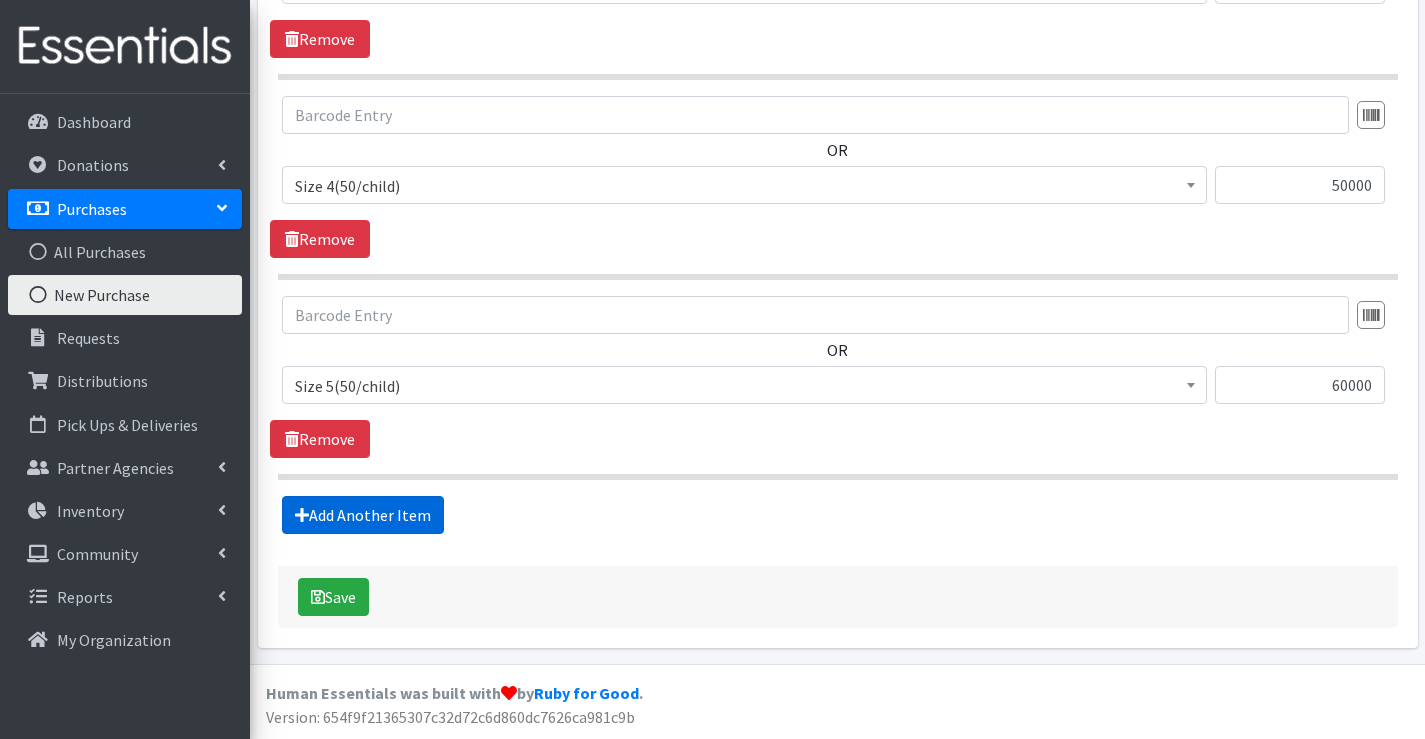 click on "Add Another Item" at bounding box center [363, 515] 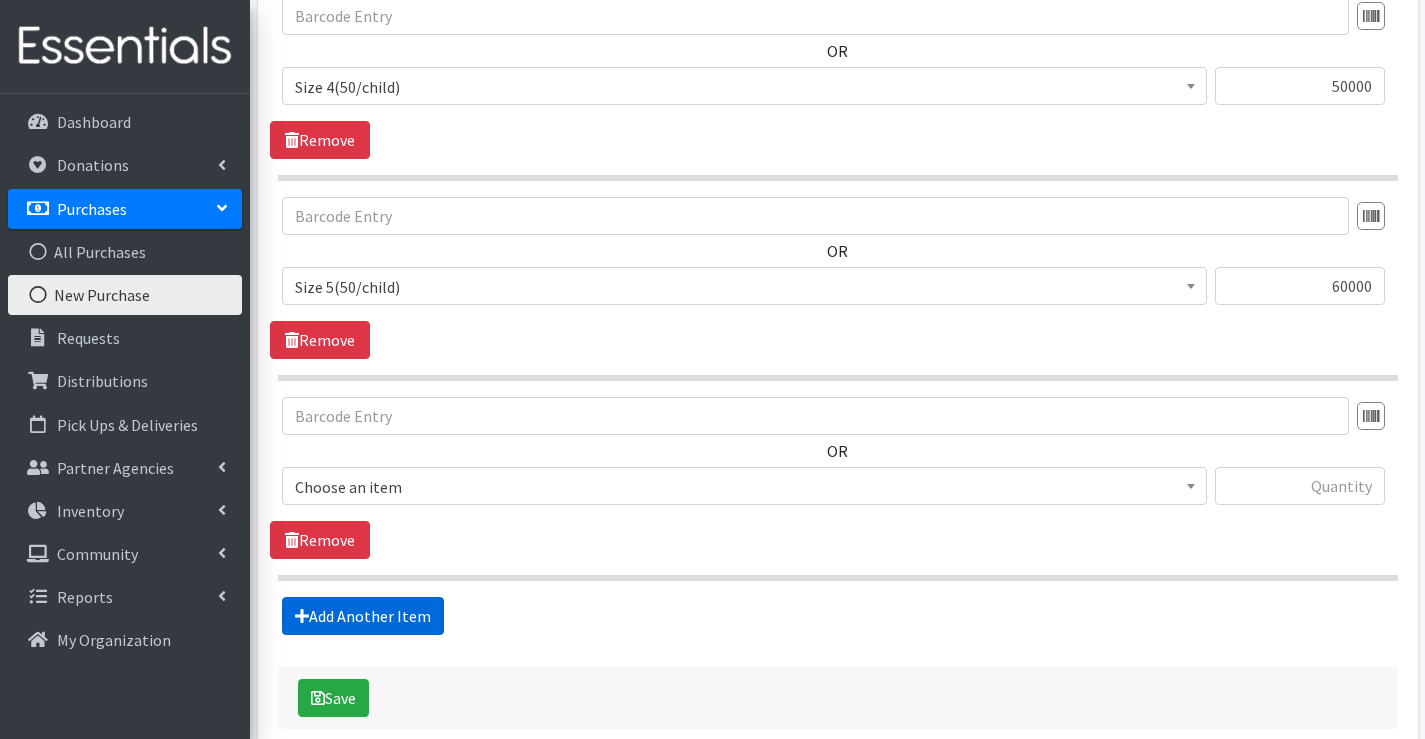 scroll, scrollTop: 1730, scrollLeft: 0, axis: vertical 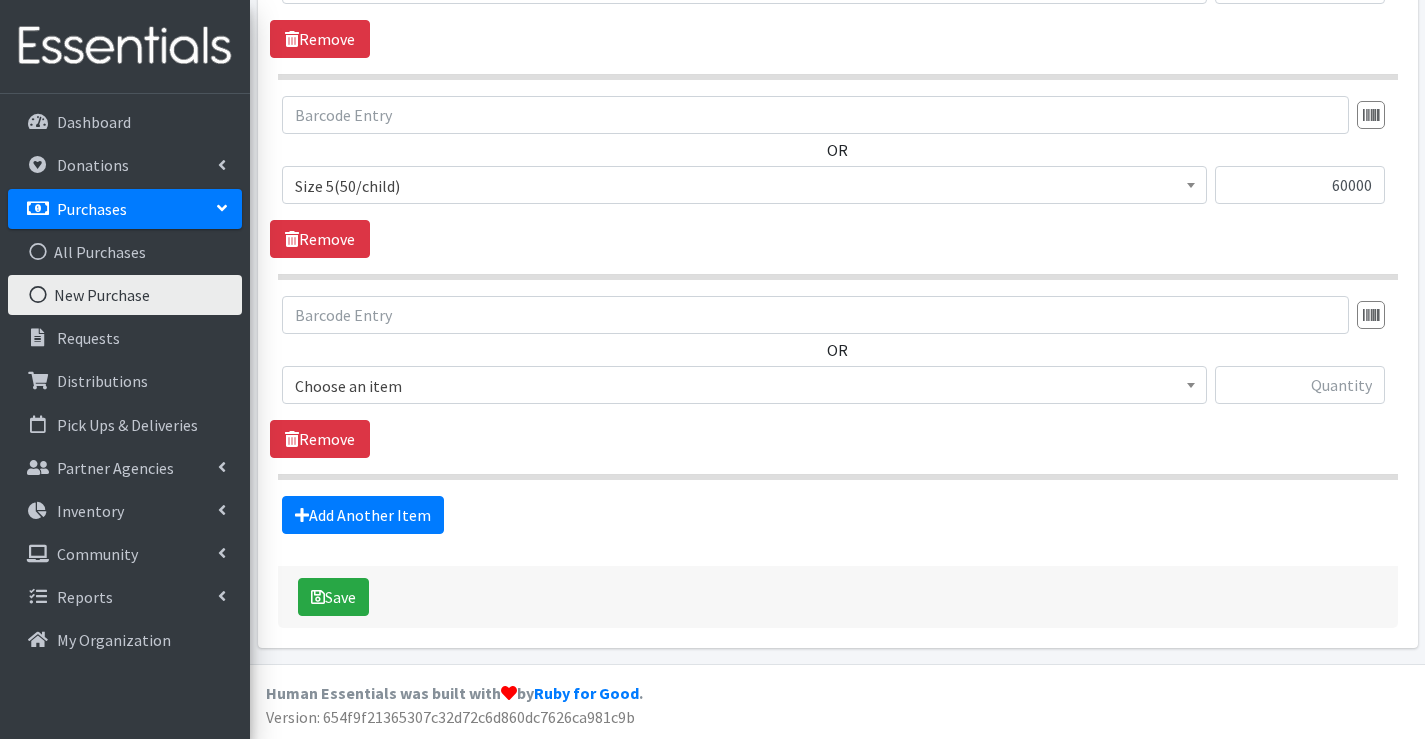 click on "Choose an item" at bounding box center [744, 386] 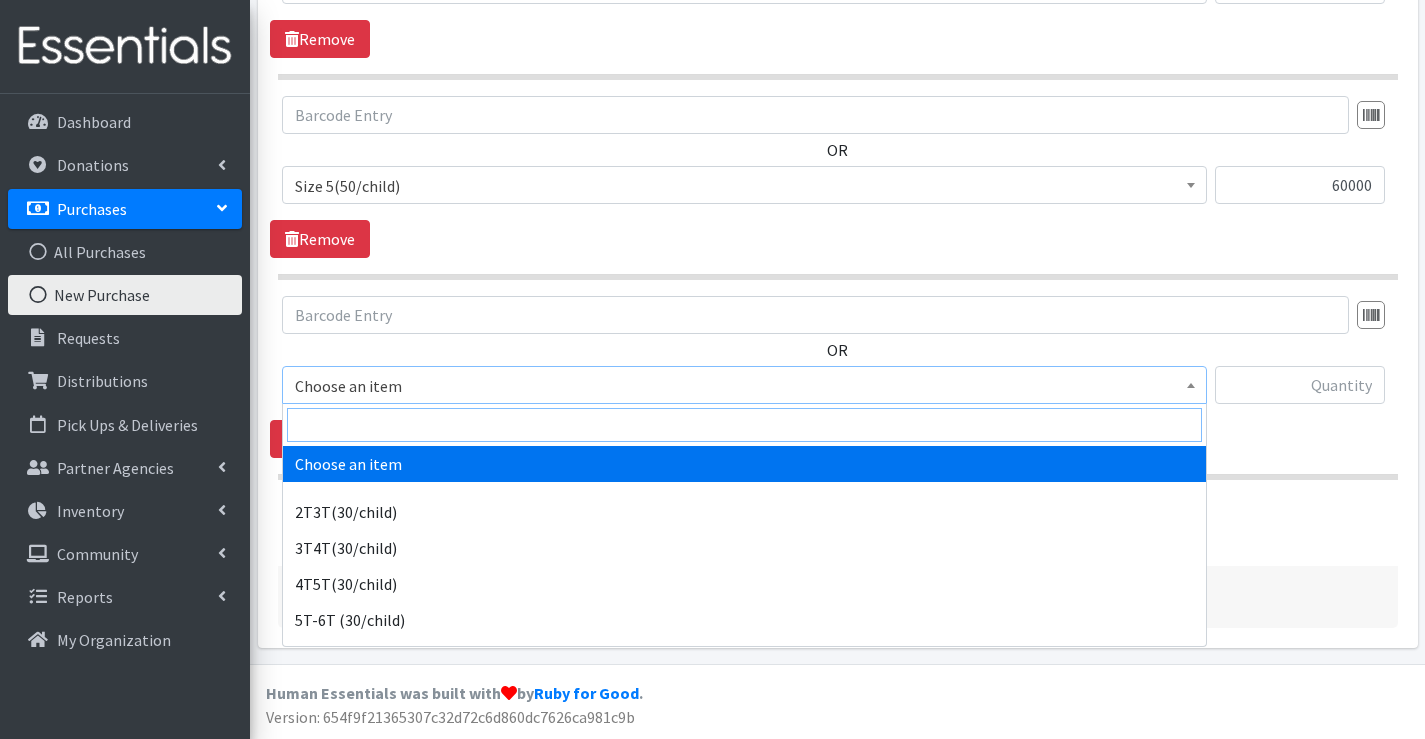 click at bounding box center [744, 425] 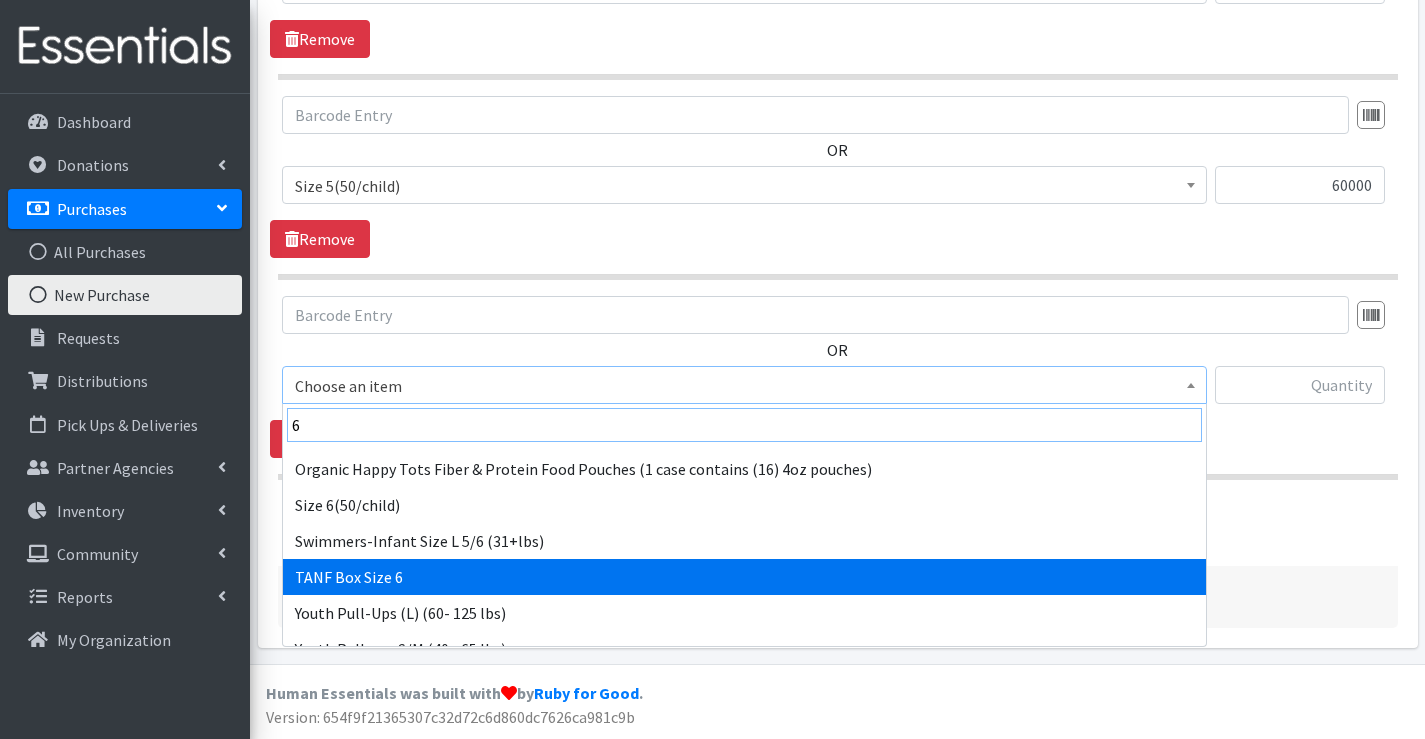scroll, scrollTop: 232, scrollLeft: 0, axis: vertical 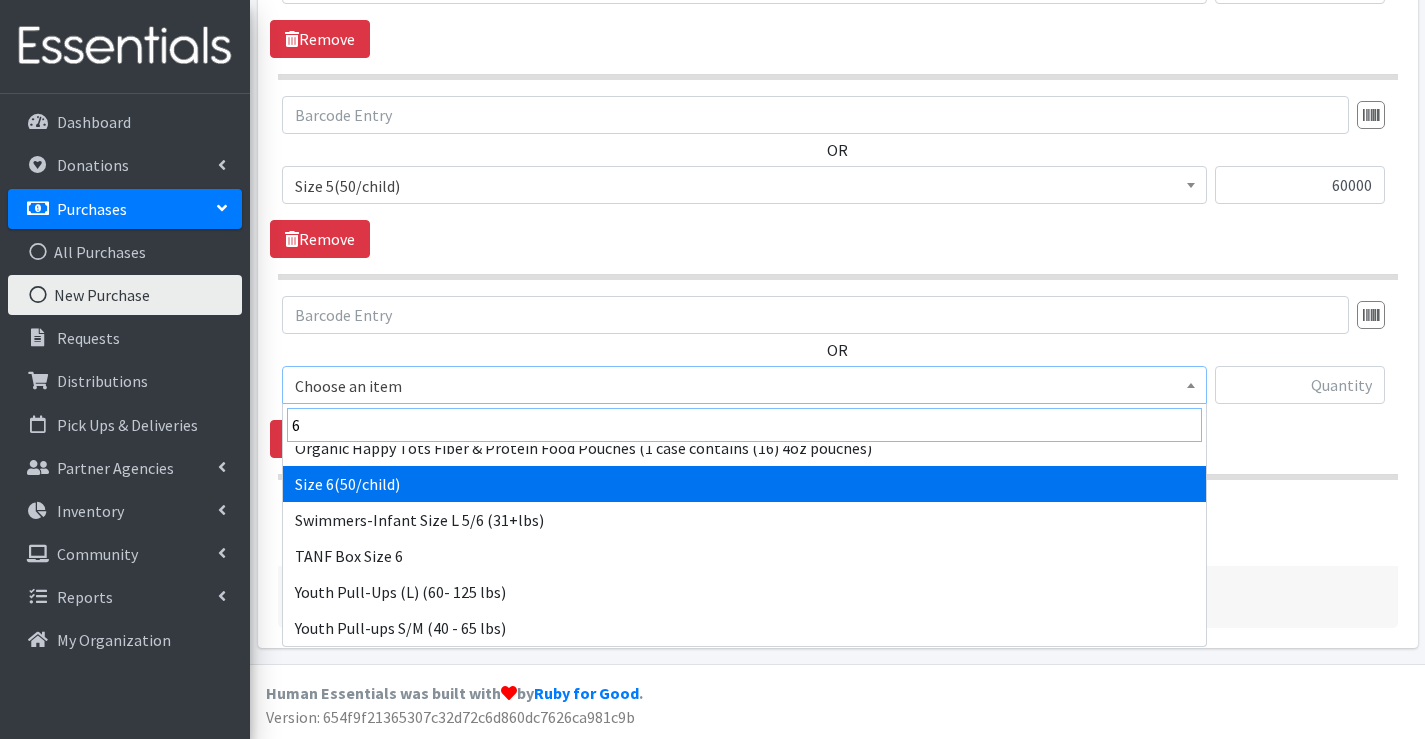 type on "6" 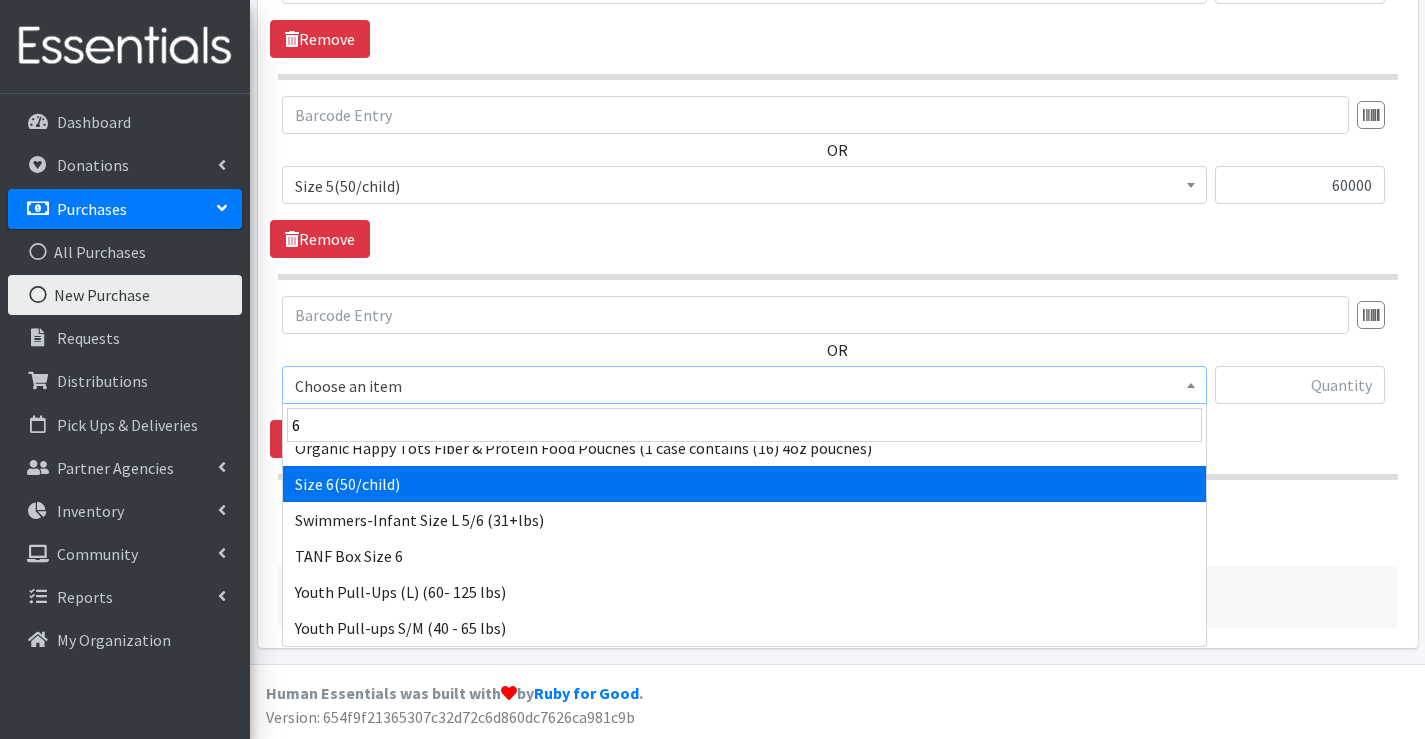 select on "966" 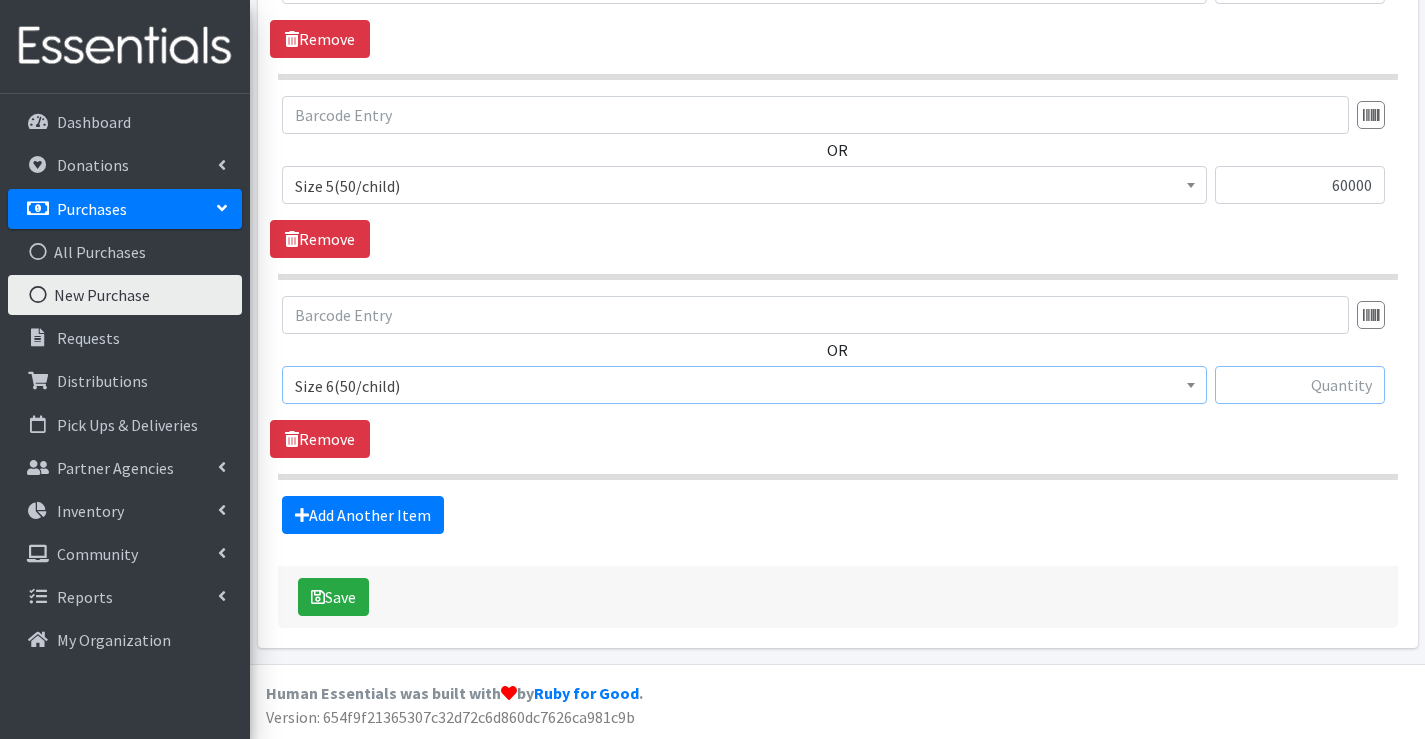 click at bounding box center (1300, 385) 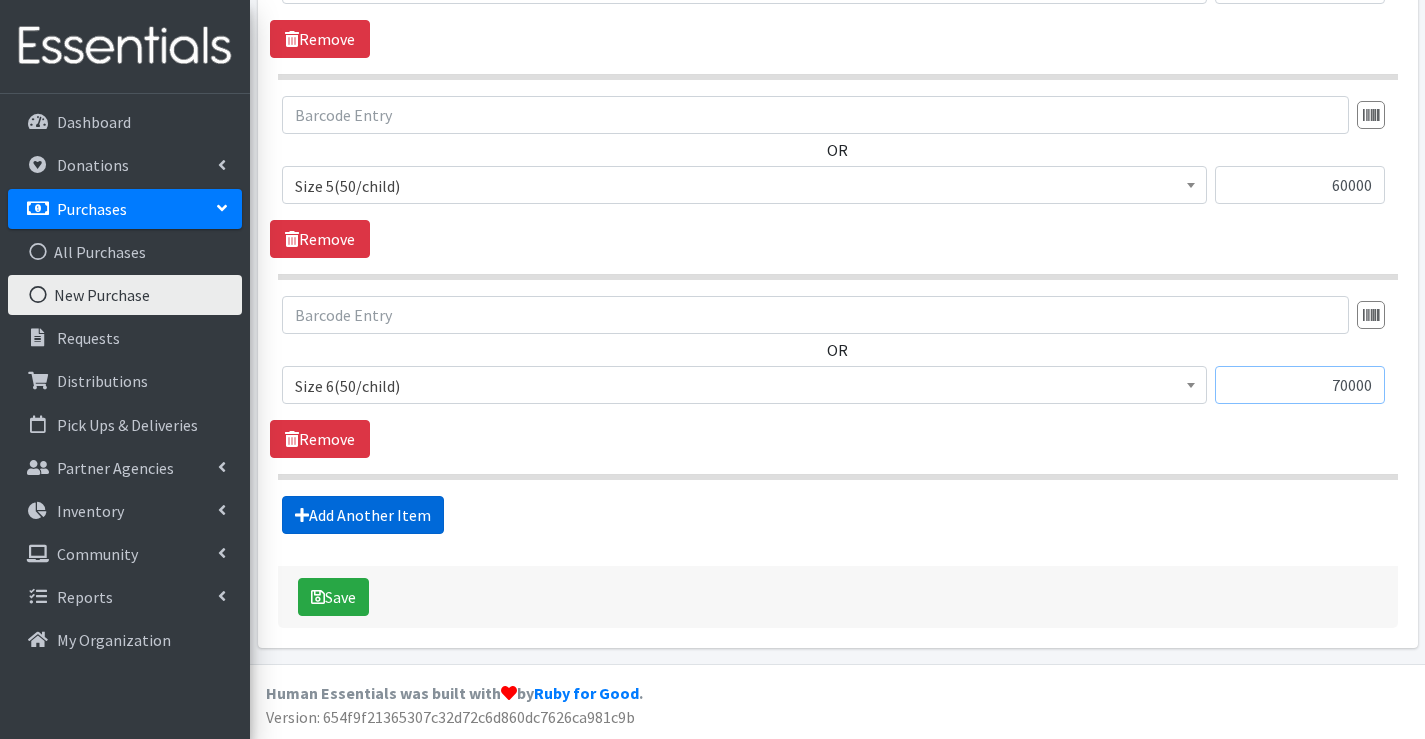 type on "70000" 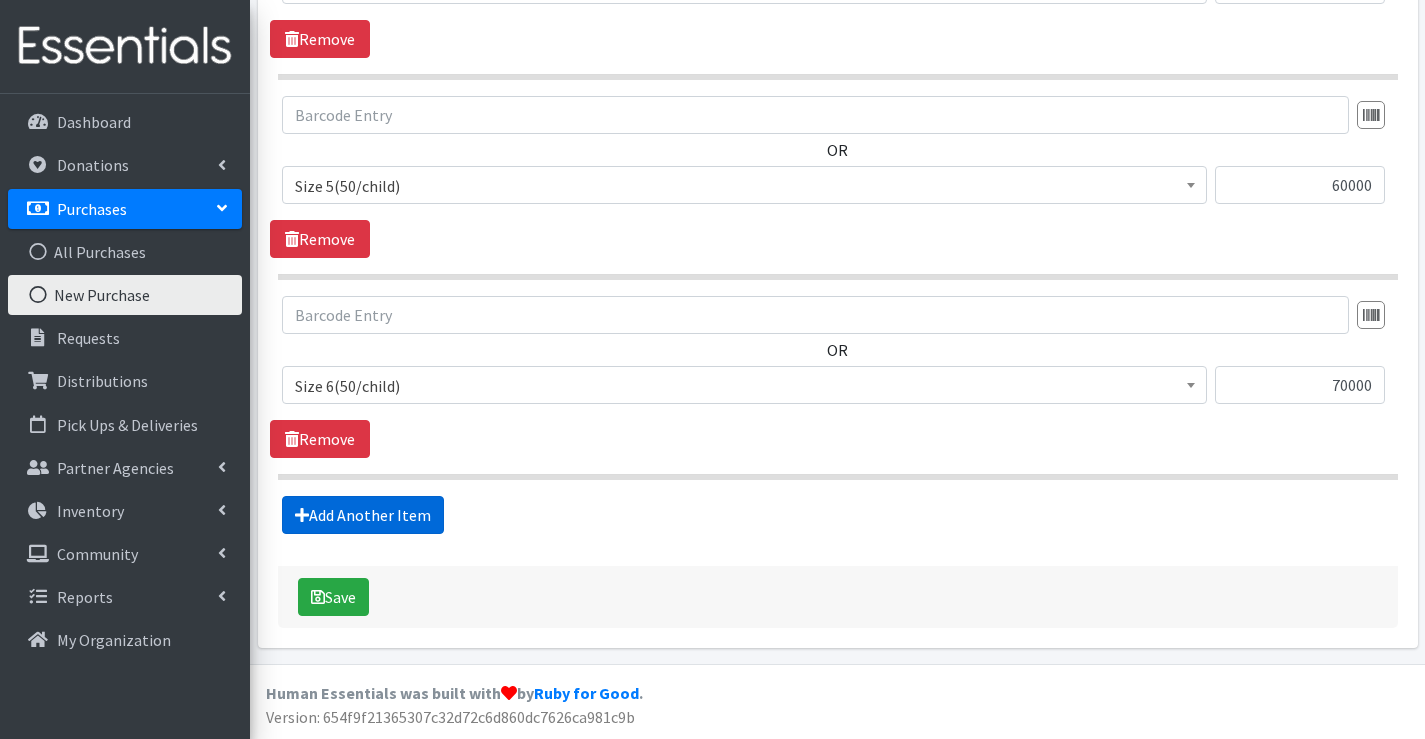 click on "Add Another Item" at bounding box center [363, 515] 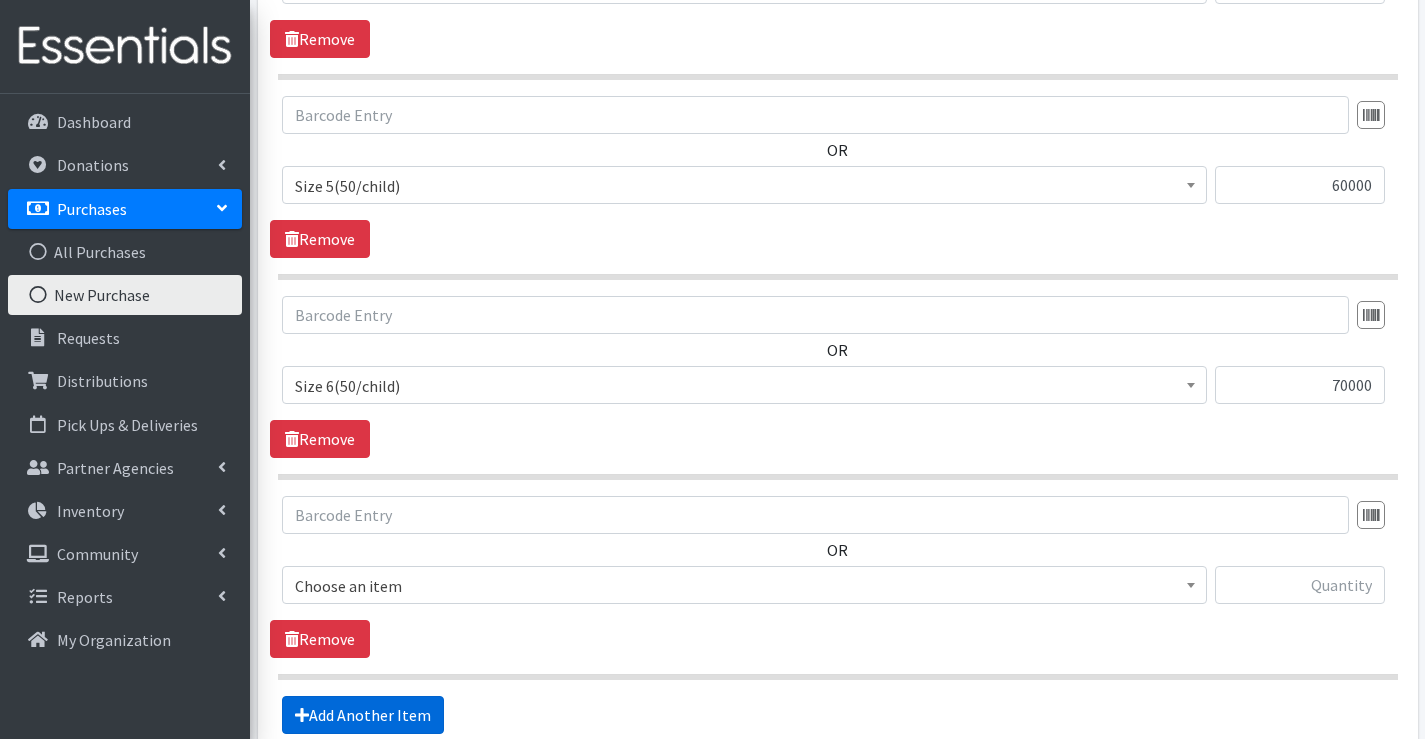 scroll, scrollTop: 1930, scrollLeft: 0, axis: vertical 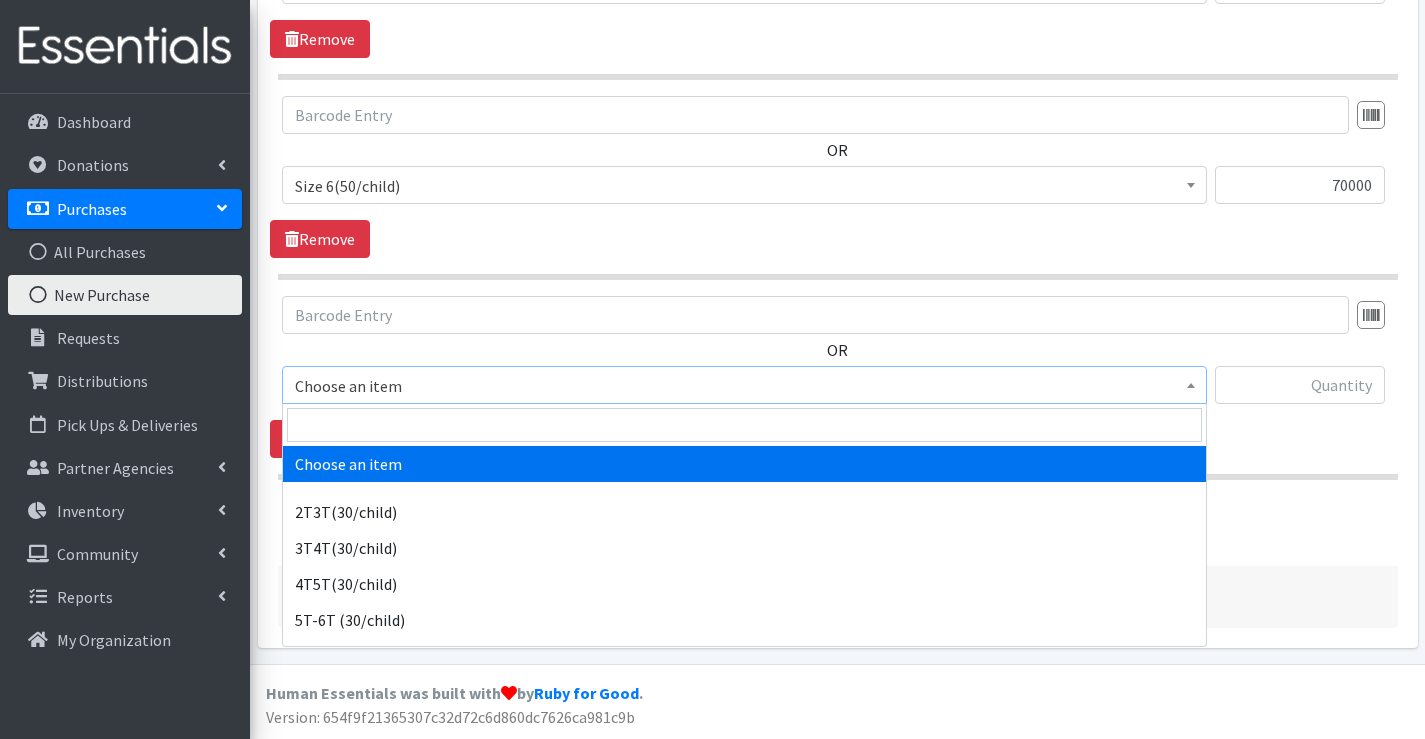 click on "Choose an item" at bounding box center [744, 386] 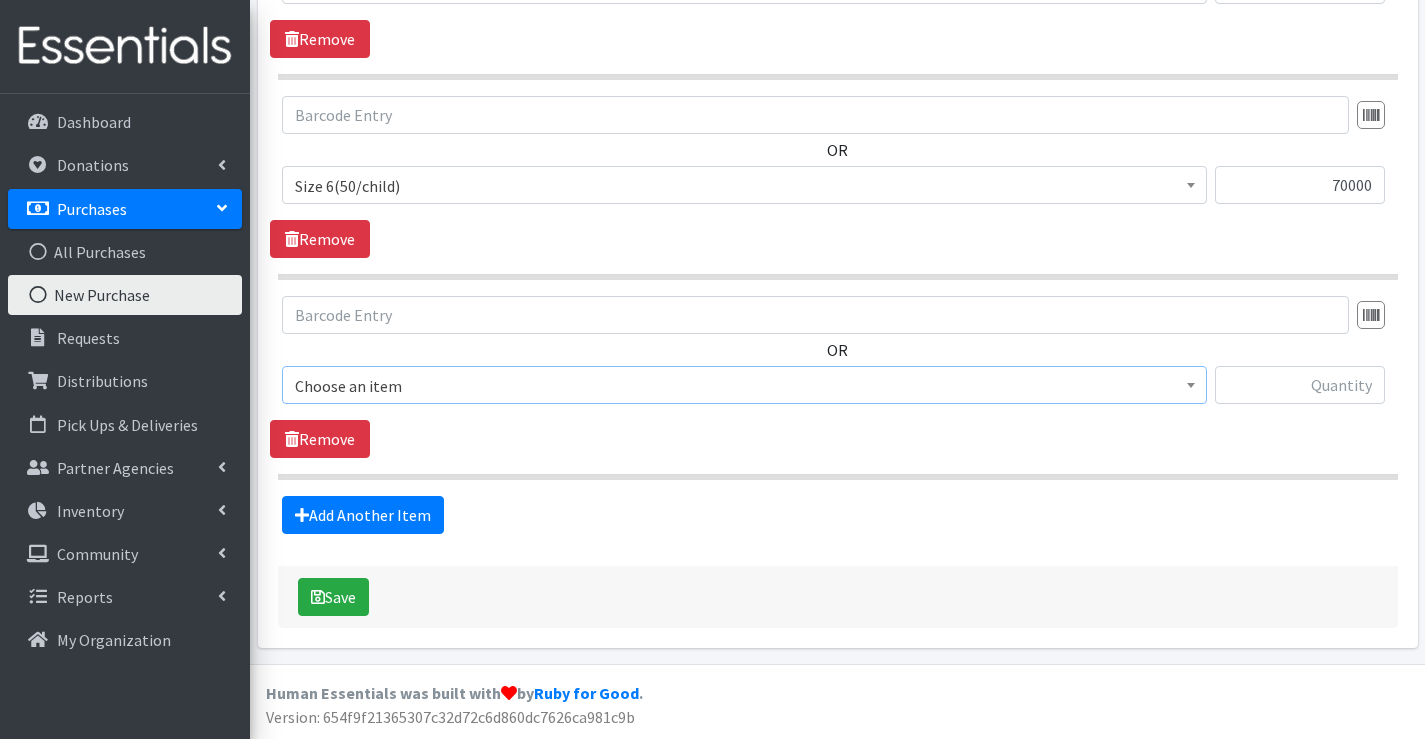 click on "Choose an item" at bounding box center (744, 386) 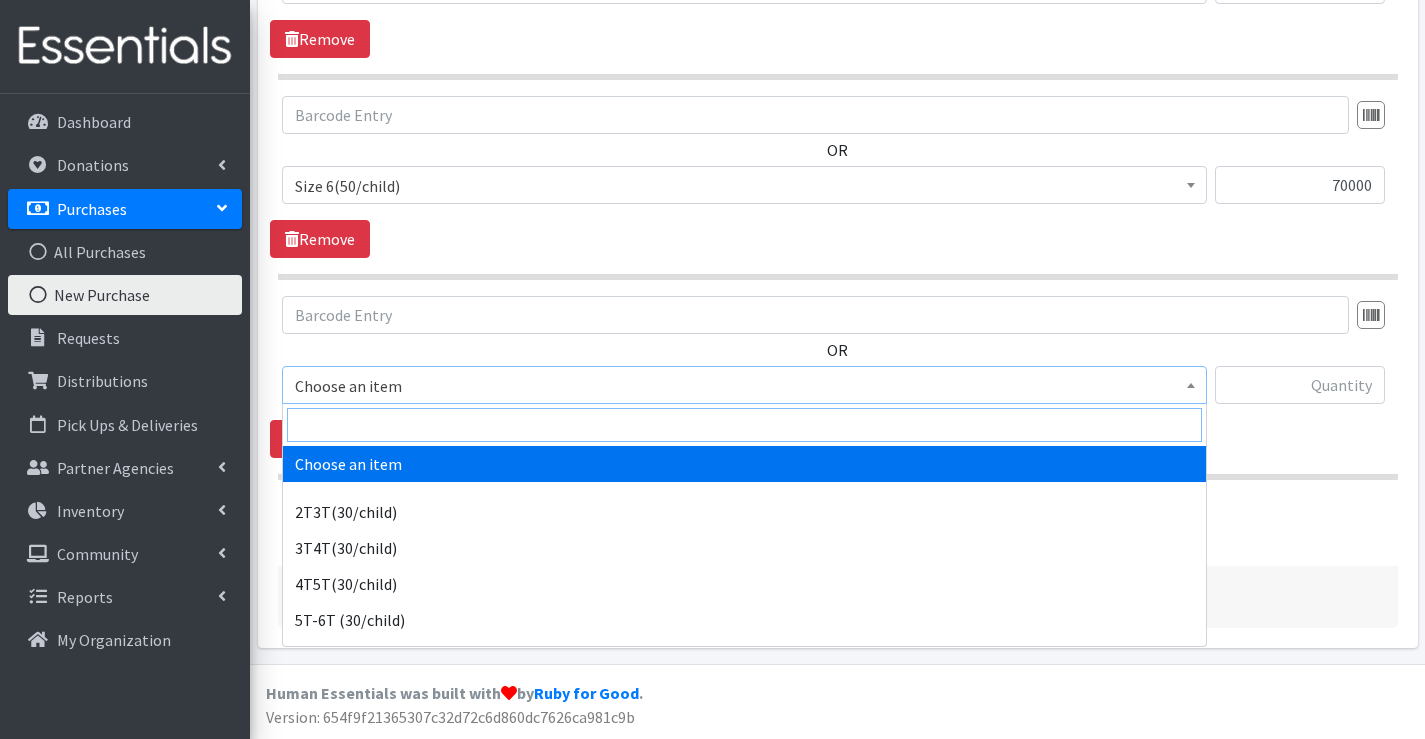 click at bounding box center (744, 425) 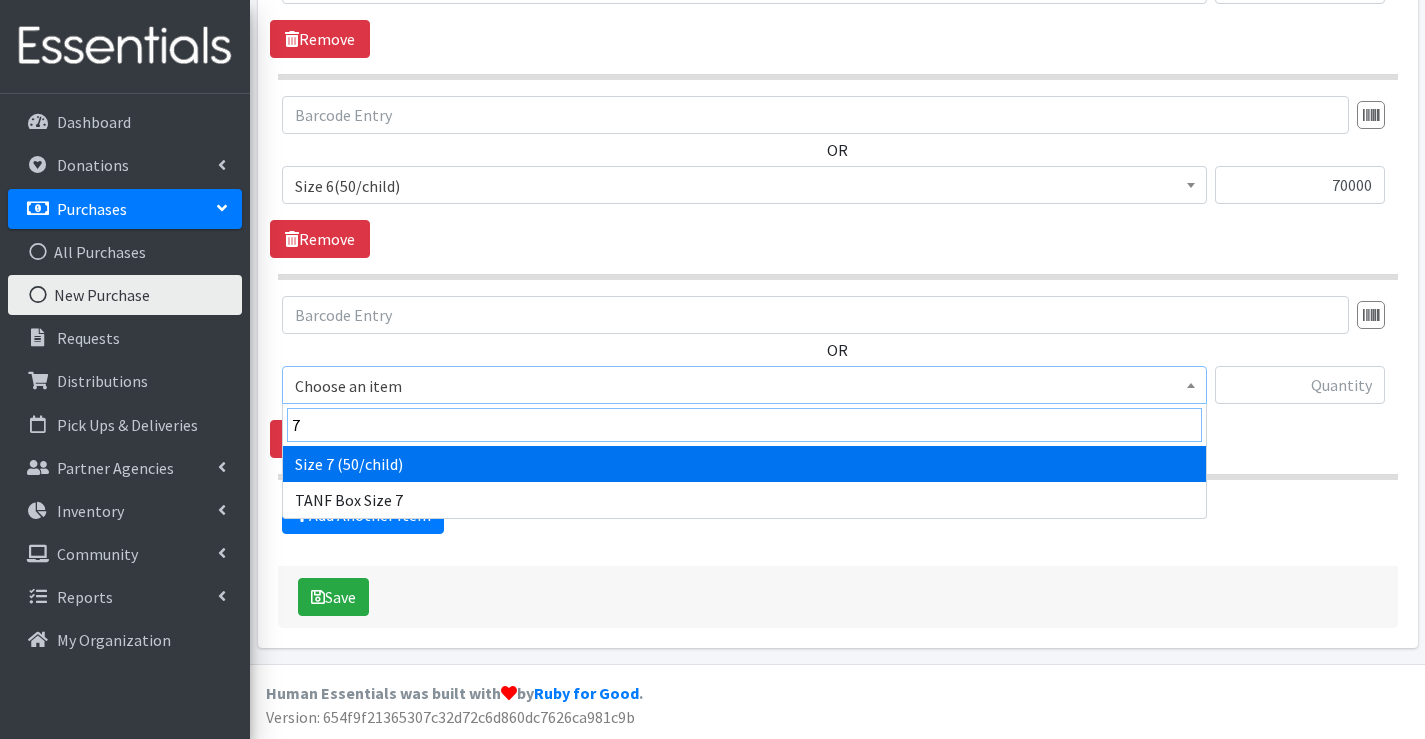 type on "7" 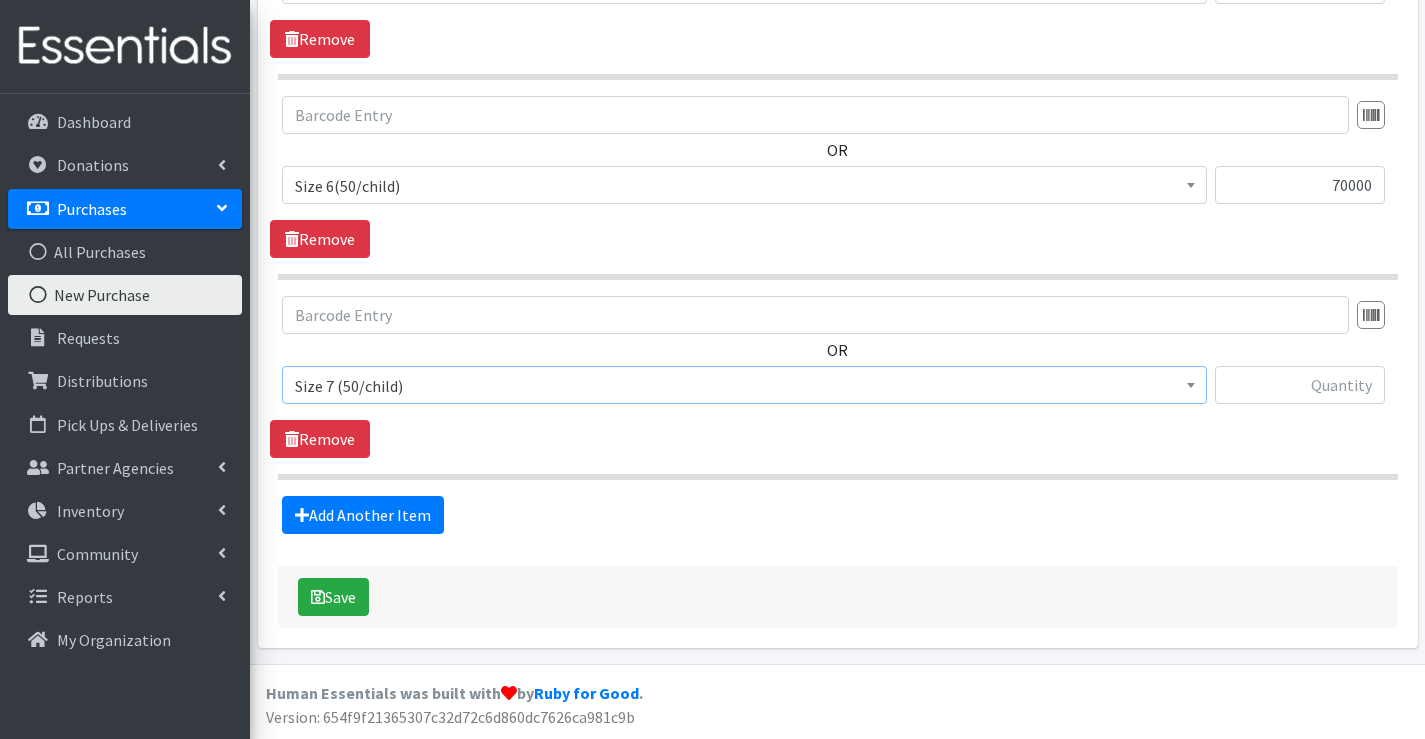 select on "6752" 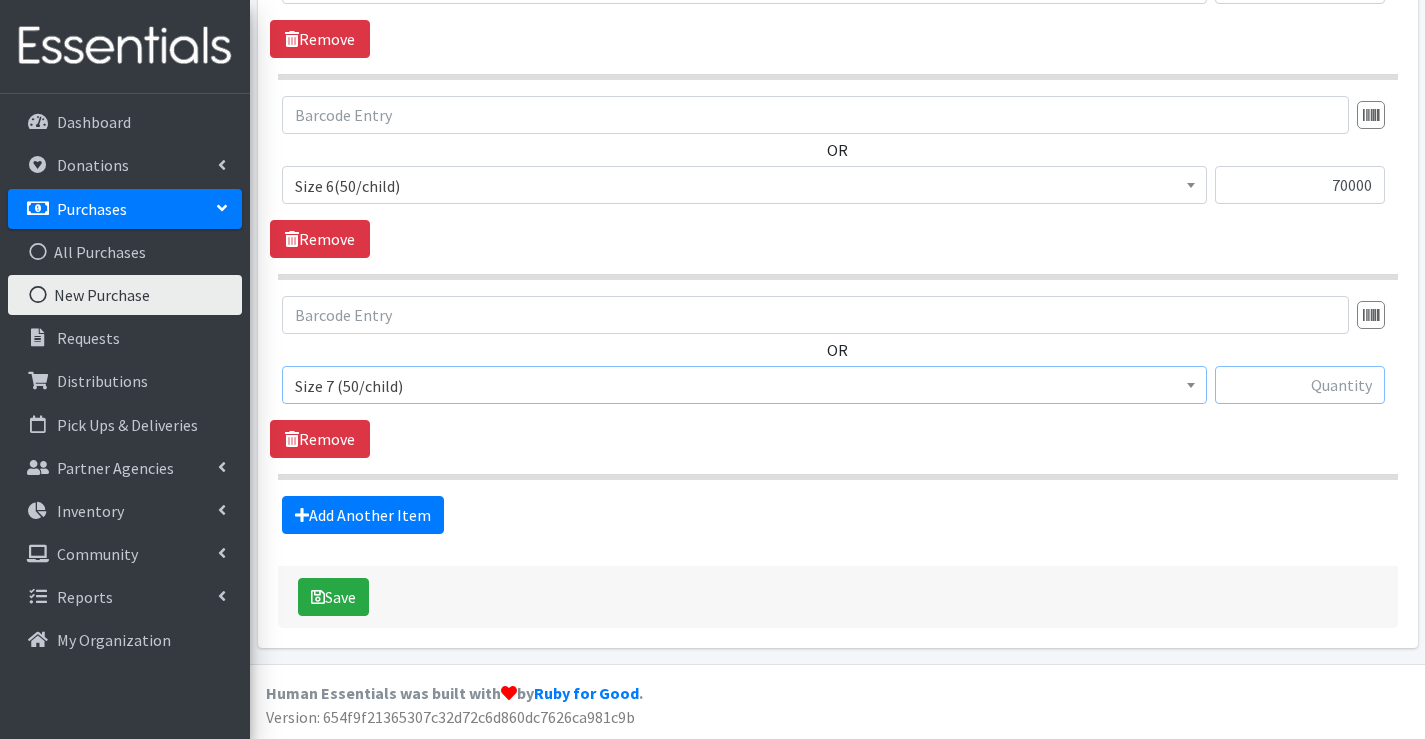 click at bounding box center (1300, 385) 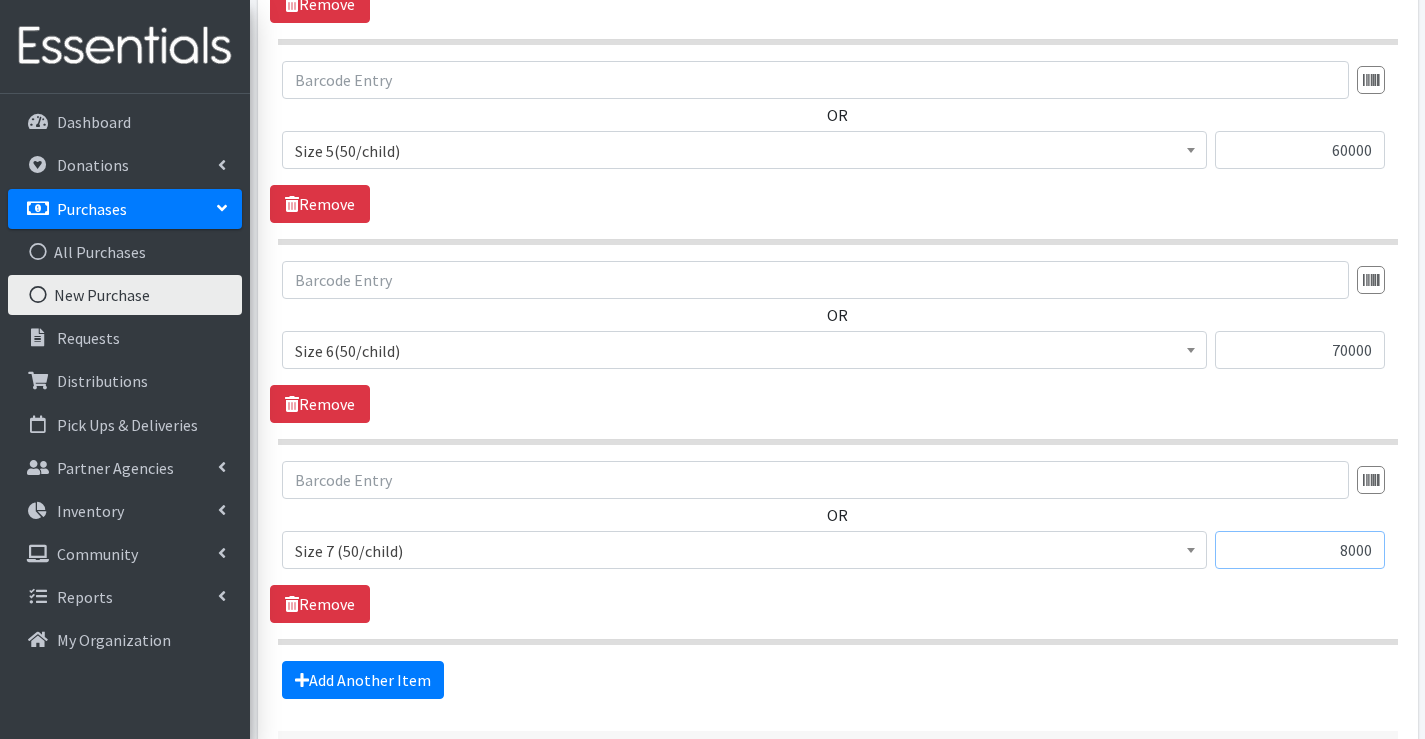 scroll, scrollTop: 1930, scrollLeft: 0, axis: vertical 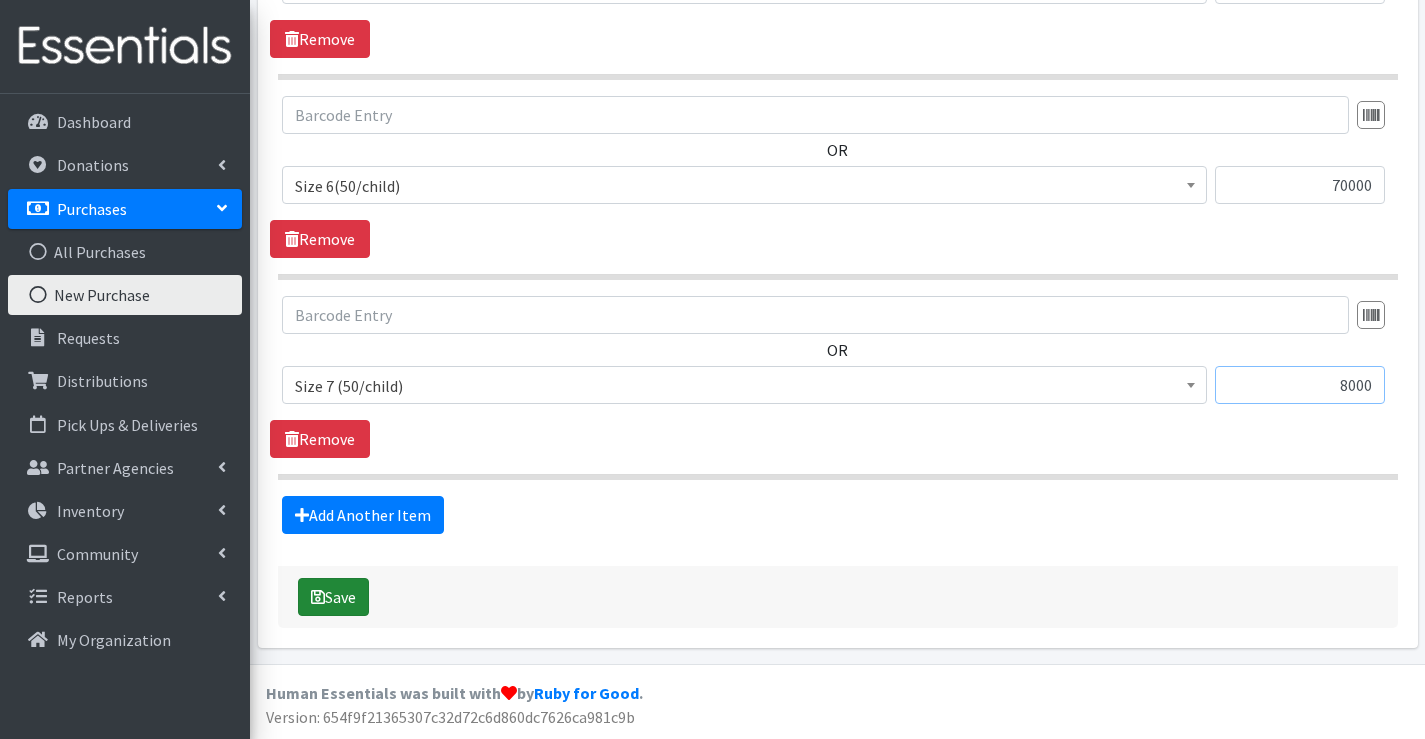 type on "8000" 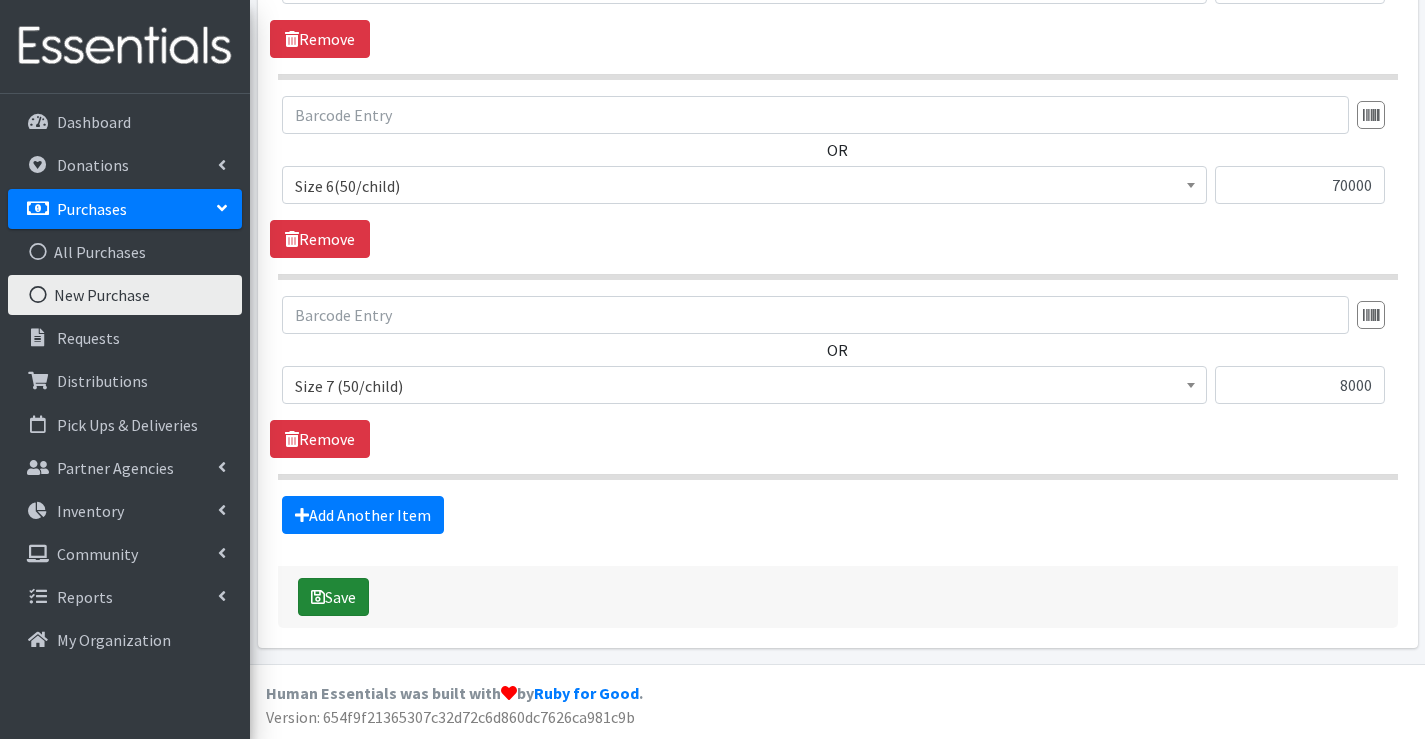 click on "Save" at bounding box center (333, 597) 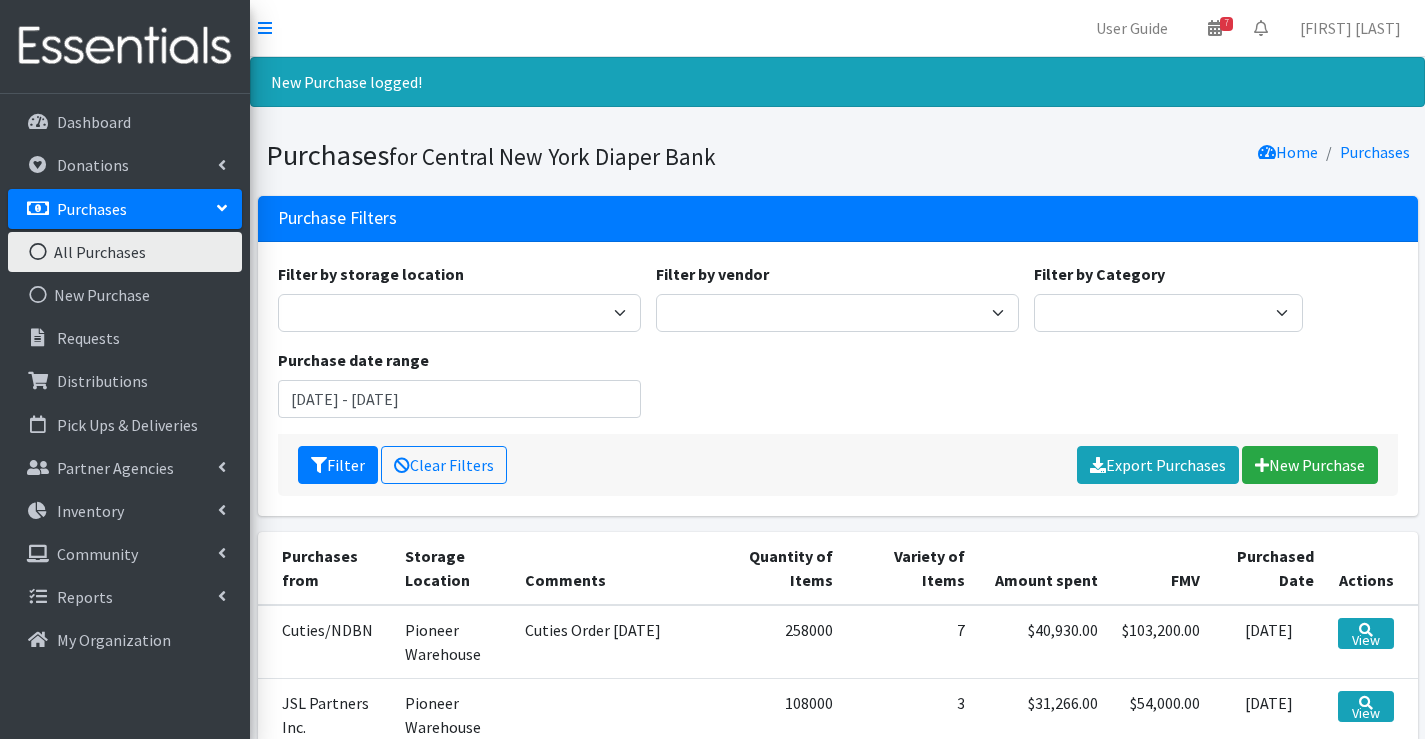 scroll, scrollTop: 0, scrollLeft: 0, axis: both 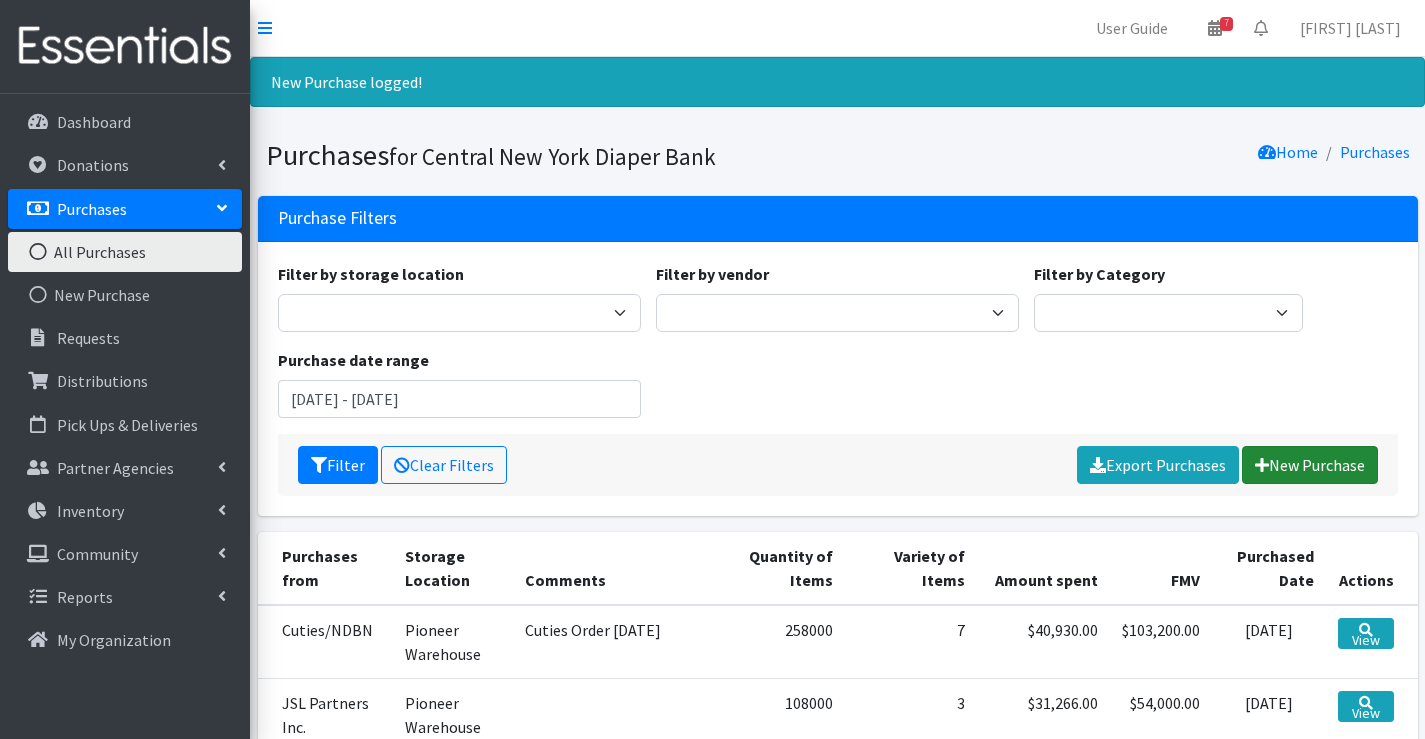 click on "New Purchase" at bounding box center [1310, 465] 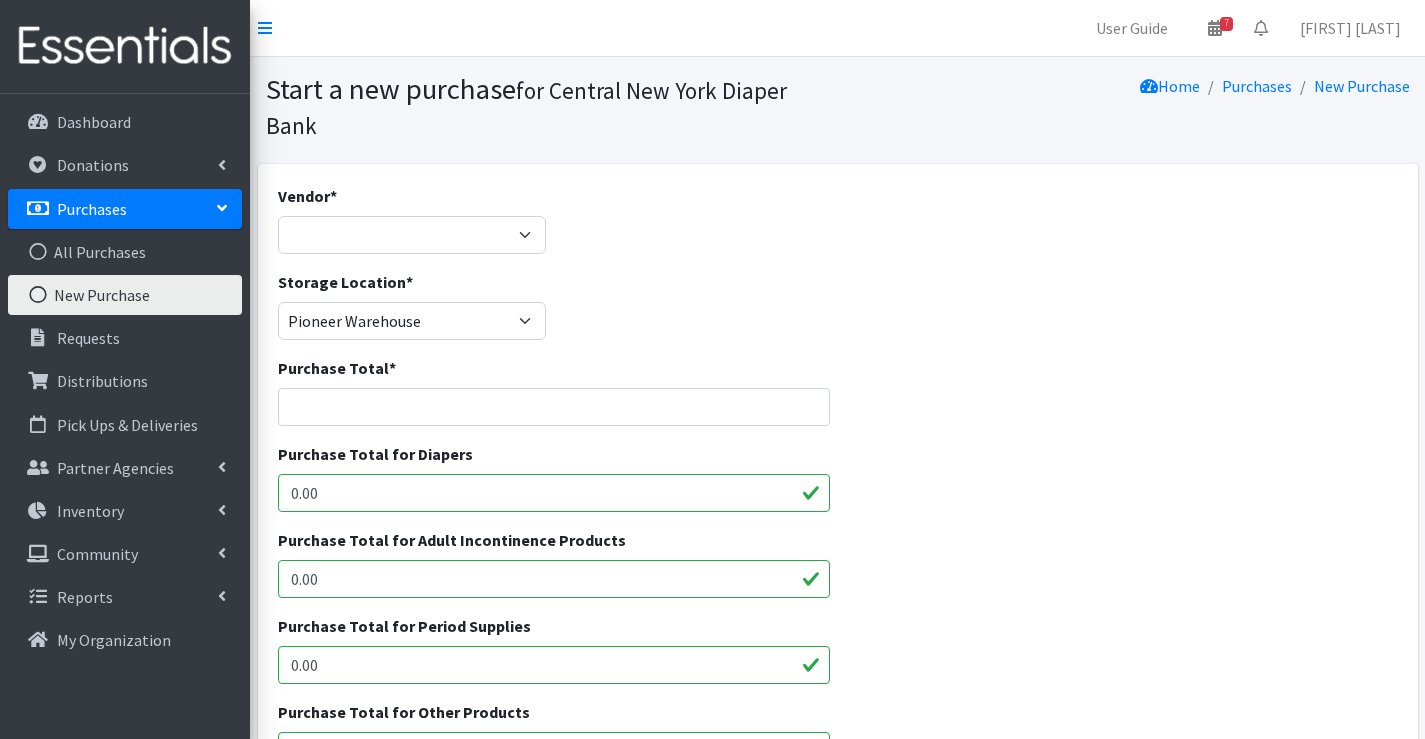 scroll, scrollTop: 0, scrollLeft: 0, axis: both 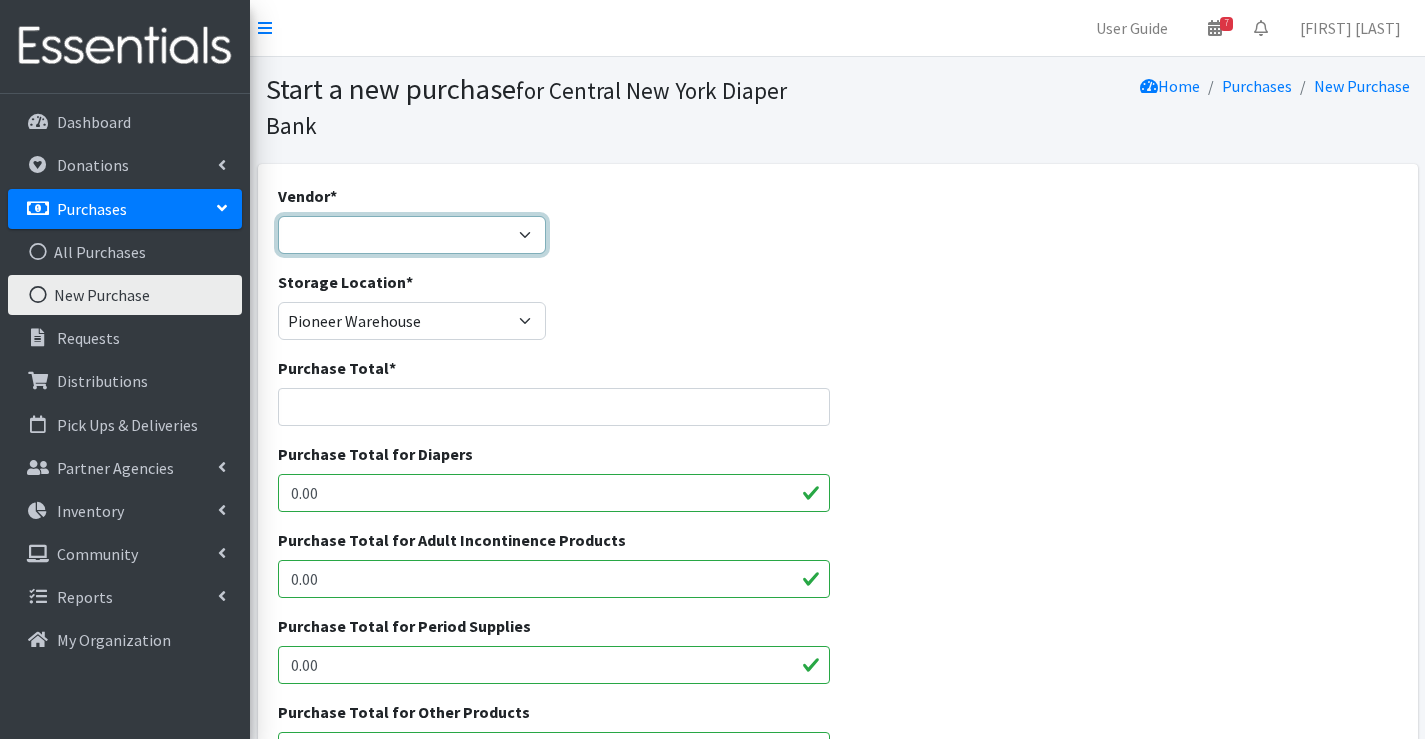 click on "Amazon
BJ's Wholesale Club
Cuties/NDBN
Good360
JSL Partners Inc.
Kimberly Clark
Walmart
Wegmans ---Not Listed---" at bounding box center (412, 235) 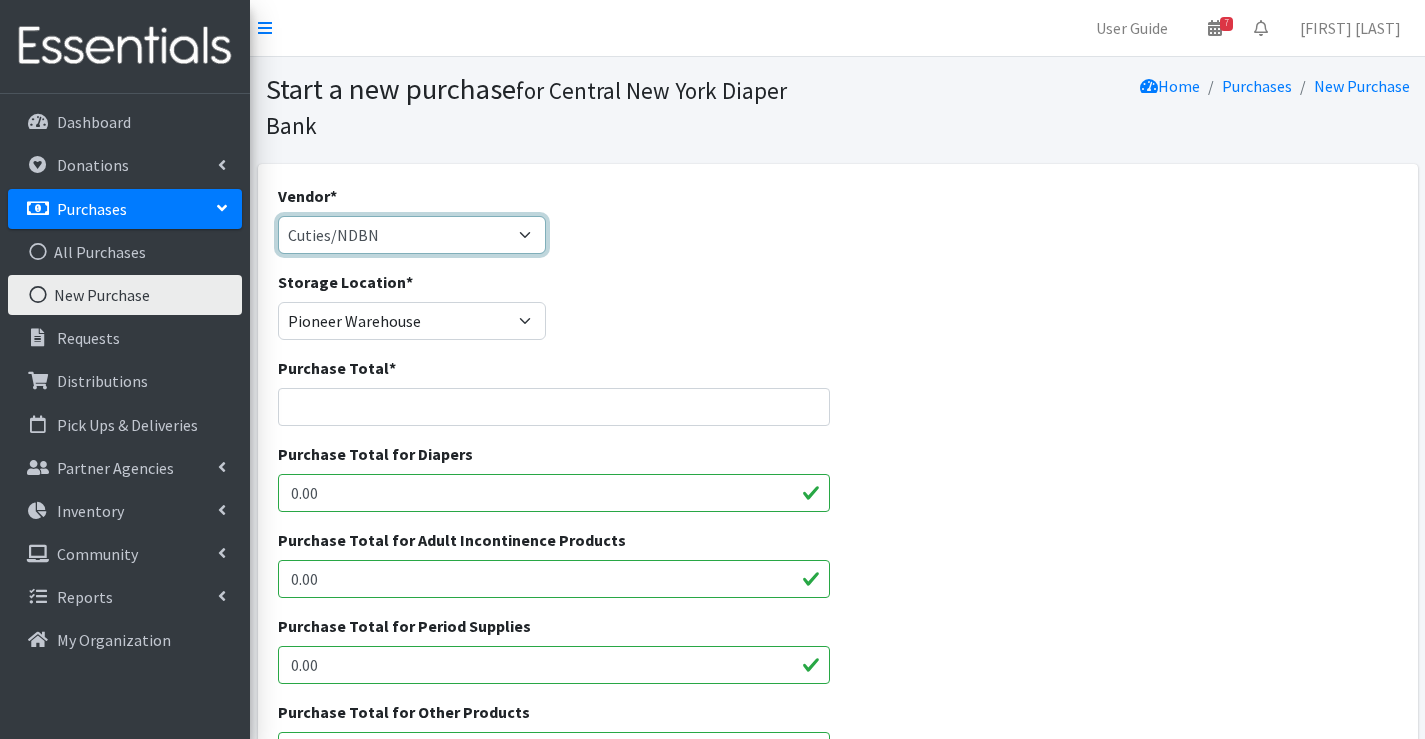 click on "Amazon
BJ's Wholesale Club
Cuties/NDBN
Good360
JSL Partners Inc.
Kimberly Clark
Walmart
Wegmans ---Not Listed---" at bounding box center (412, 235) 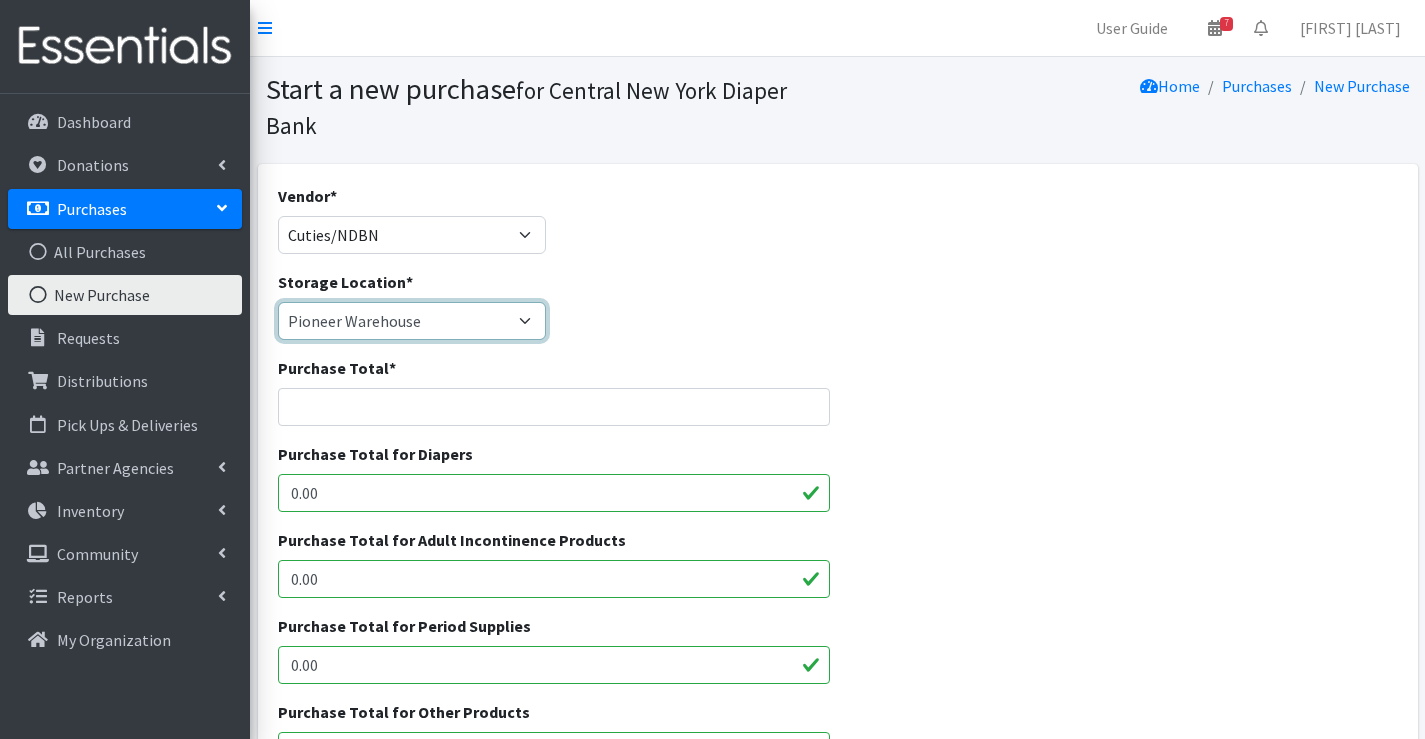 click on "Pioneer Warehouse
TANF" at bounding box center [412, 321] 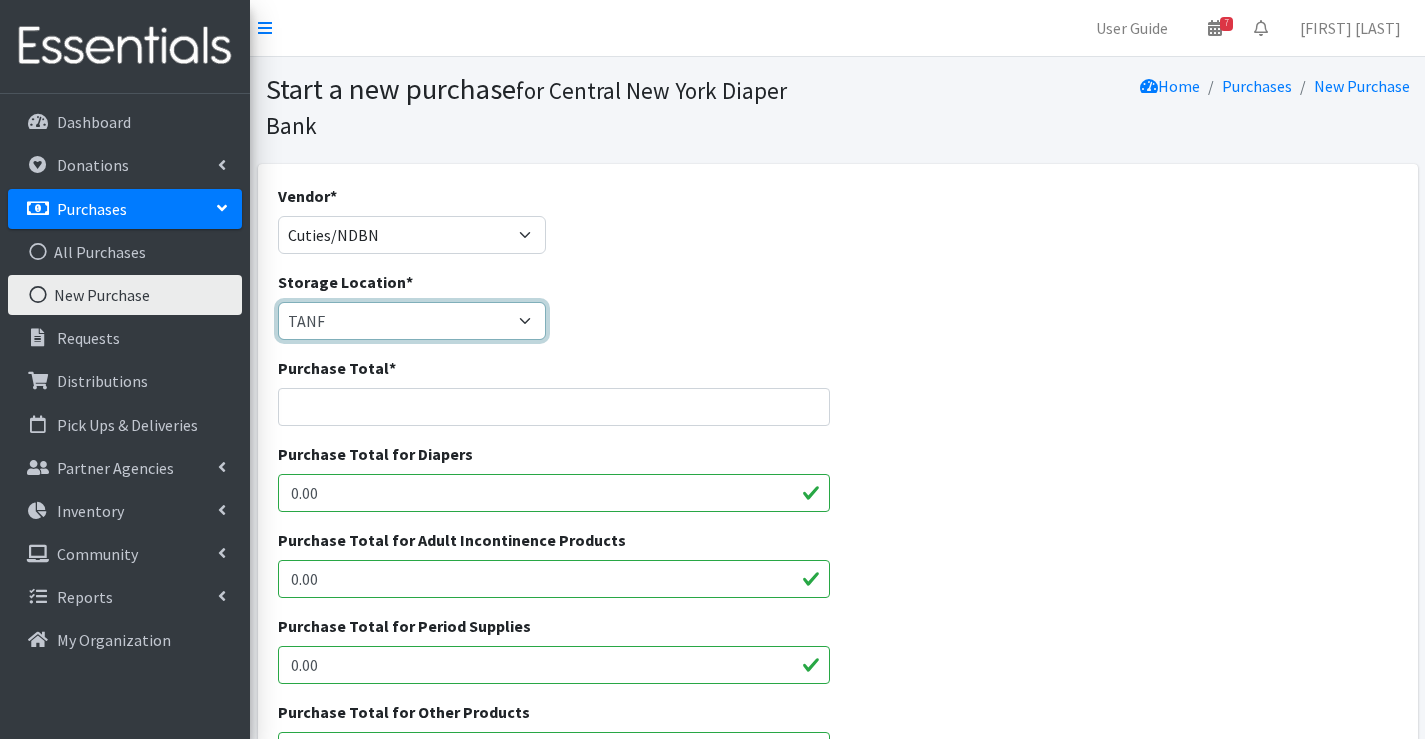 click on "Pioneer Warehouse
TANF" at bounding box center [412, 321] 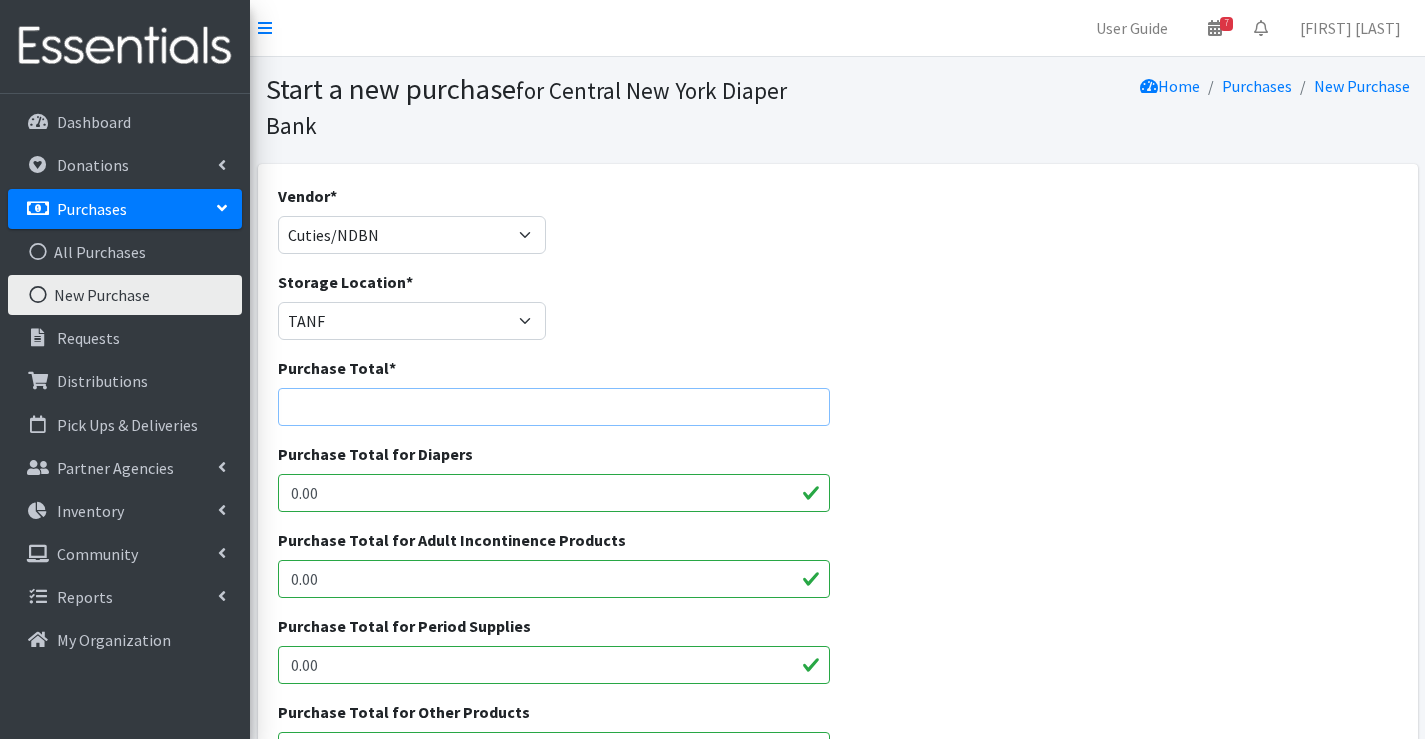 click on "Purchase Total  *" at bounding box center [554, 407] 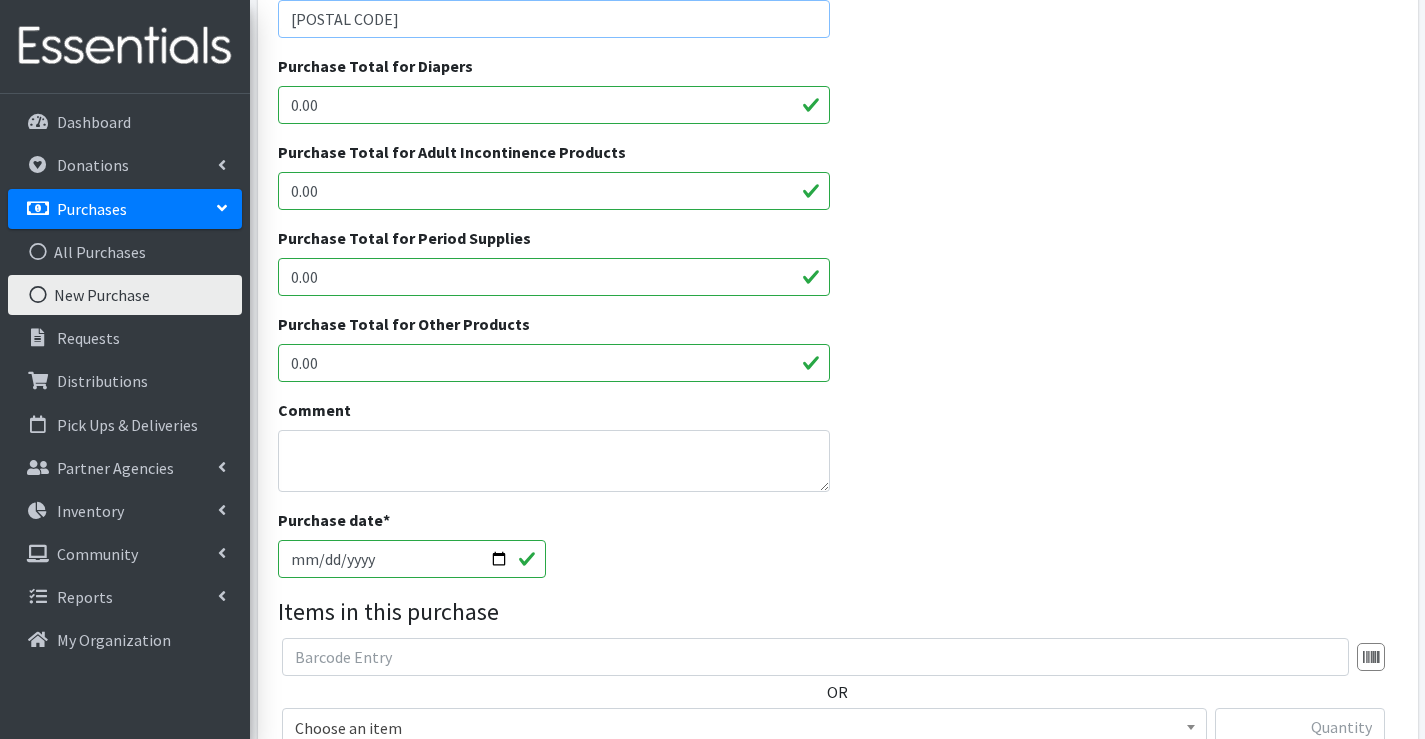 scroll, scrollTop: 400, scrollLeft: 0, axis: vertical 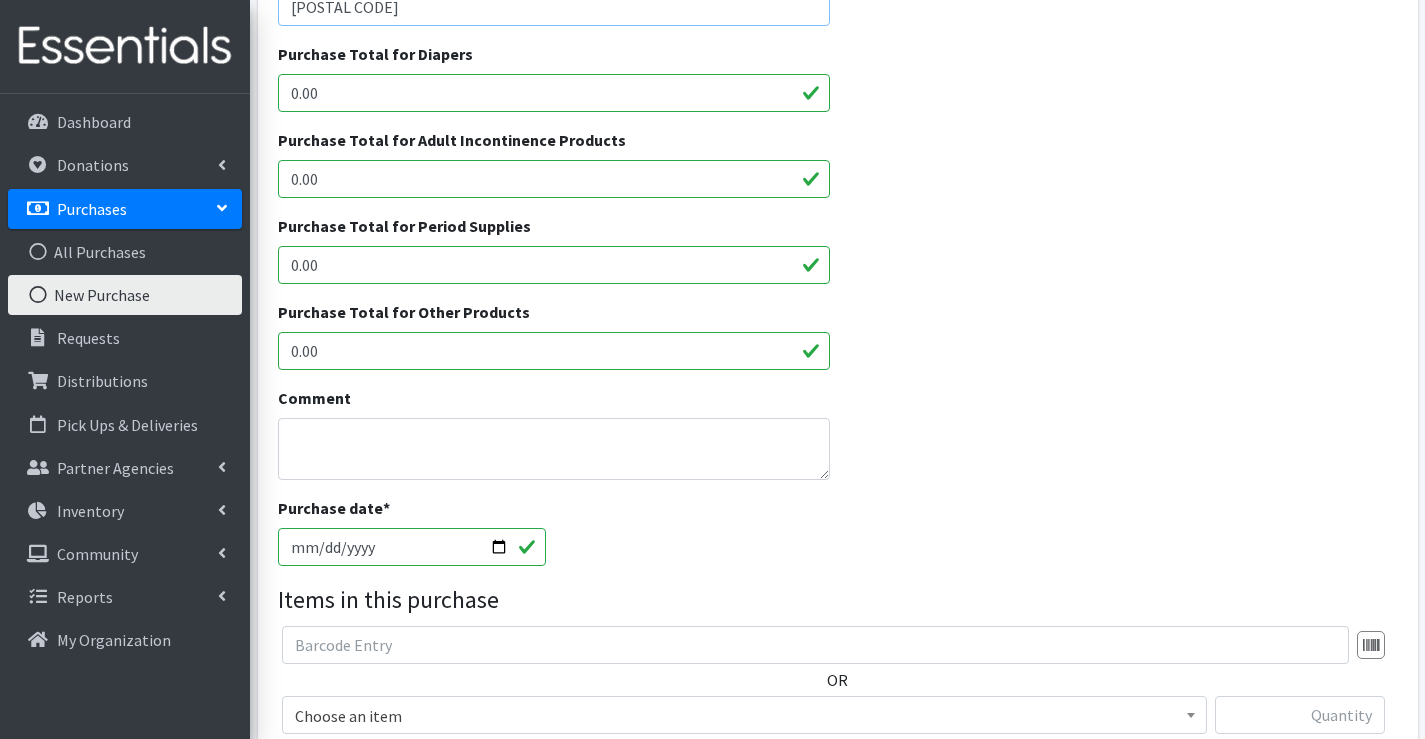 type on "11278" 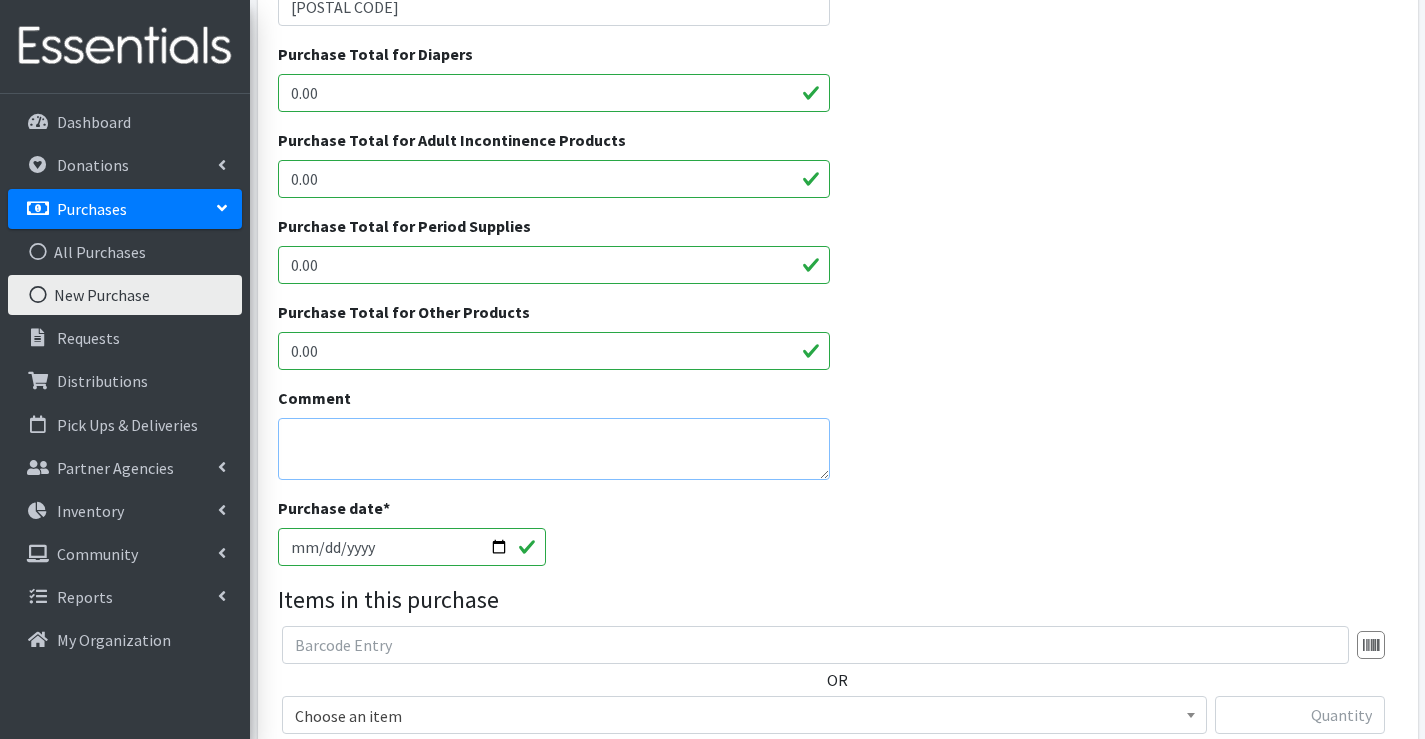 click on "Comment" at bounding box center [554, 449] 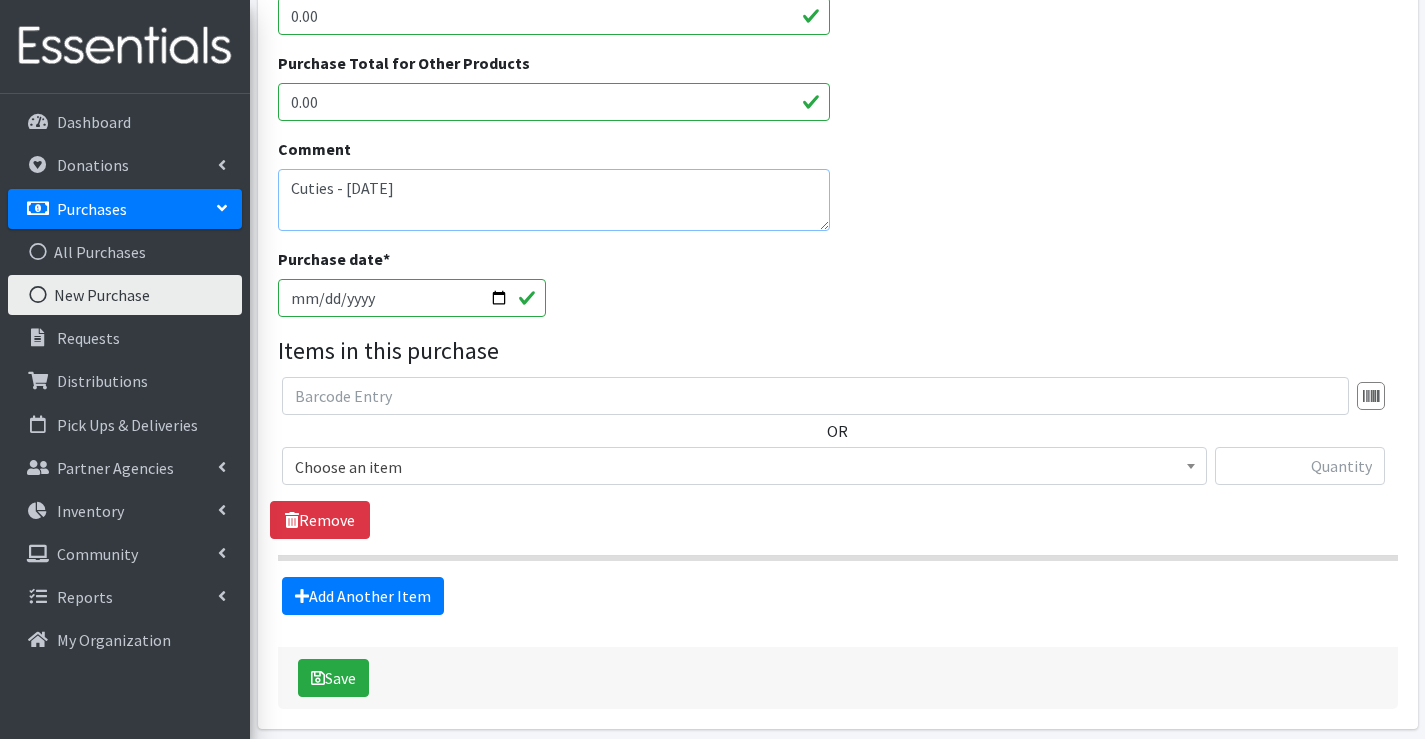 scroll, scrollTop: 700, scrollLeft: 0, axis: vertical 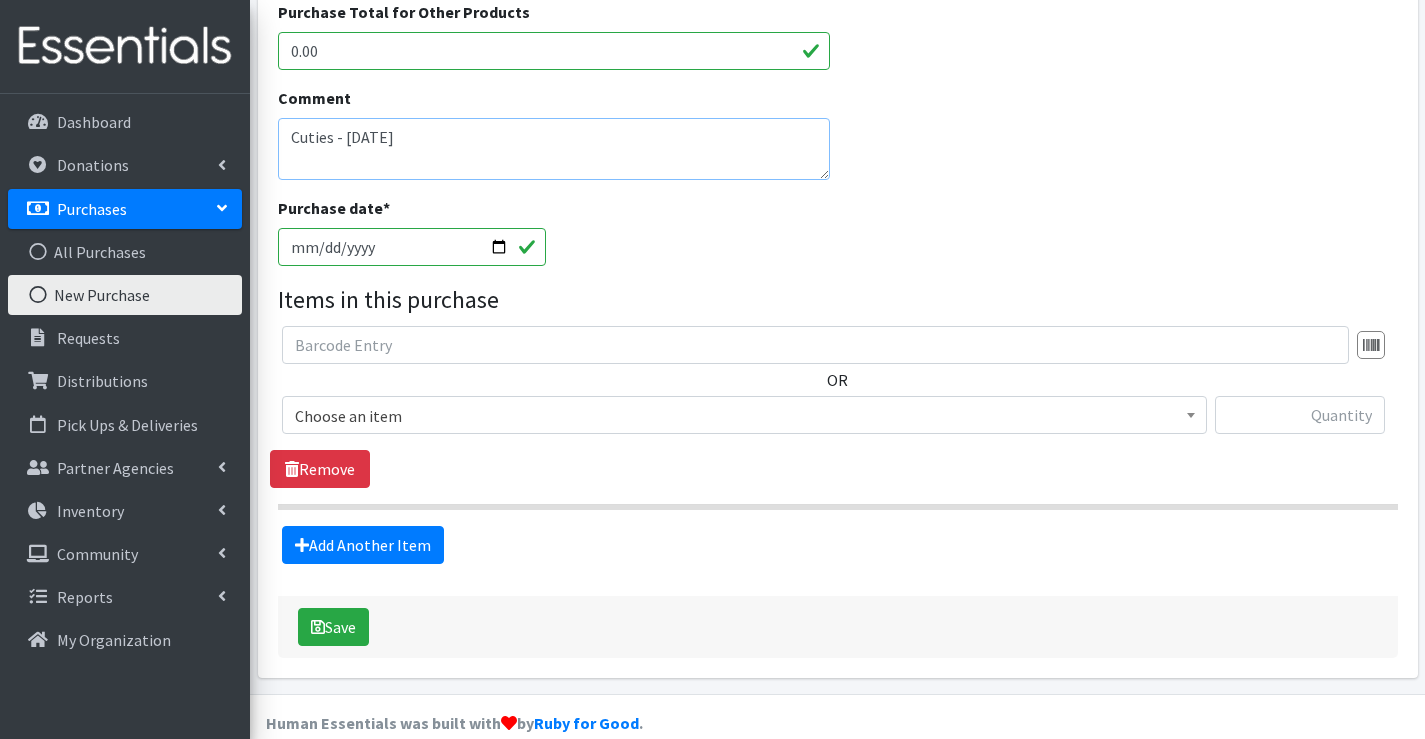 type on "Cuties - 7/22/2025" 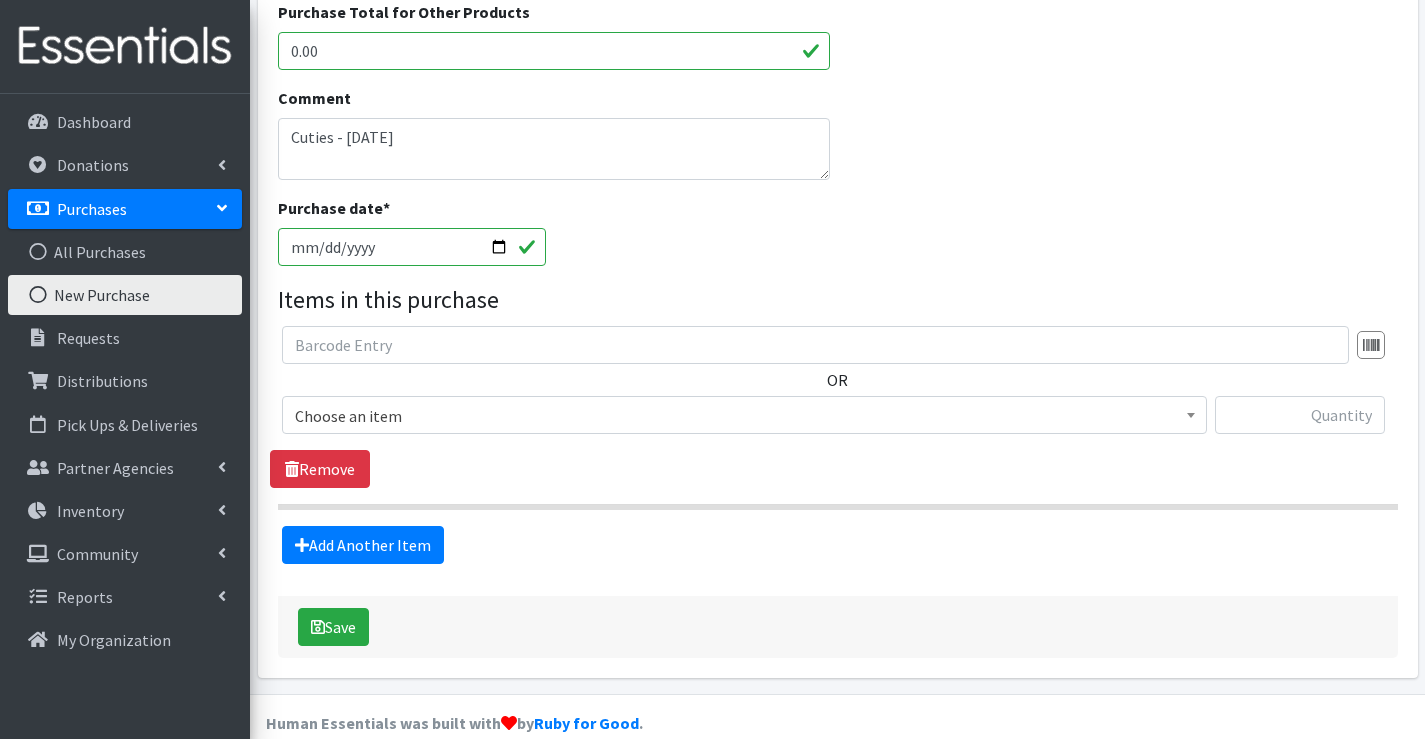 click on "Choose an item" at bounding box center [744, 416] 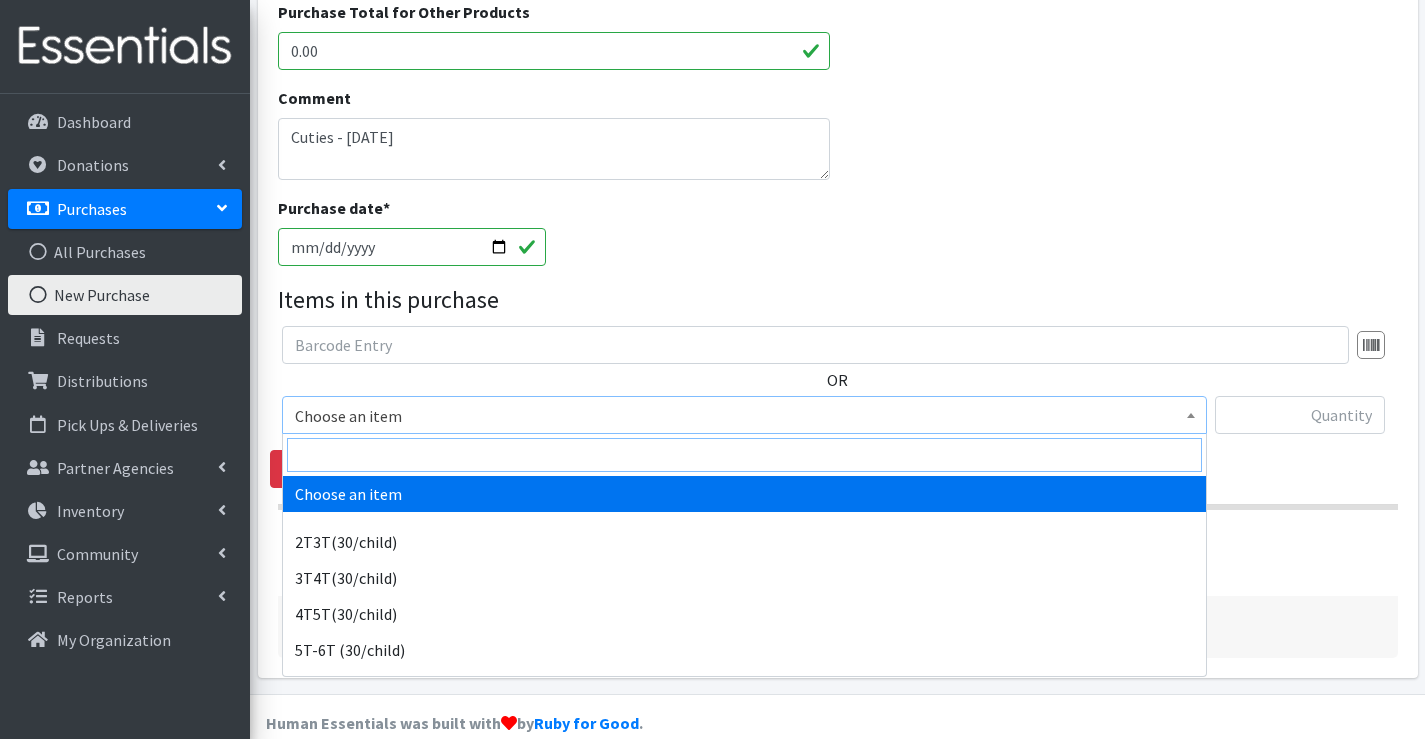 click at bounding box center [744, 455] 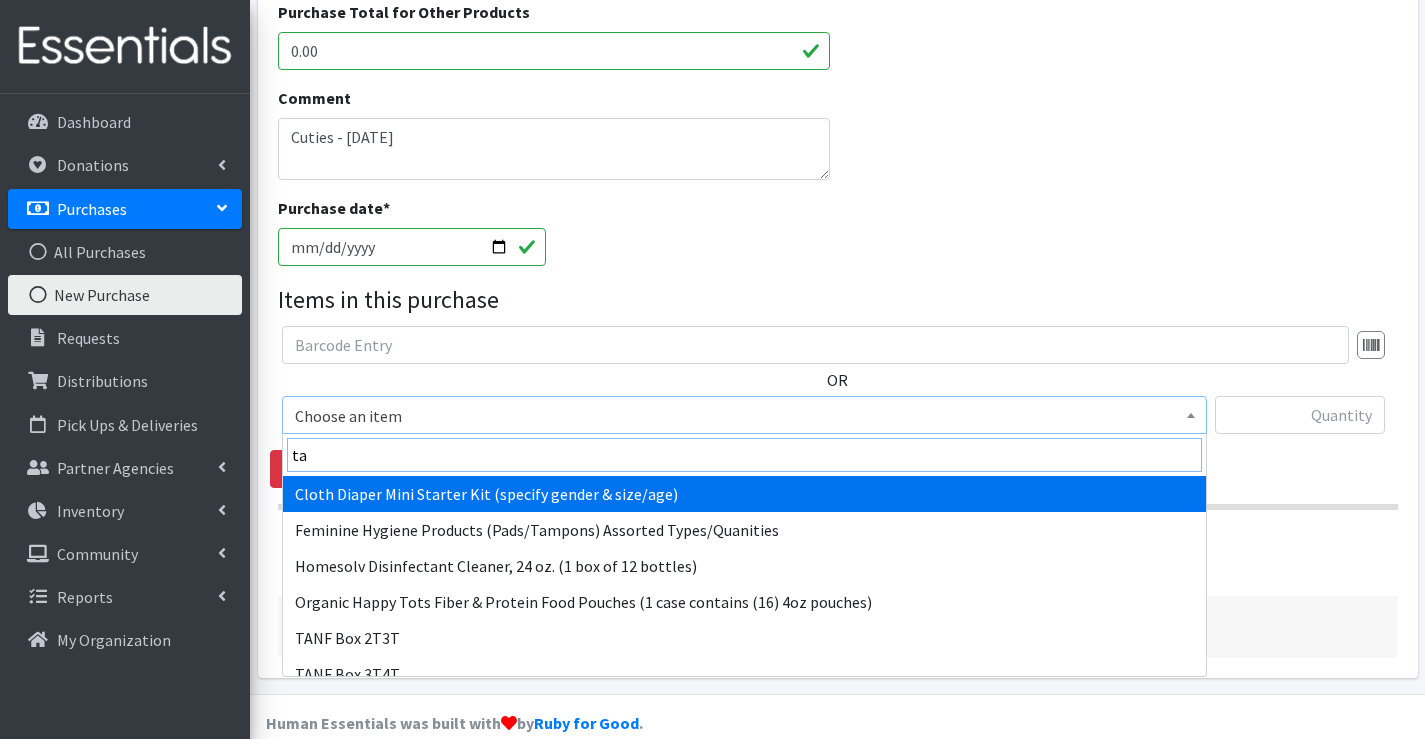 type on "t" 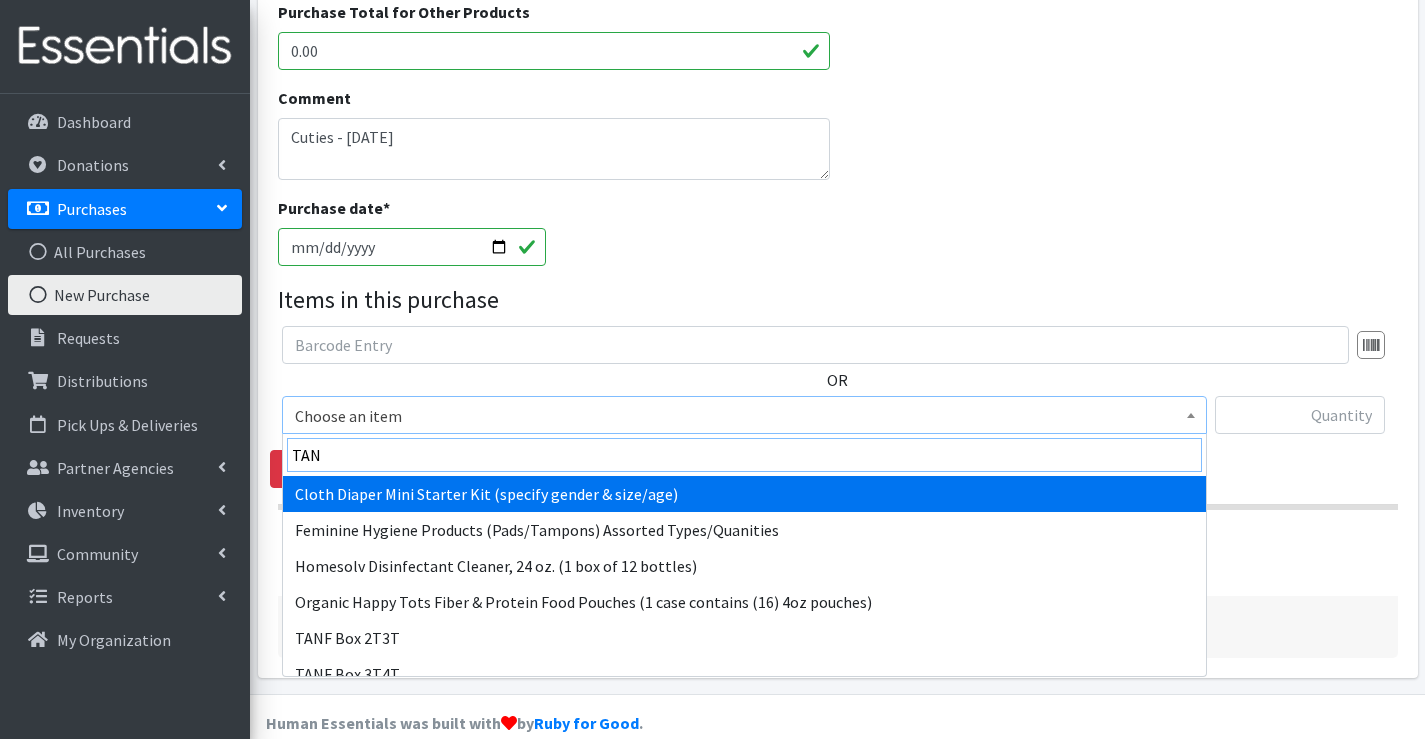 type on "TANF" 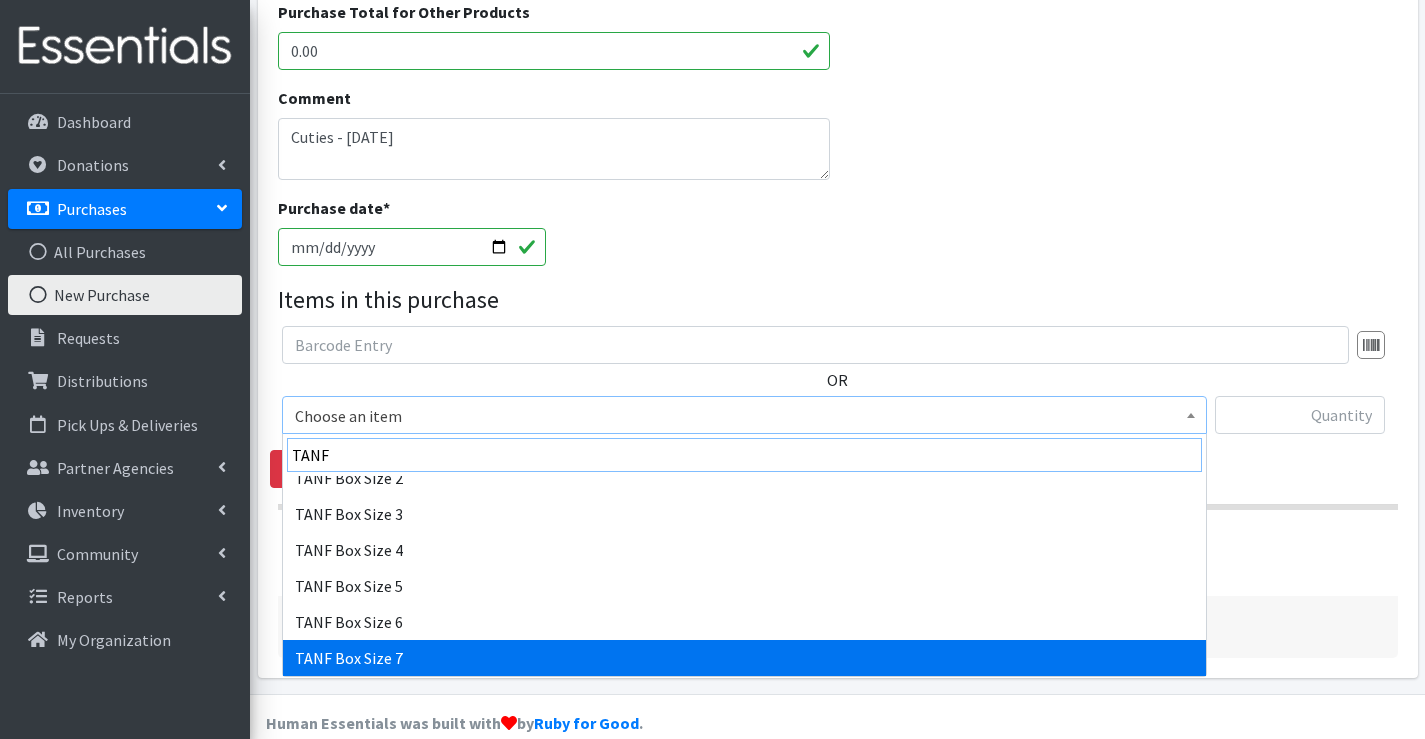 scroll, scrollTop: 196, scrollLeft: 0, axis: vertical 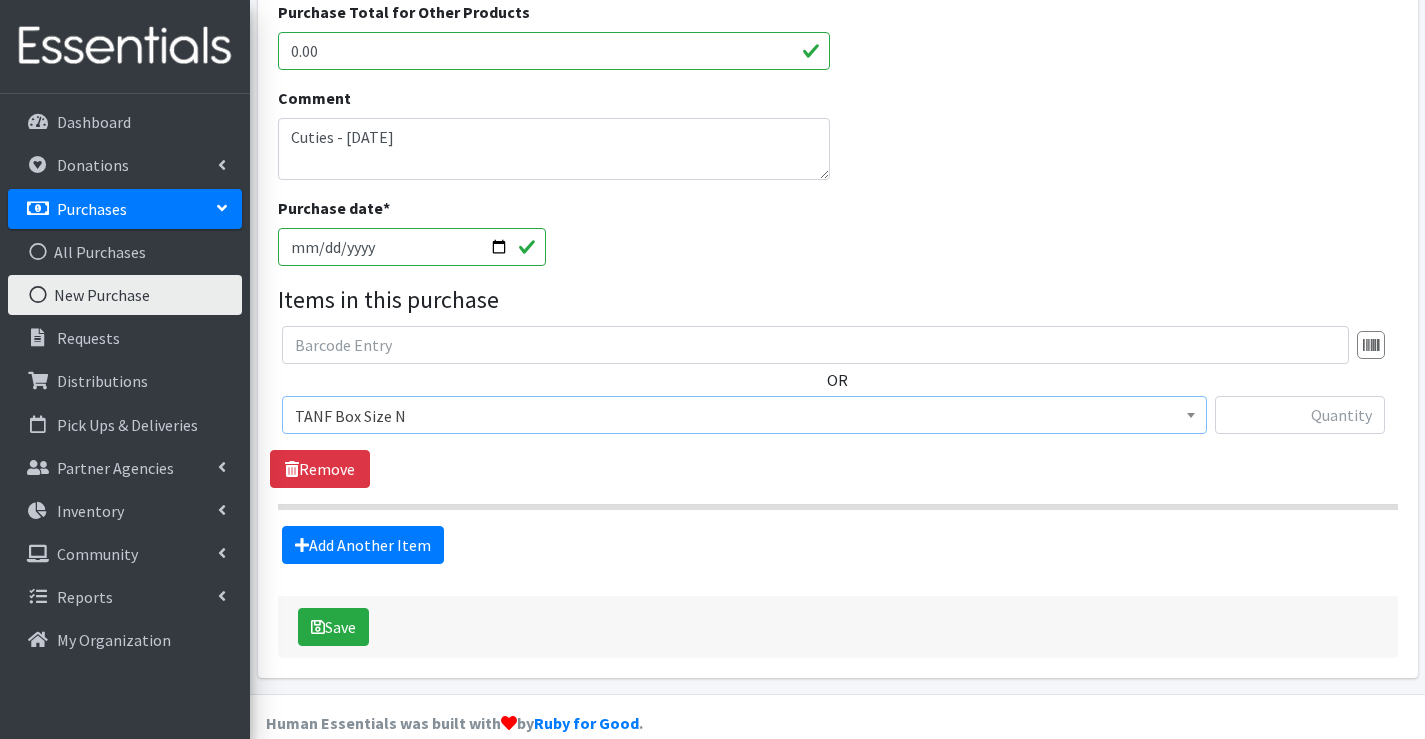 select on "15520" 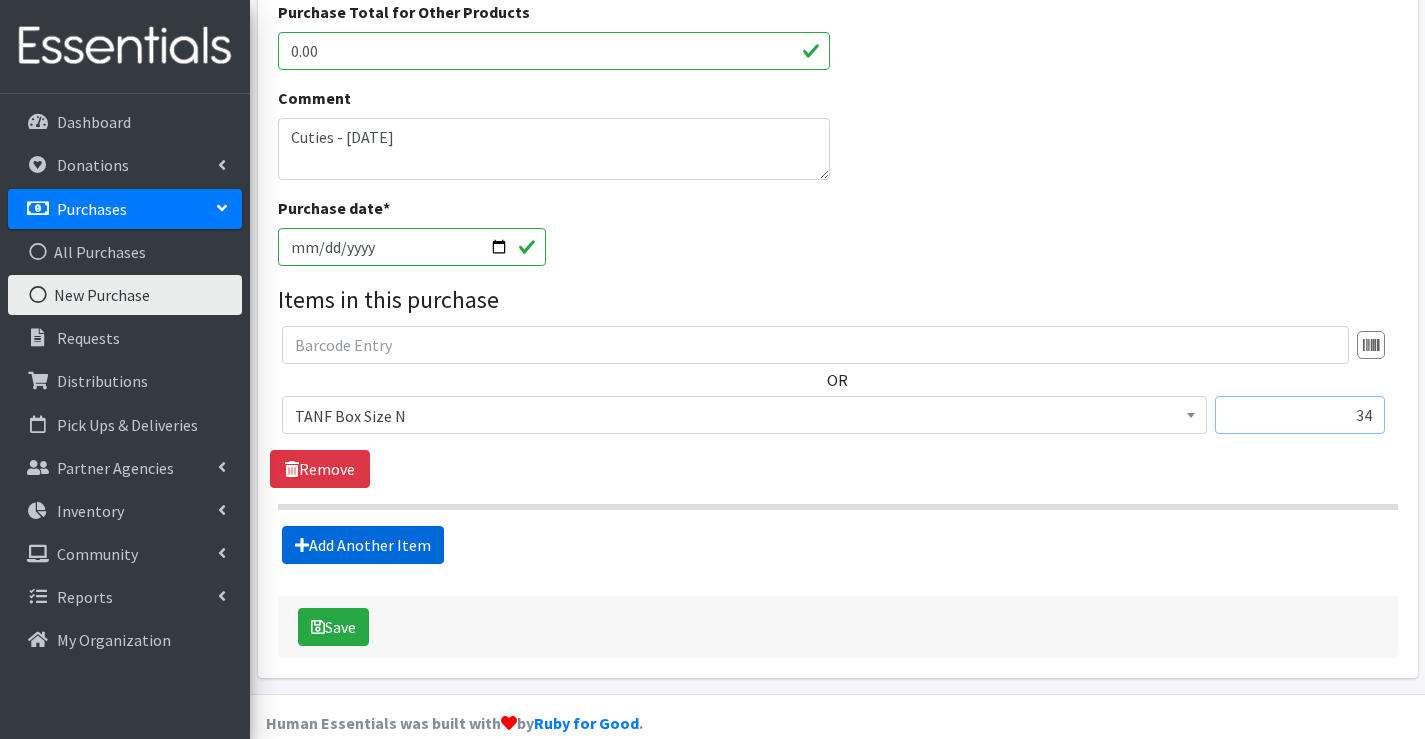 type on "34" 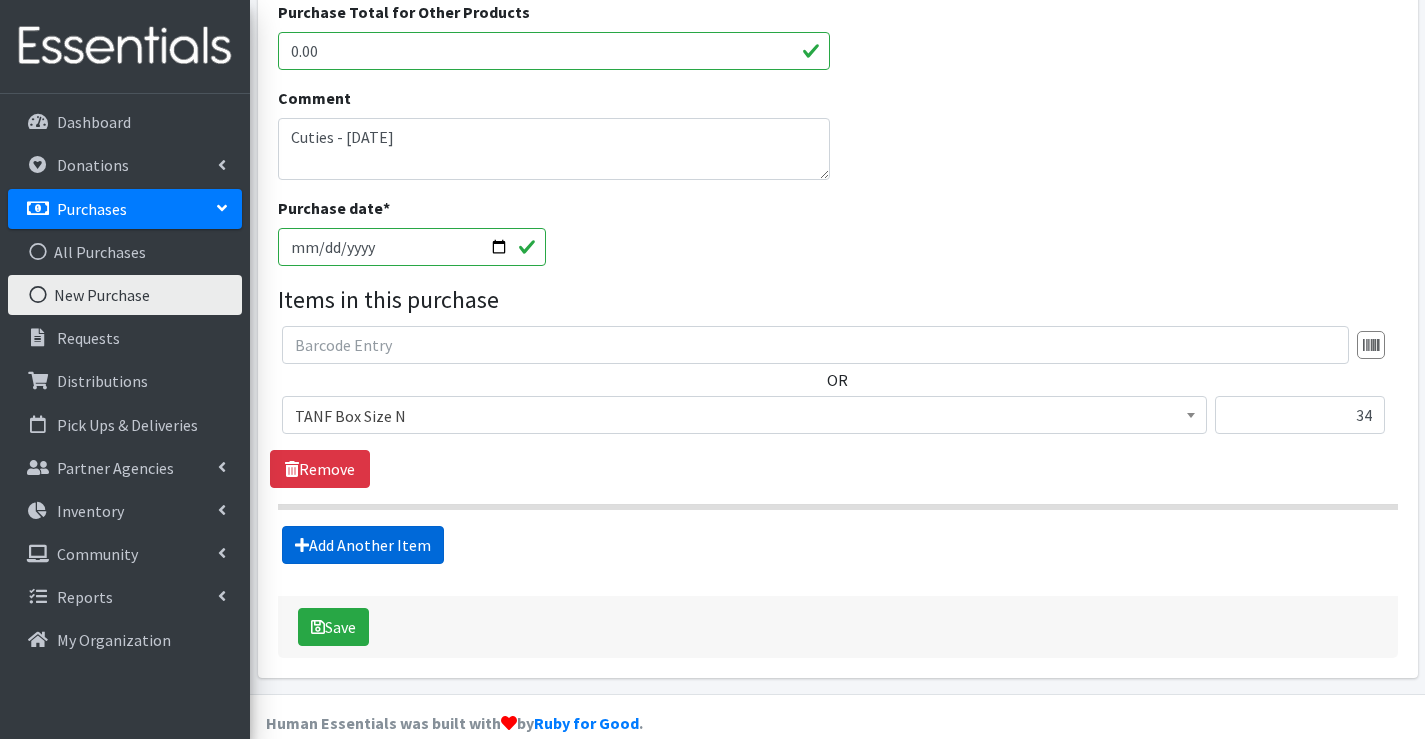 click on "Add Another Item" at bounding box center [363, 545] 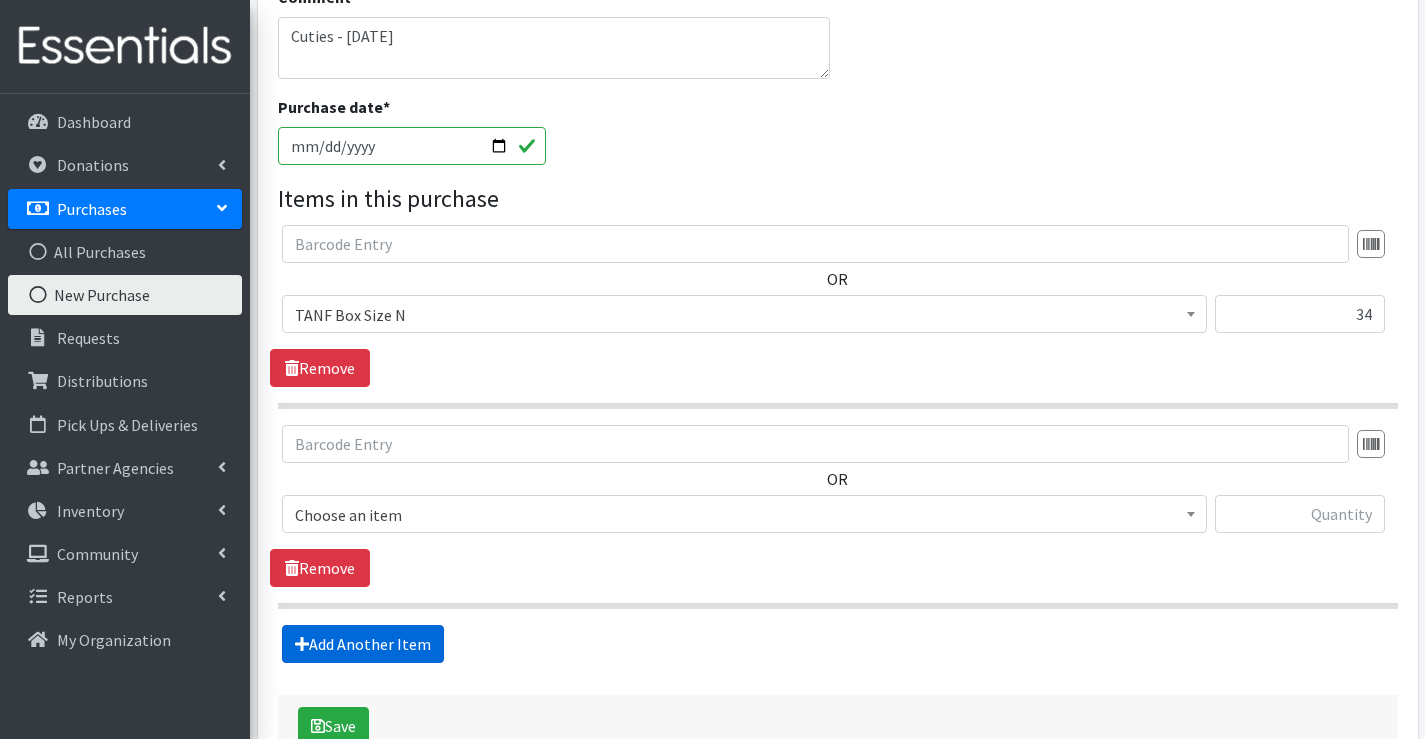 scroll, scrollTop: 930, scrollLeft: 0, axis: vertical 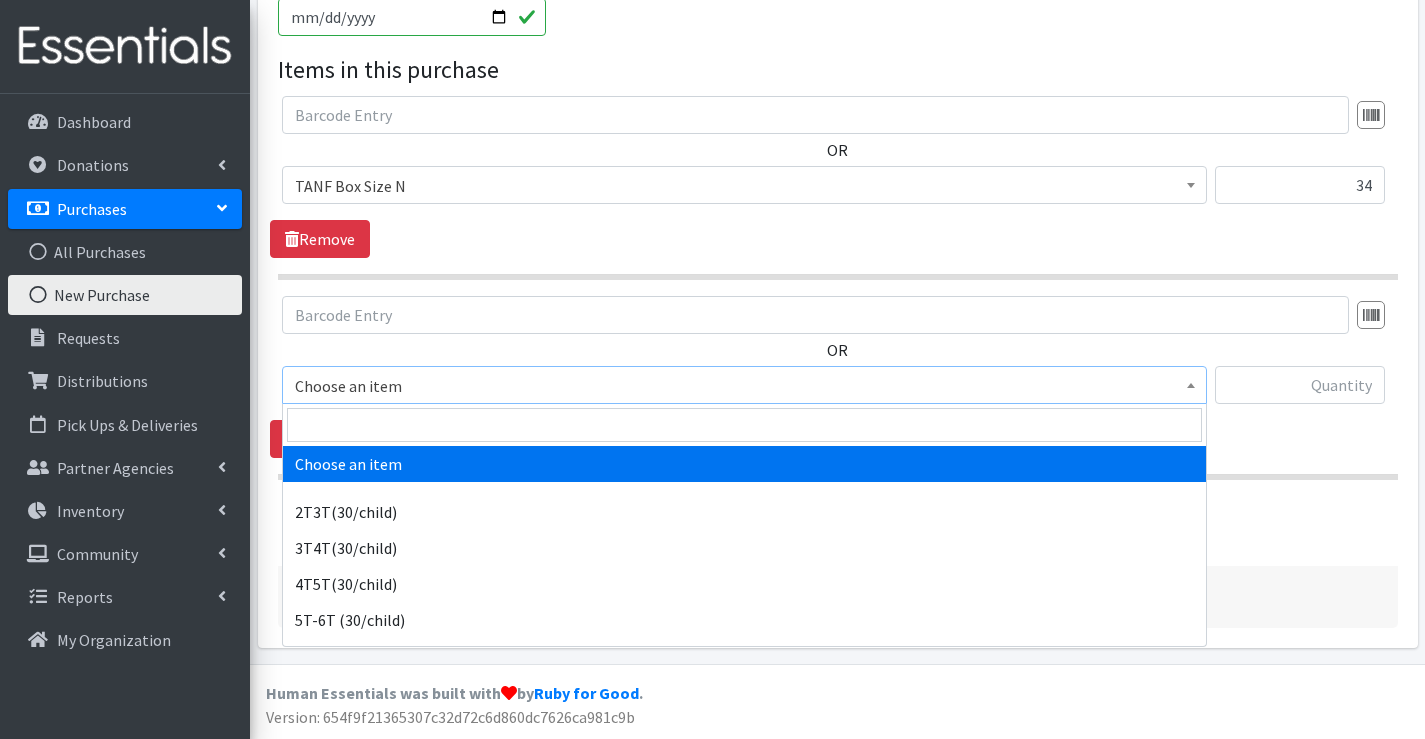 click on "Choose an item" at bounding box center [744, 386] 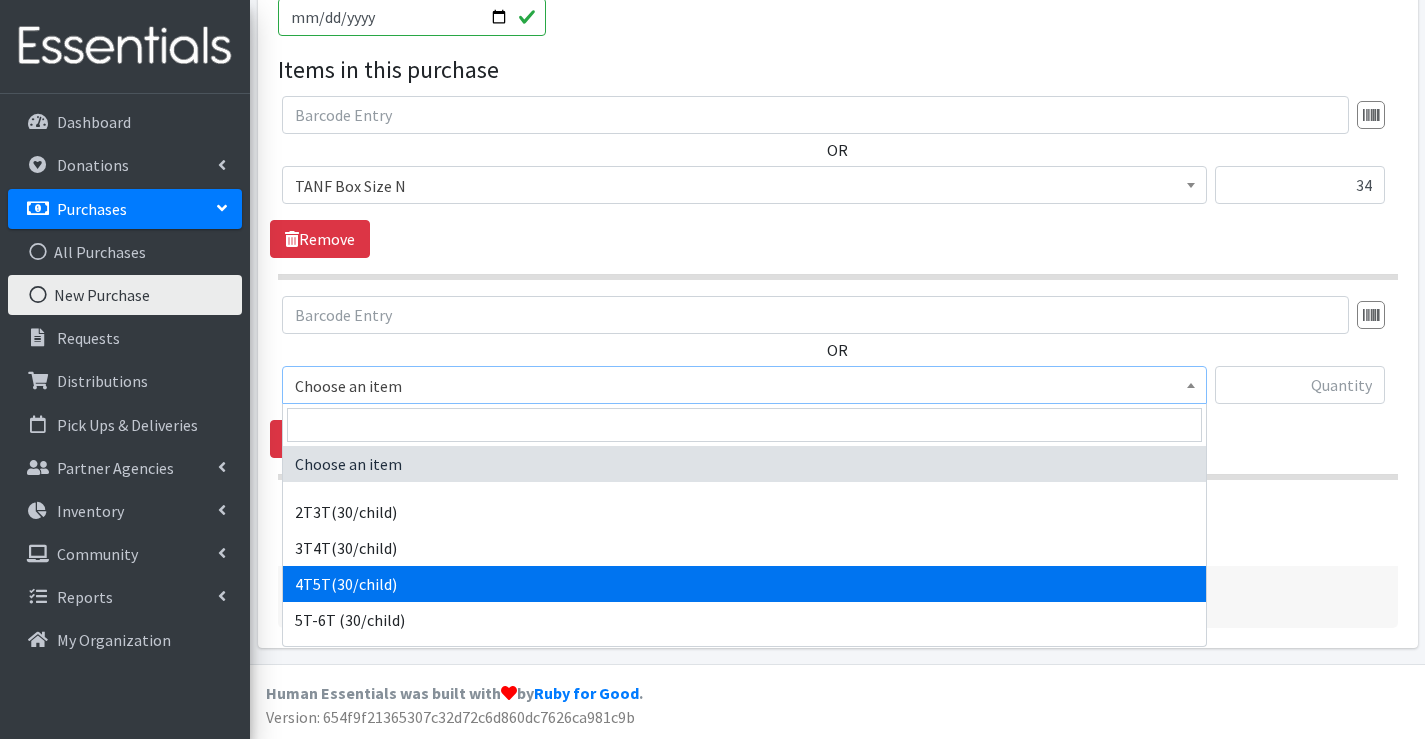 select on "953" 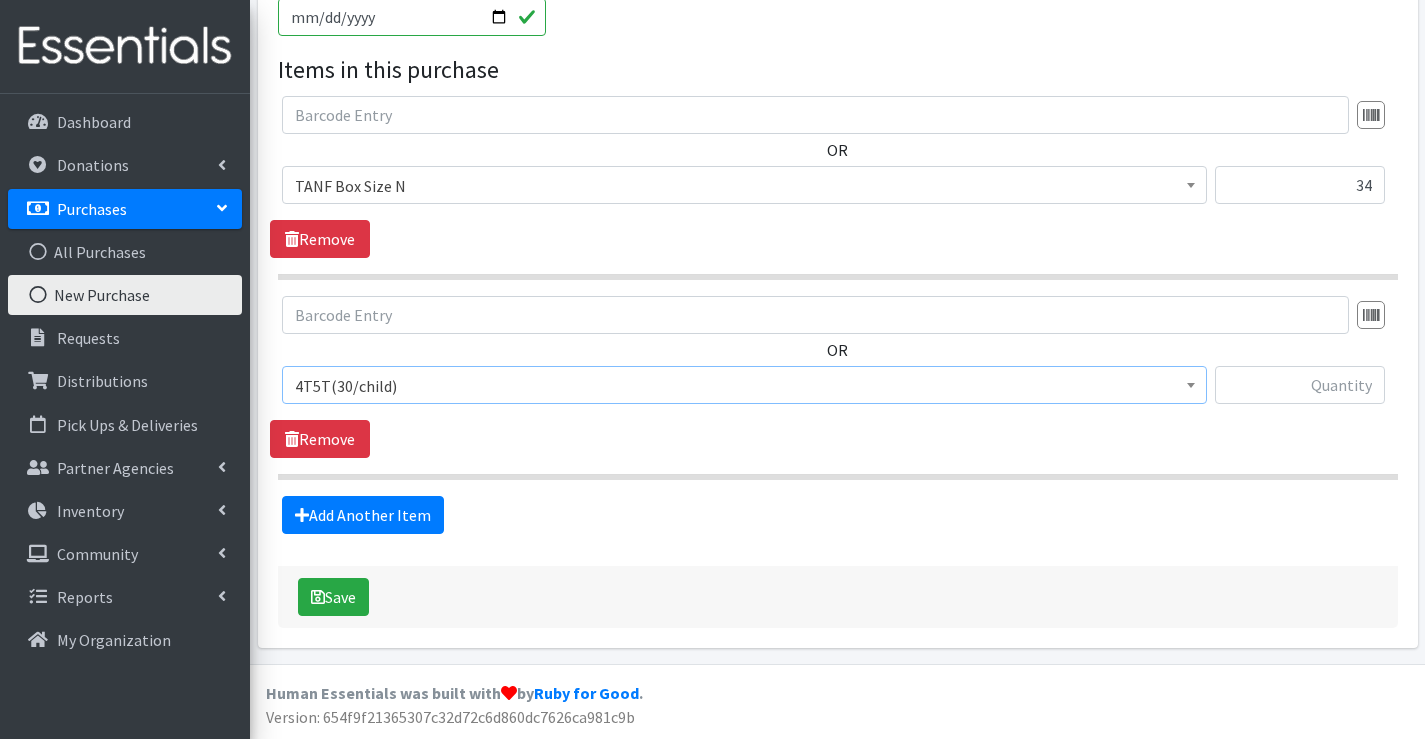 click on "4T5T(30/child)" at bounding box center [744, 386] 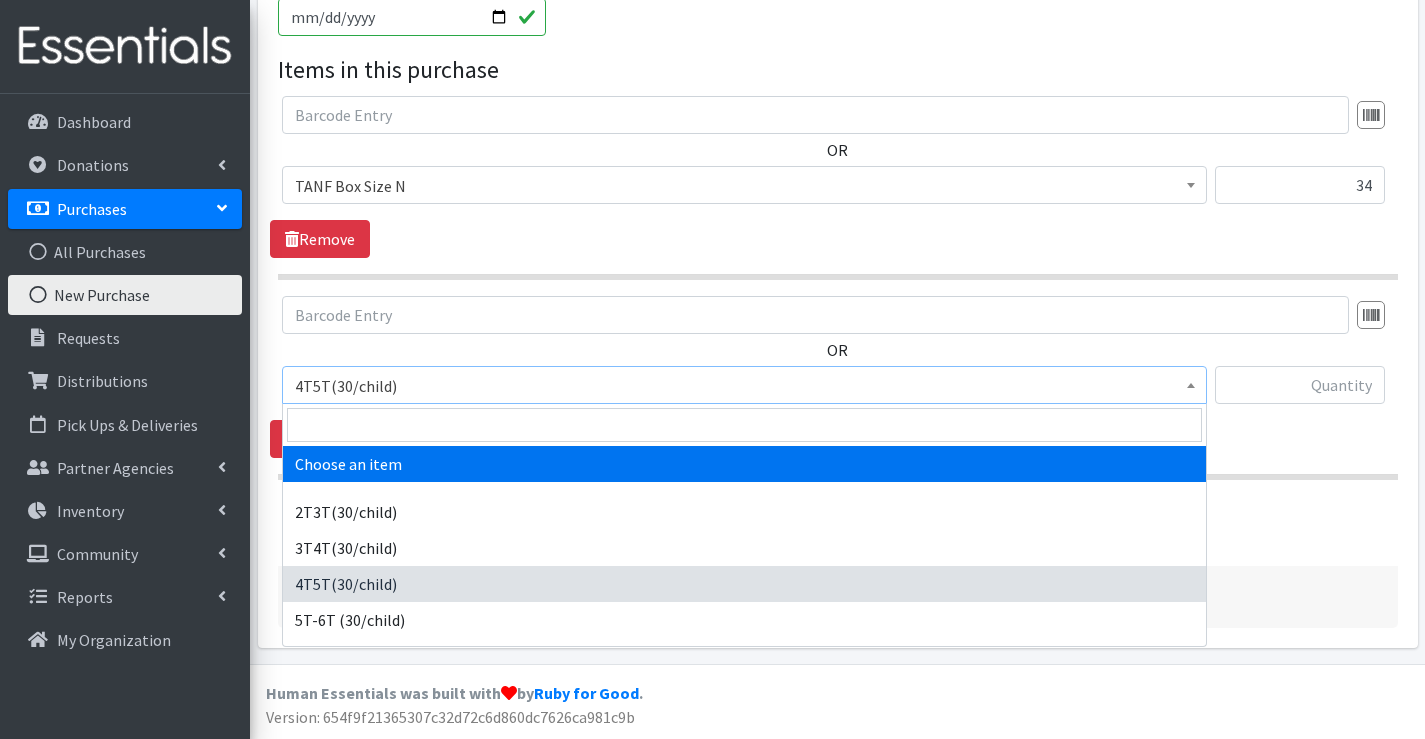 select 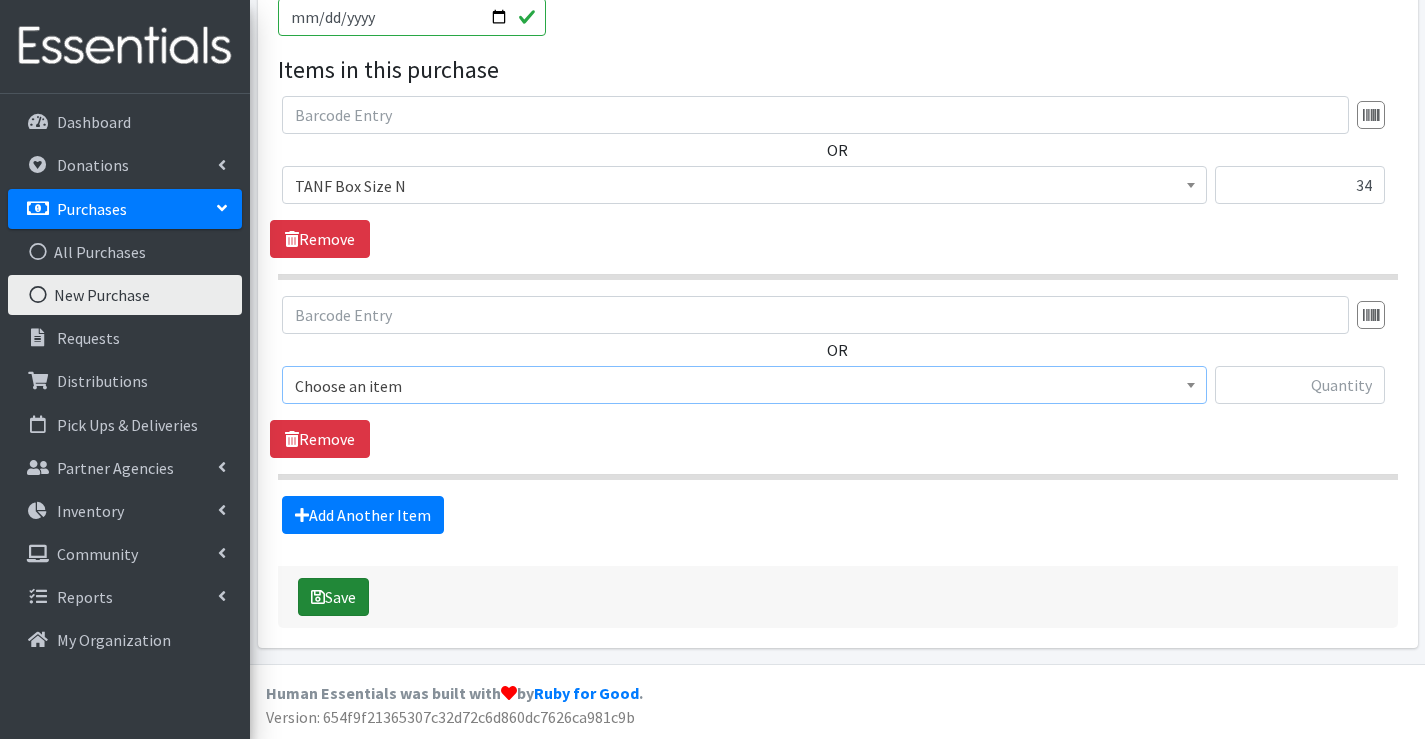 click on "Save" at bounding box center (333, 597) 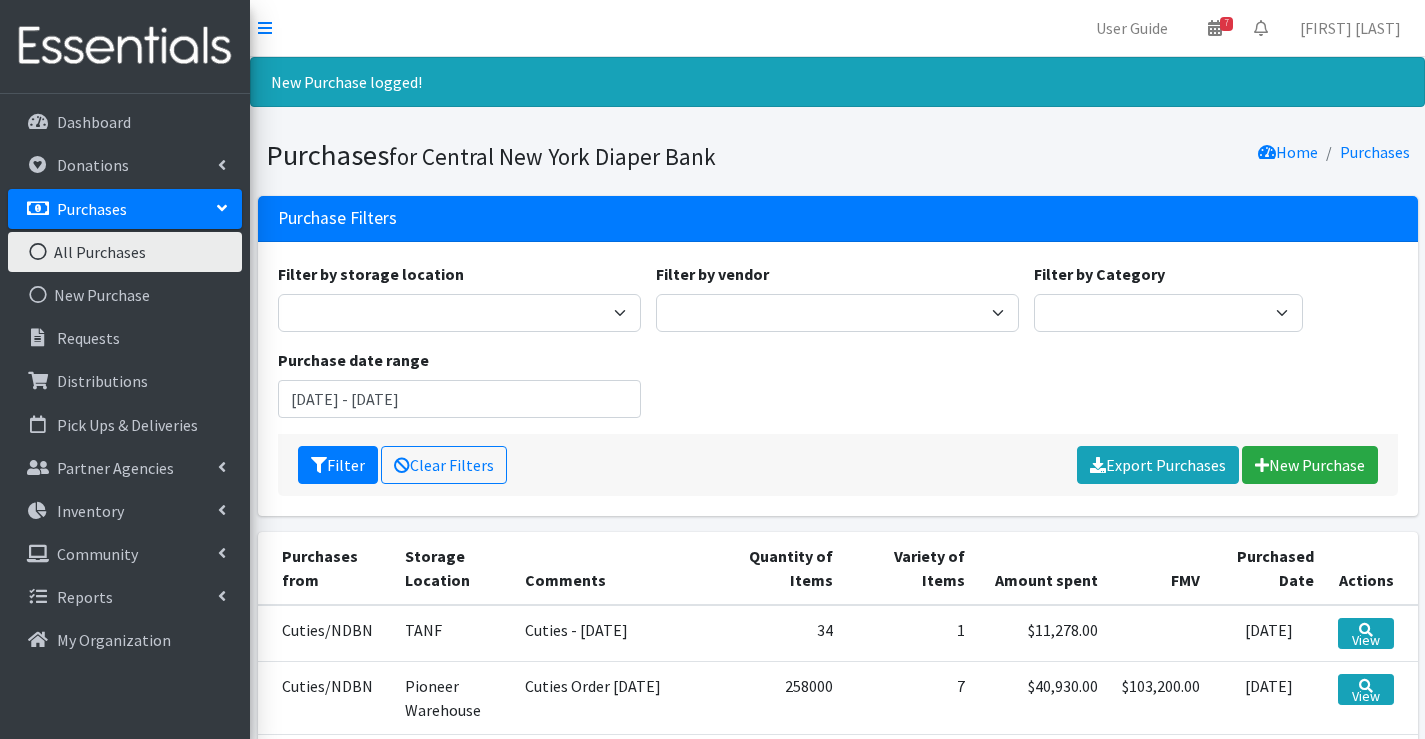 scroll, scrollTop: 0, scrollLeft: 0, axis: both 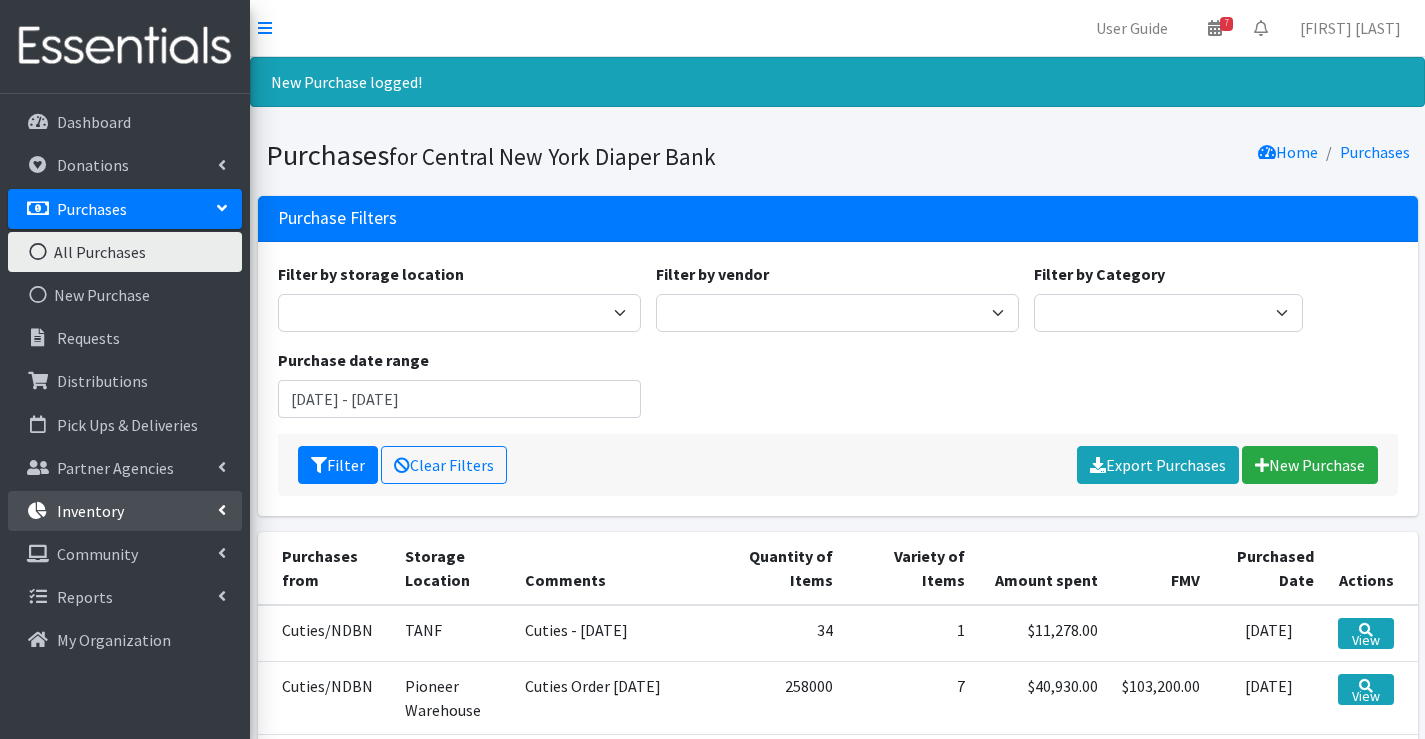 click on "Inventory" at bounding box center (125, 511) 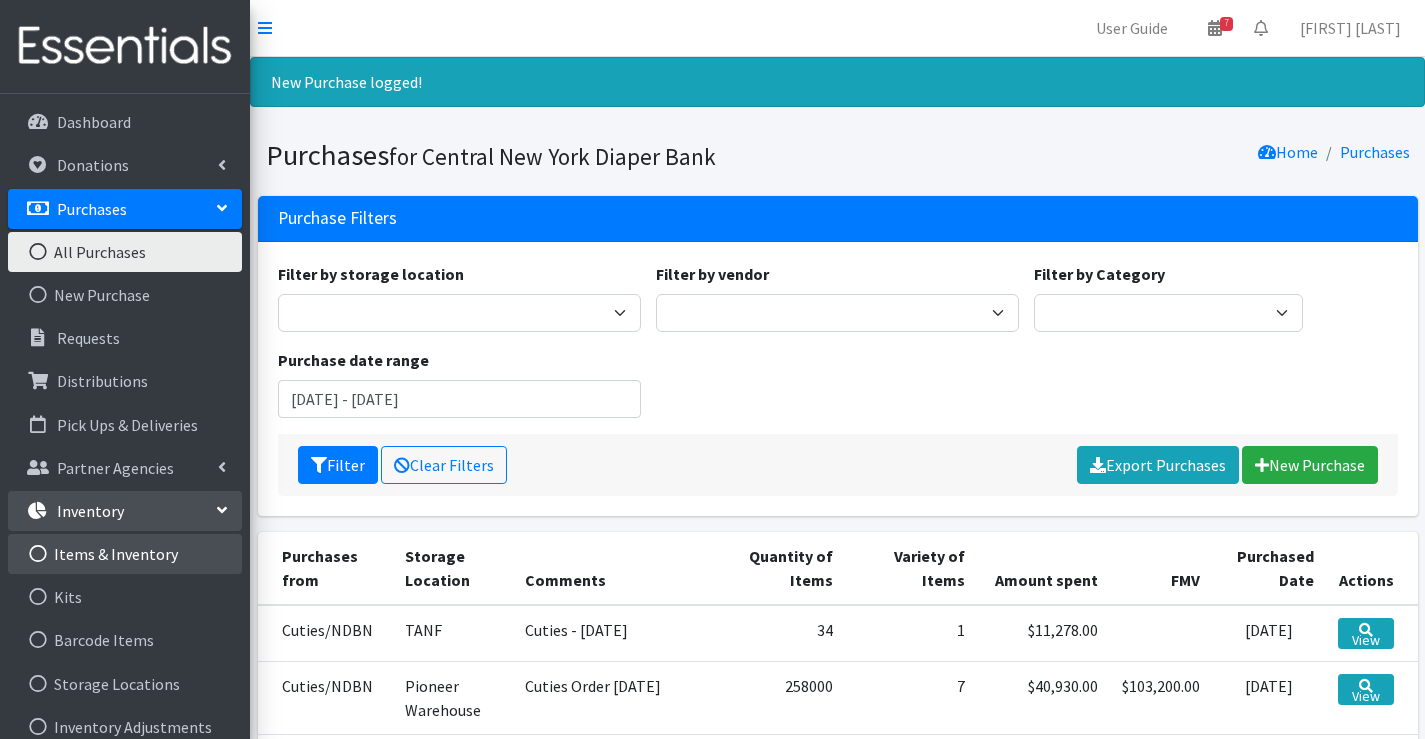 click on "Items & Inventory" at bounding box center [125, 554] 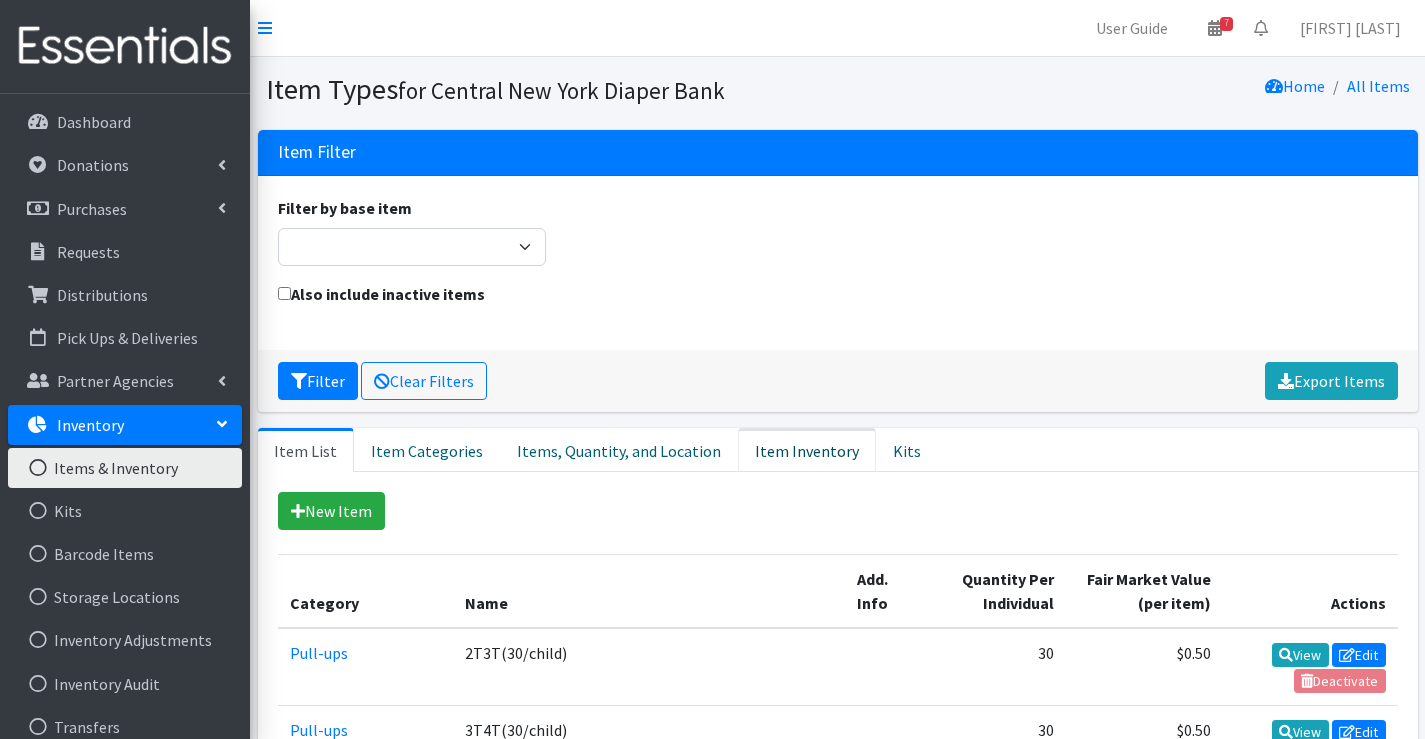 scroll, scrollTop: 0, scrollLeft: 0, axis: both 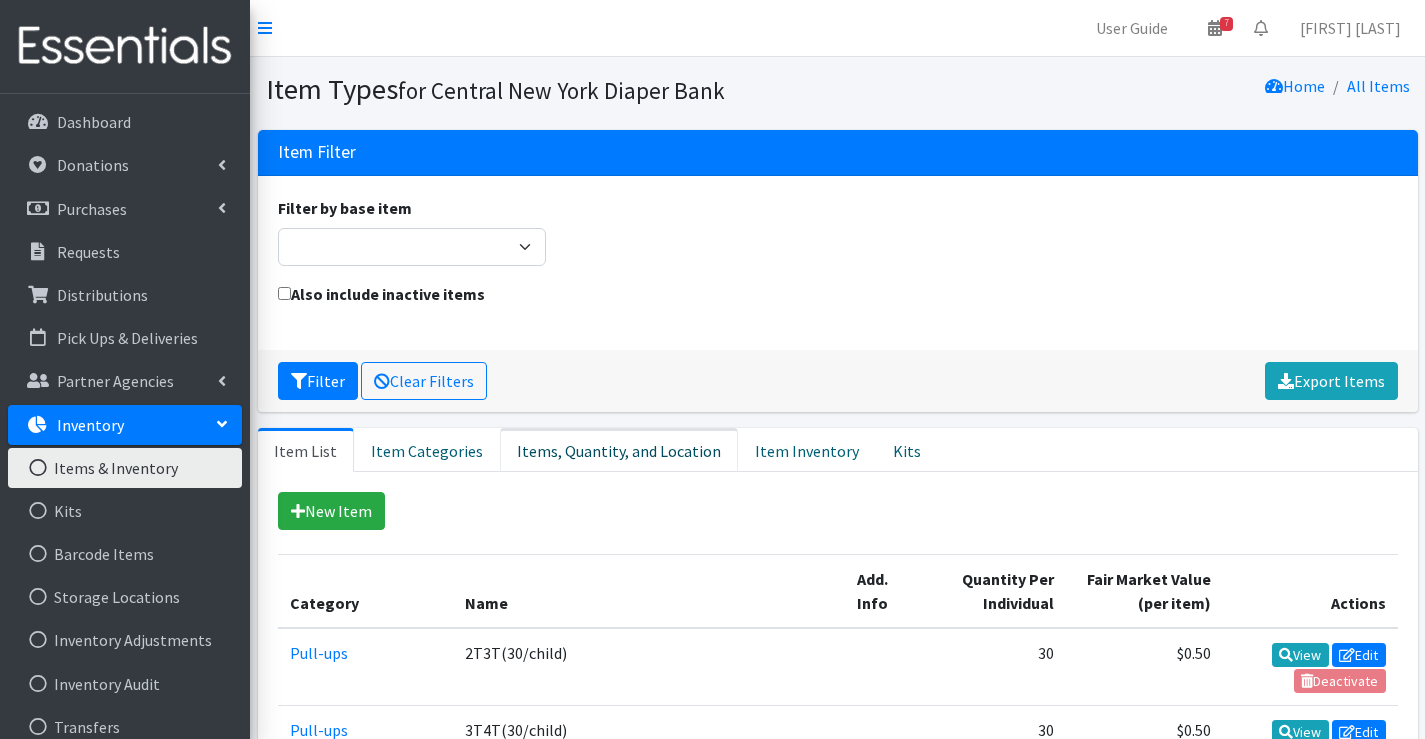 click on "Items,
Quantity, and Location" at bounding box center (619, 450) 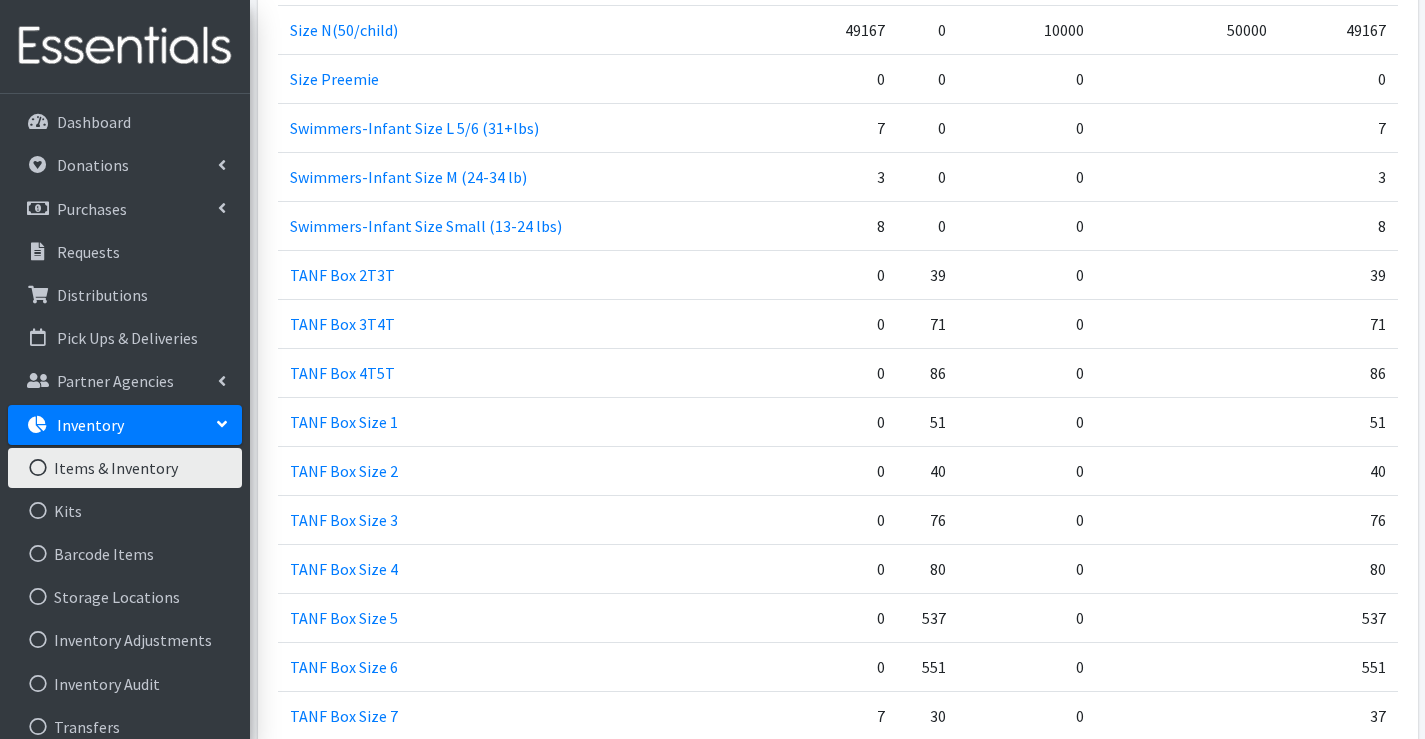 scroll, scrollTop: 2100, scrollLeft: 0, axis: vertical 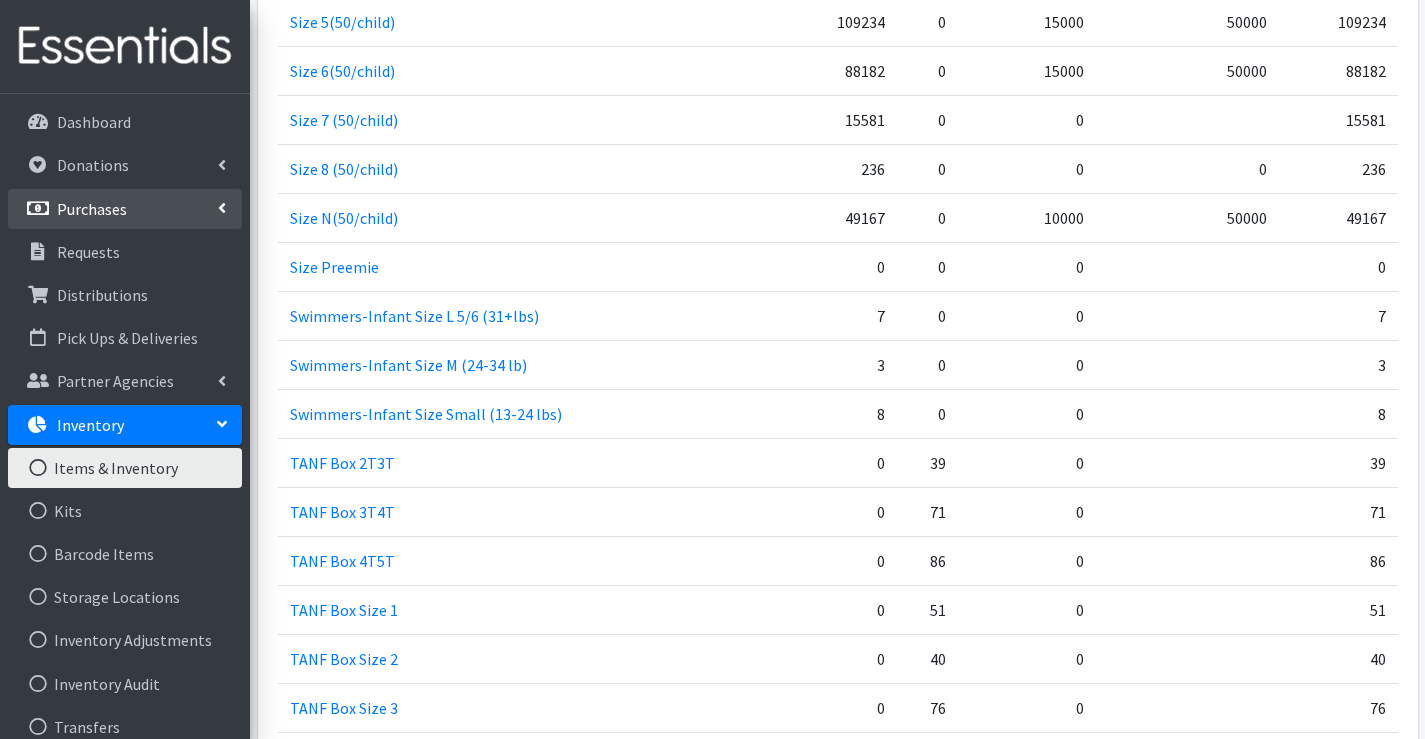 click on "Purchases" at bounding box center [92, 209] 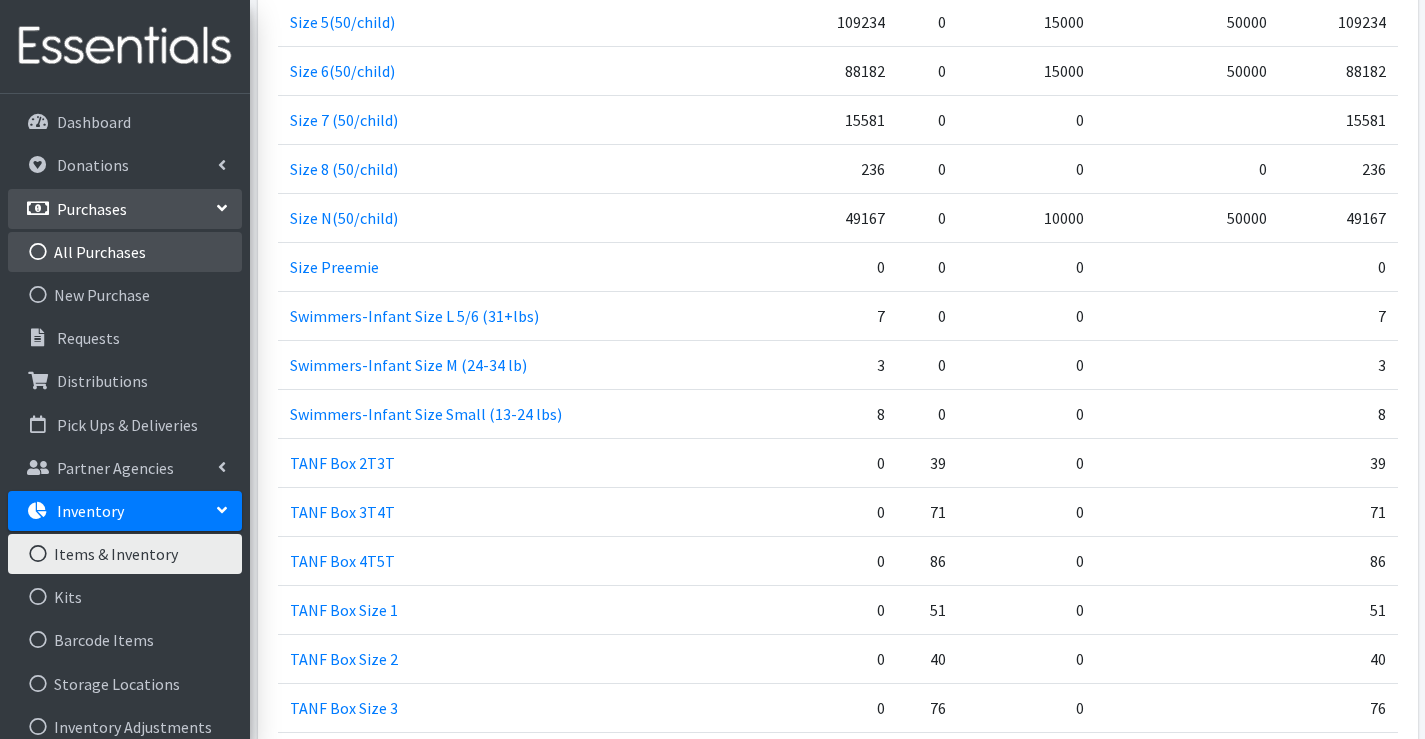 click on "All Purchases" at bounding box center [125, 252] 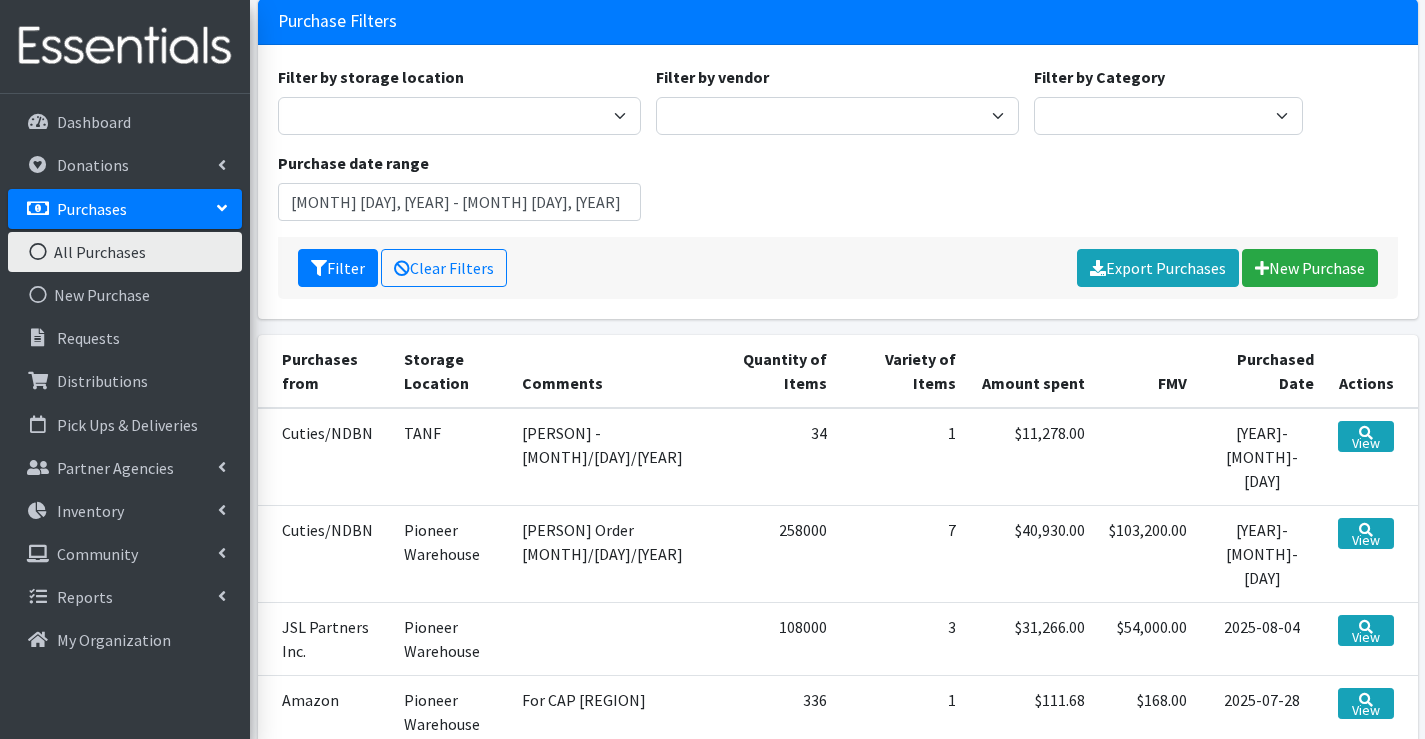 scroll, scrollTop: 200, scrollLeft: 0, axis: vertical 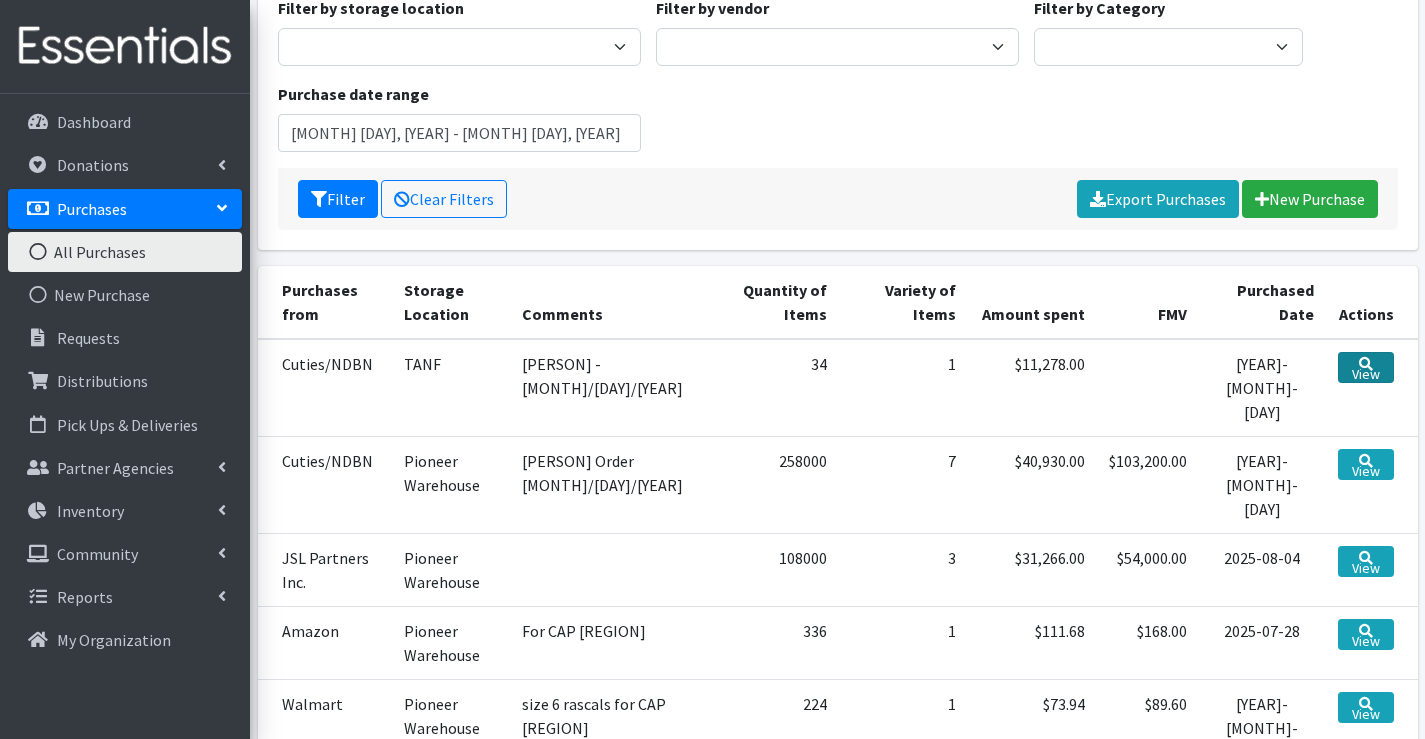 click on "View" at bounding box center (1366, 367) 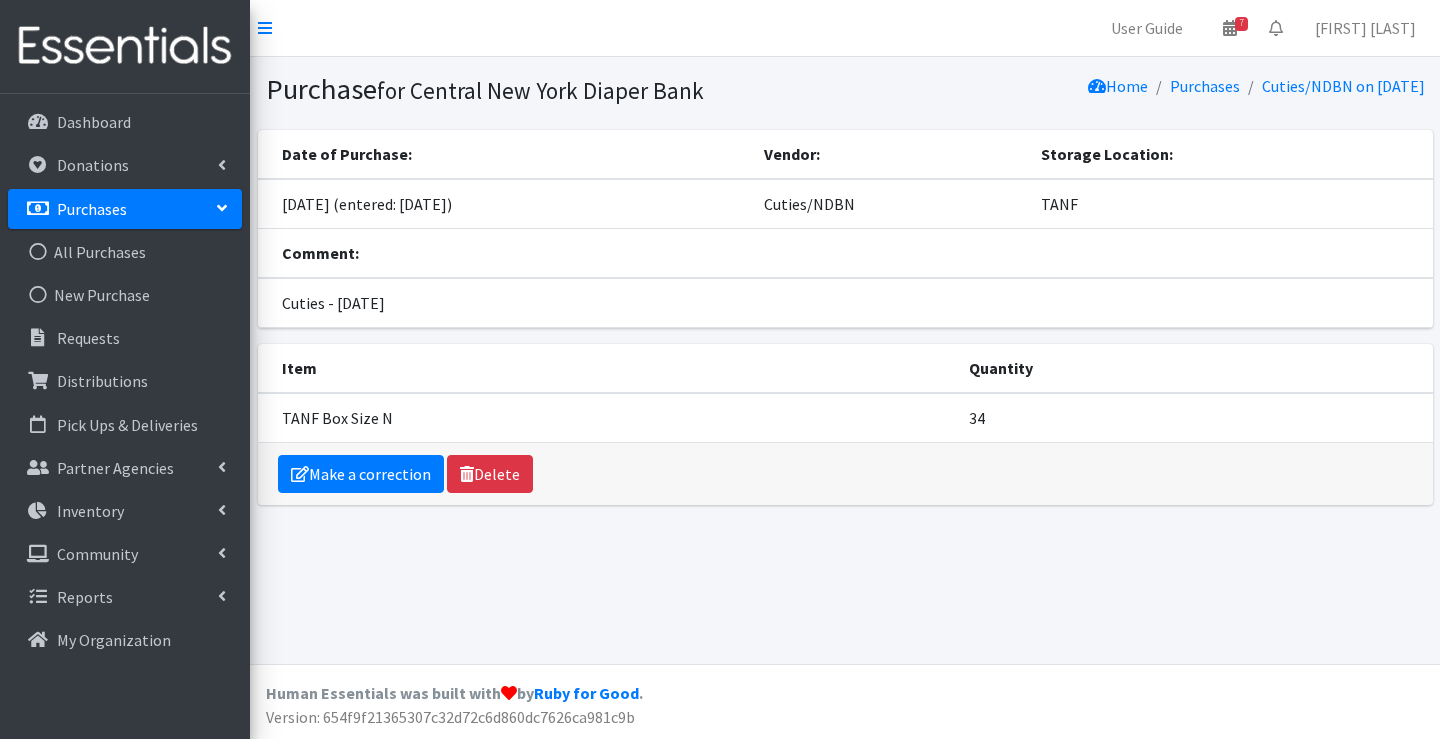 scroll, scrollTop: 0, scrollLeft: 0, axis: both 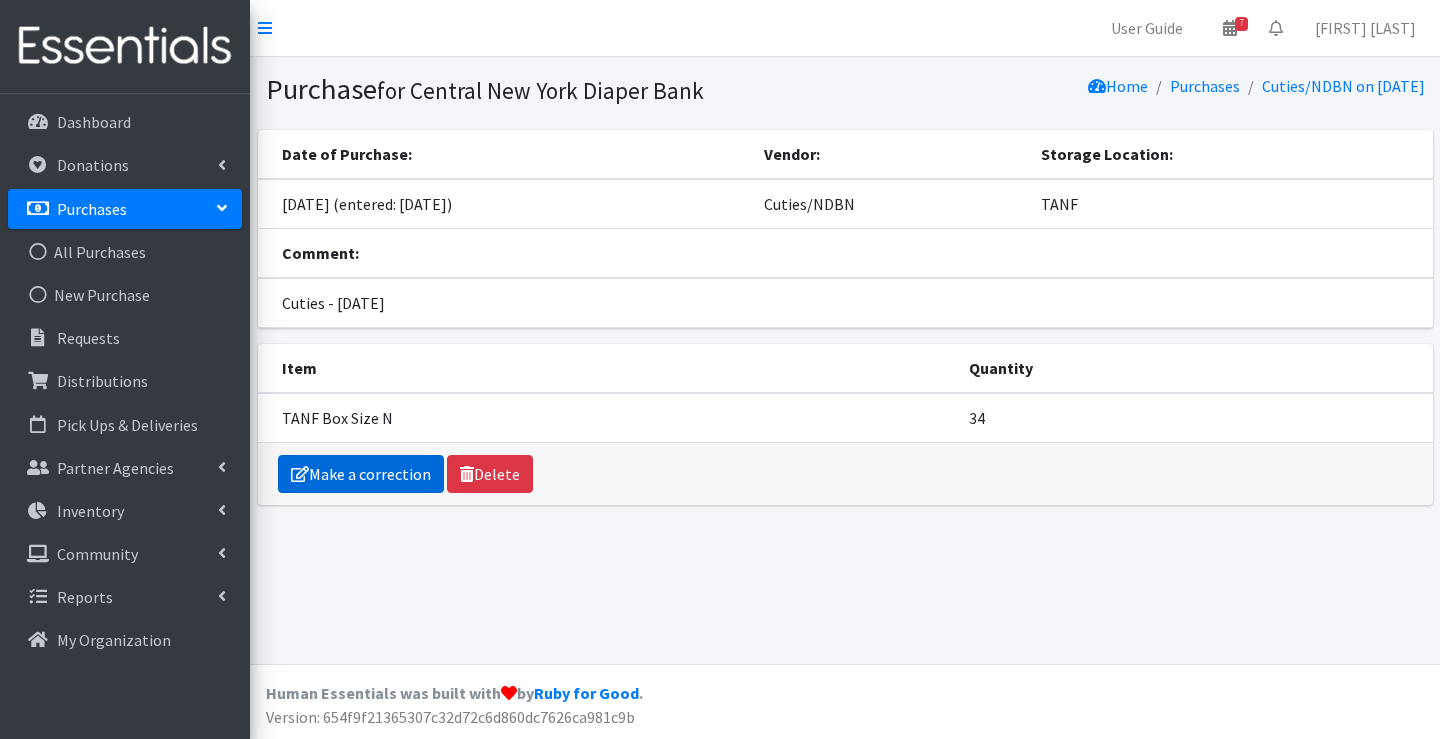 click on "Make a correction" at bounding box center [361, 474] 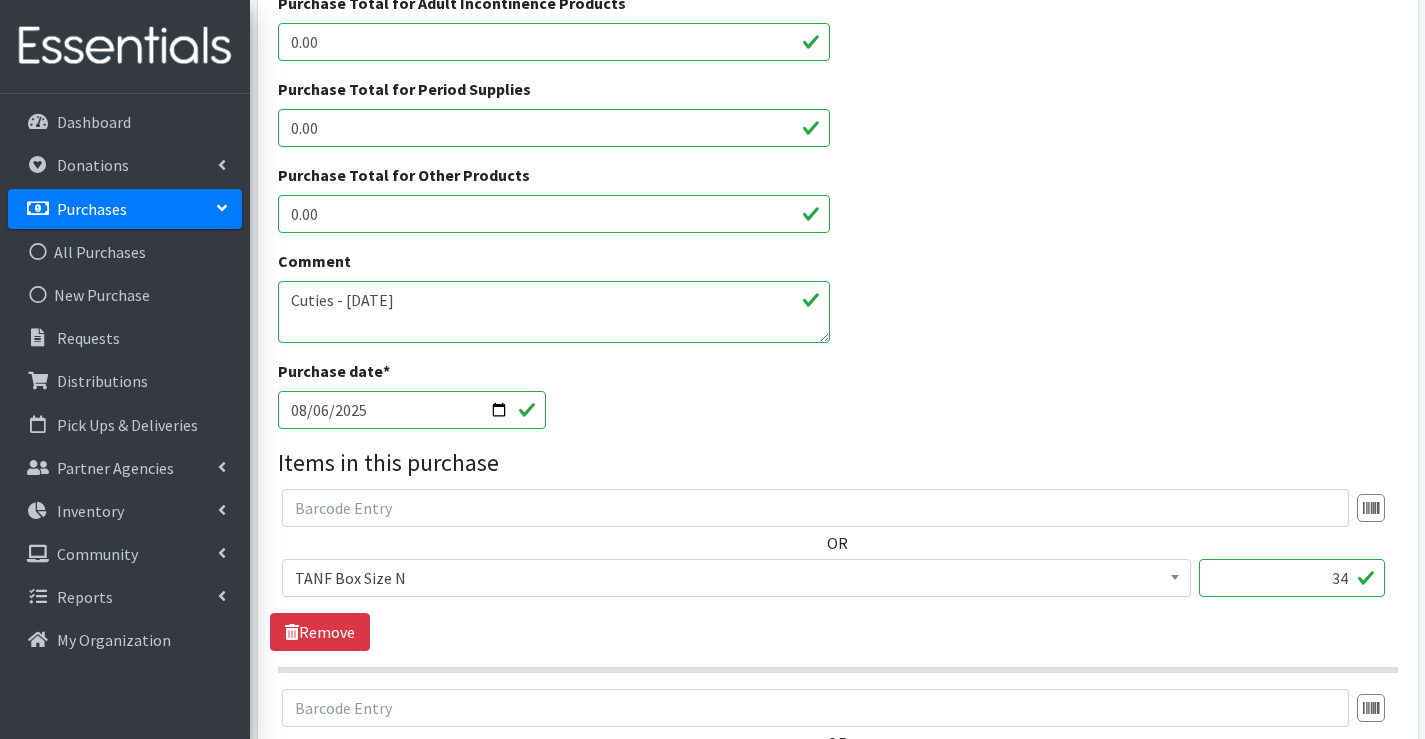 scroll, scrollTop: 800, scrollLeft: 0, axis: vertical 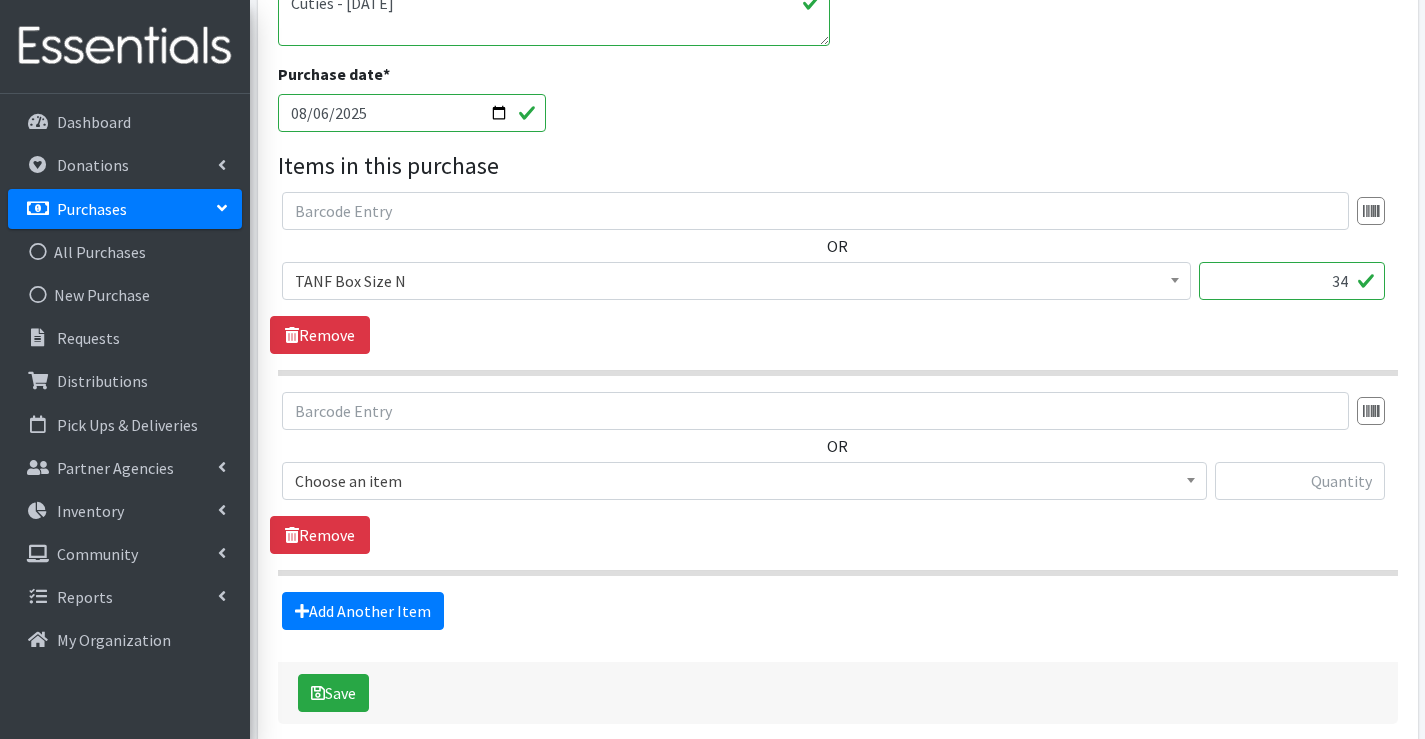 click on "Choose an item" at bounding box center (744, 481) 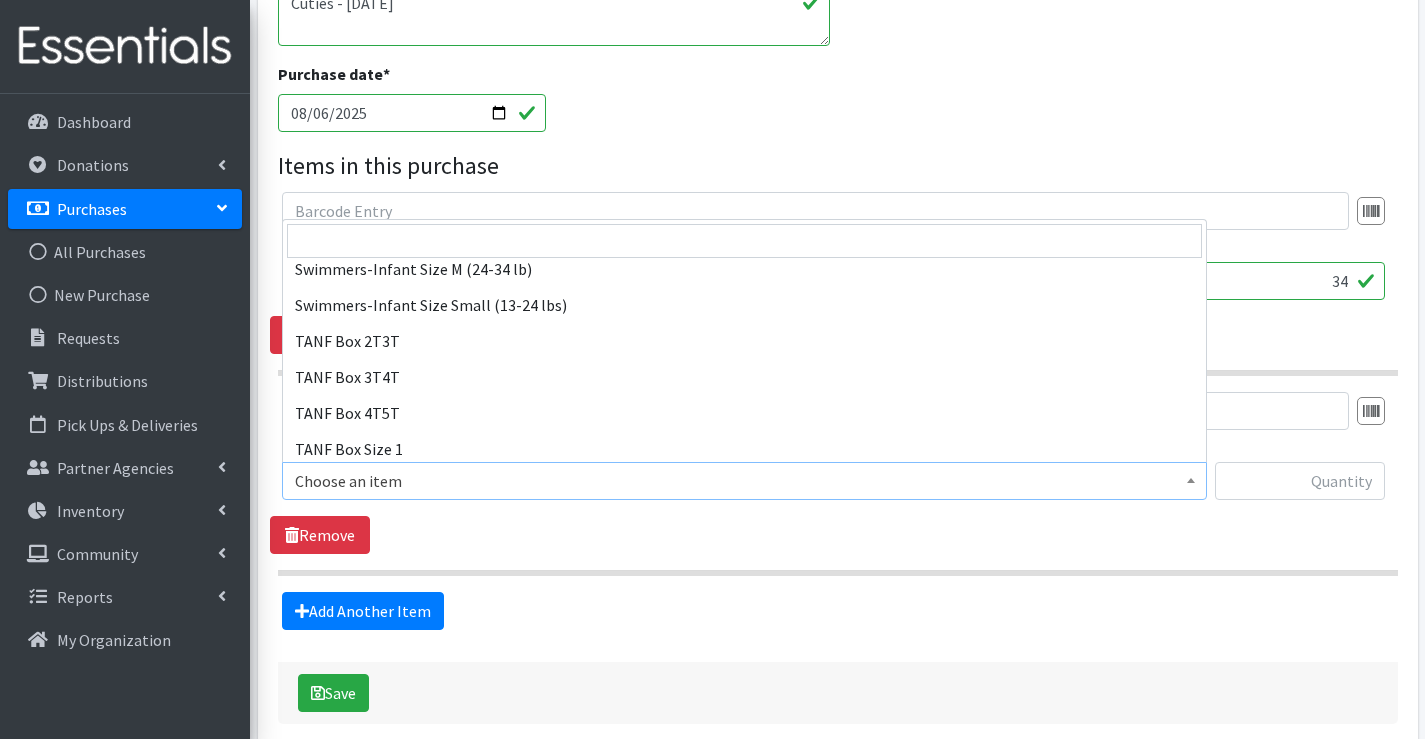 scroll, scrollTop: 1500, scrollLeft: 0, axis: vertical 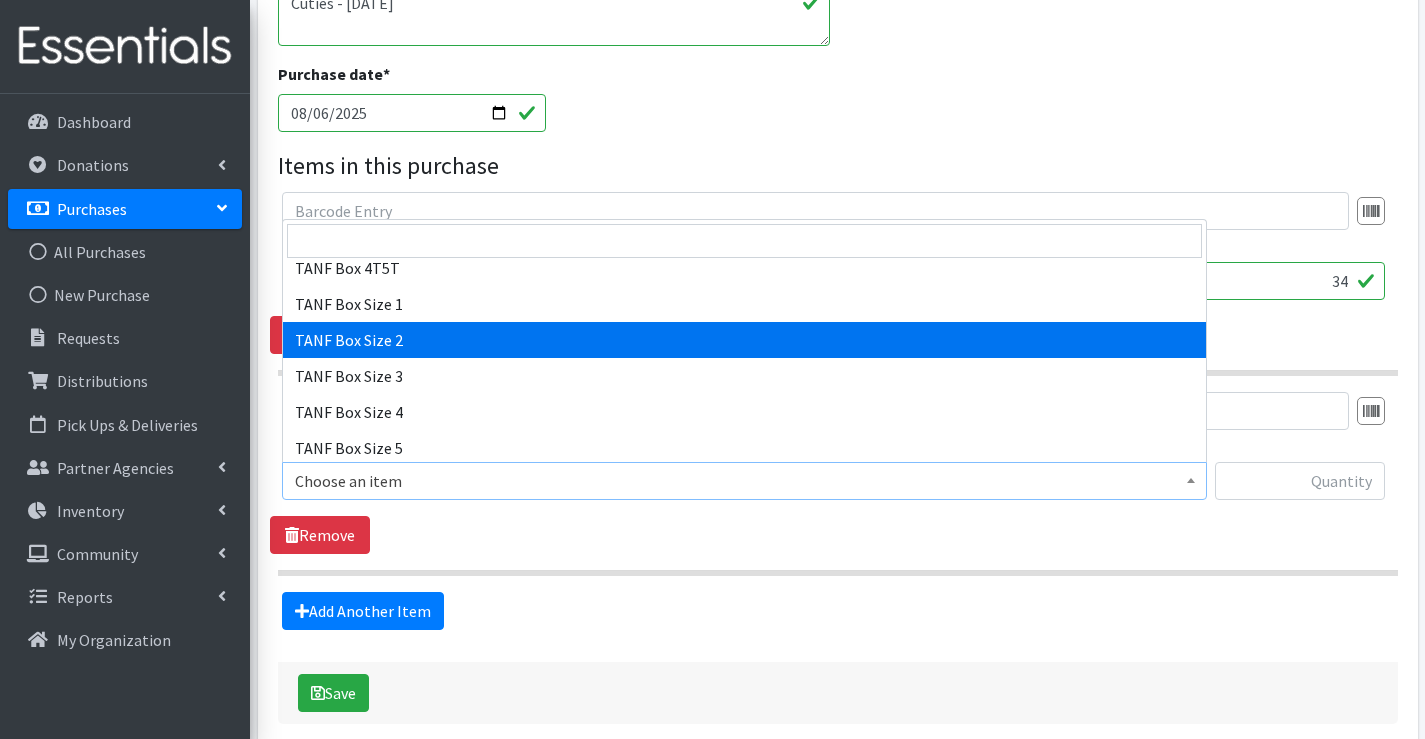 select on "15521" 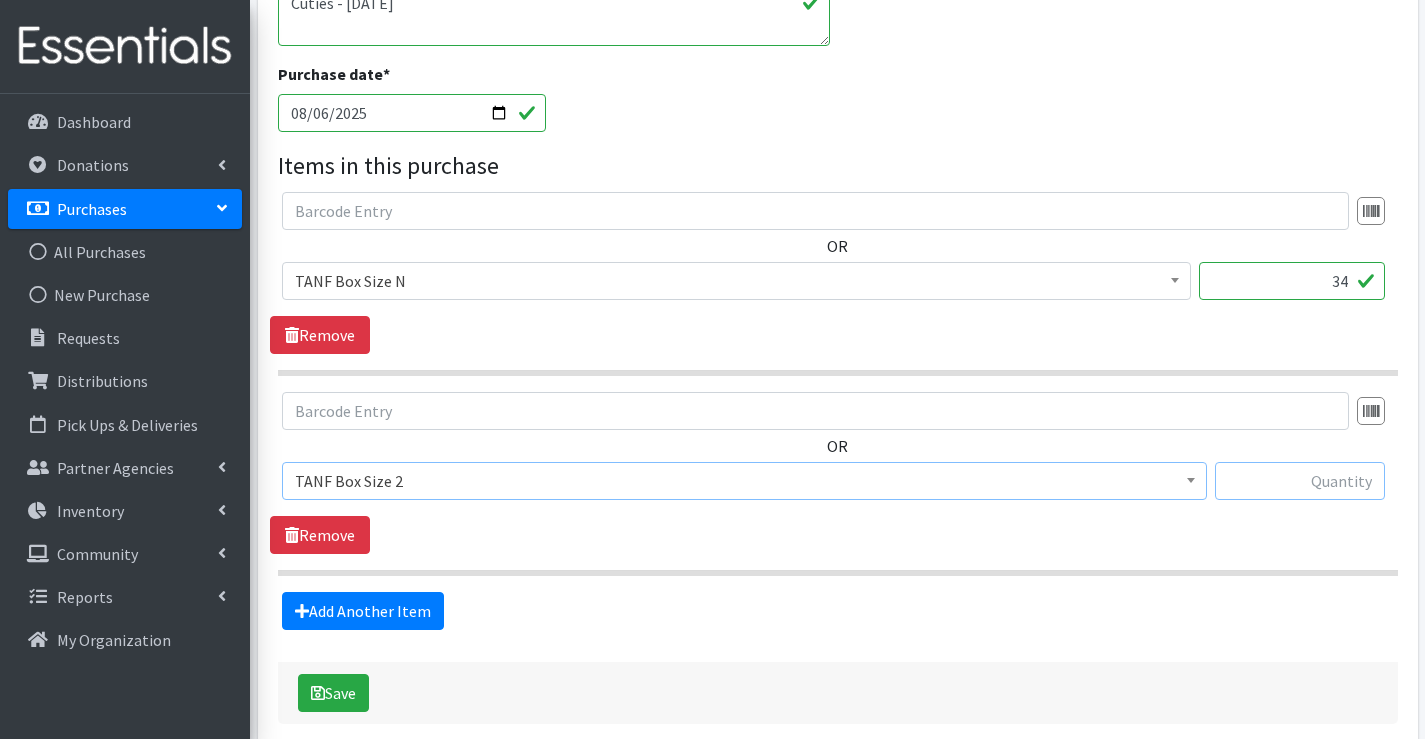 click at bounding box center [1300, 481] 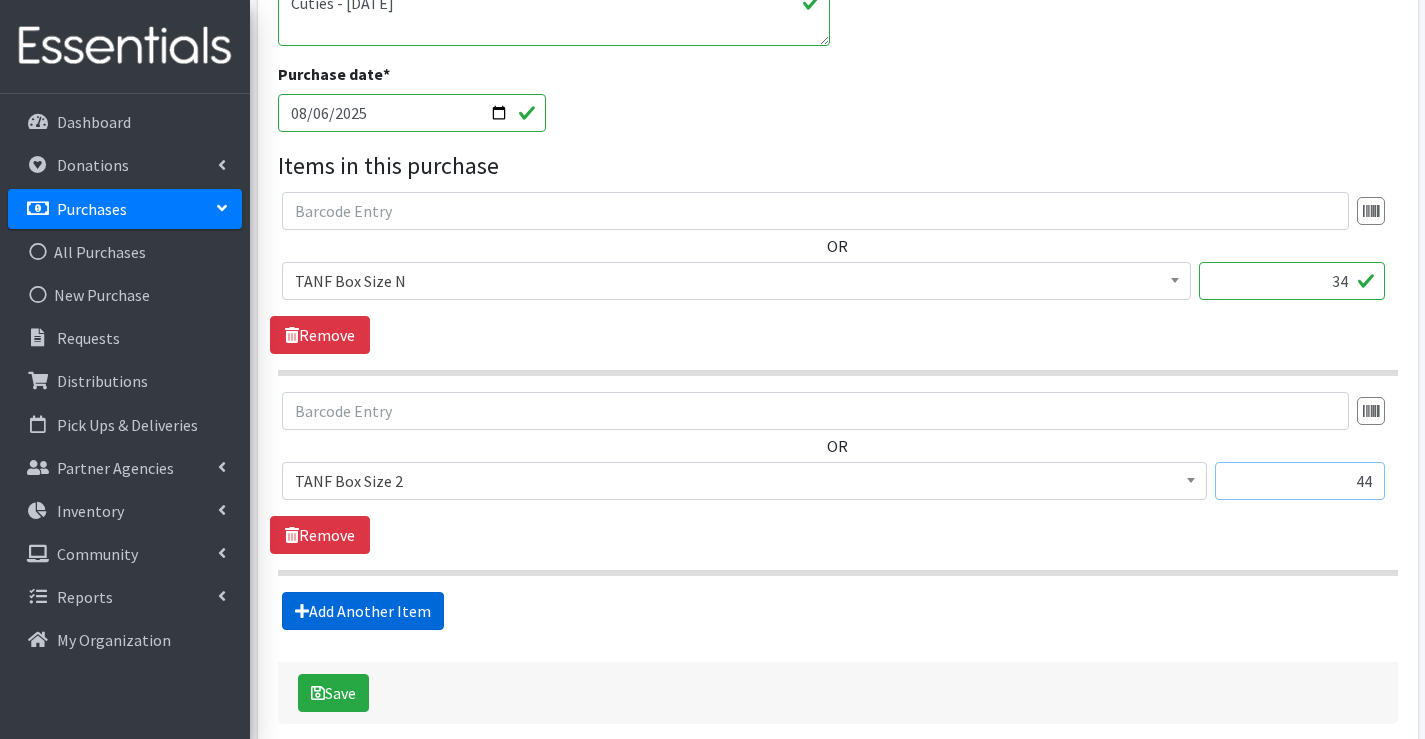type on "44" 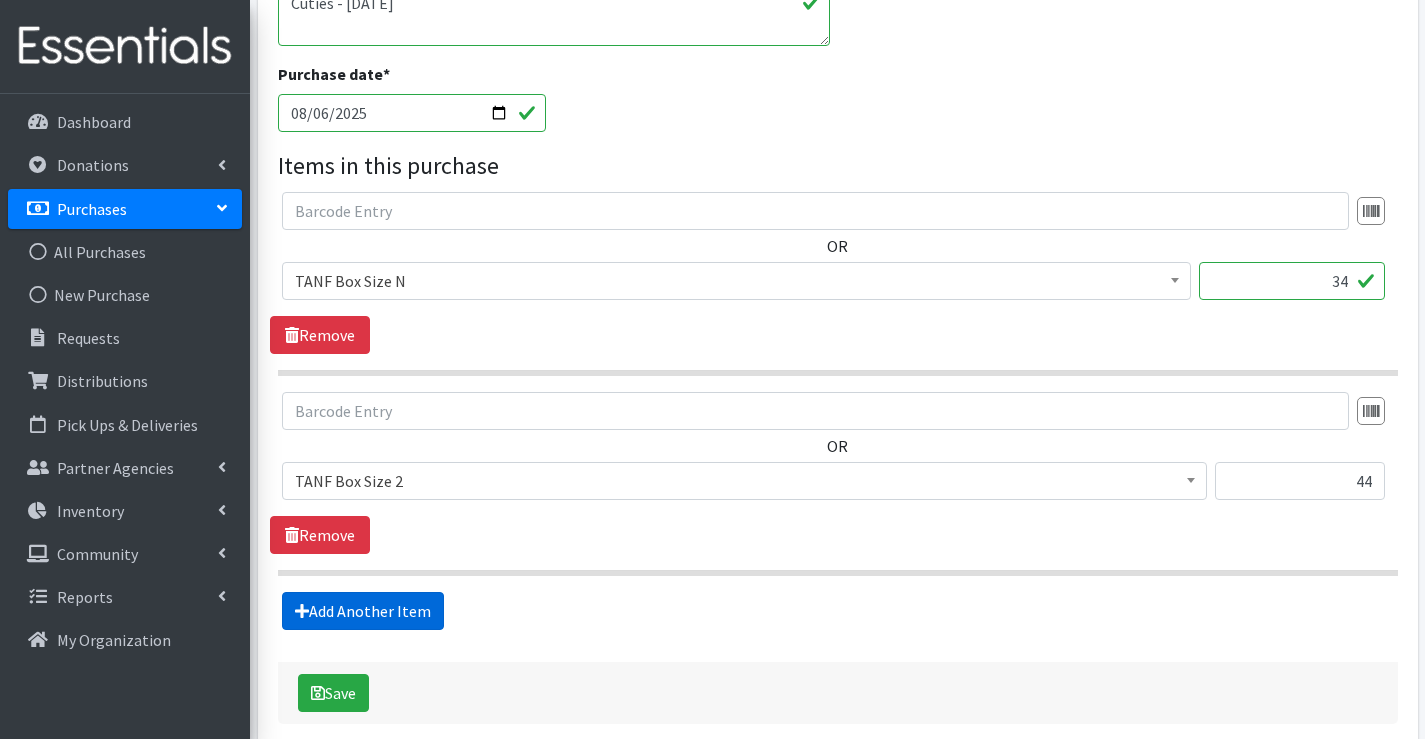 click on "Add Another Item" at bounding box center [363, 611] 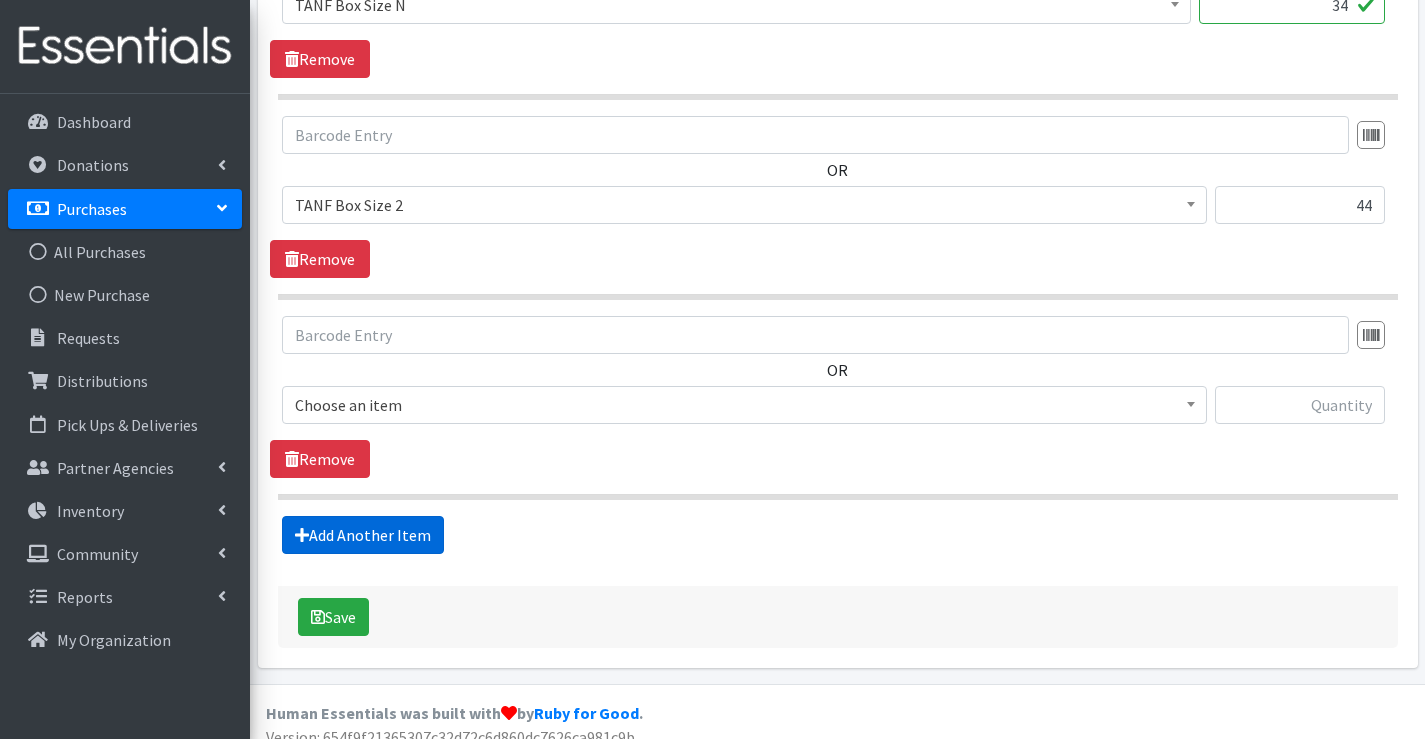 scroll, scrollTop: 1096, scrollLeft: 0, axis: vertical 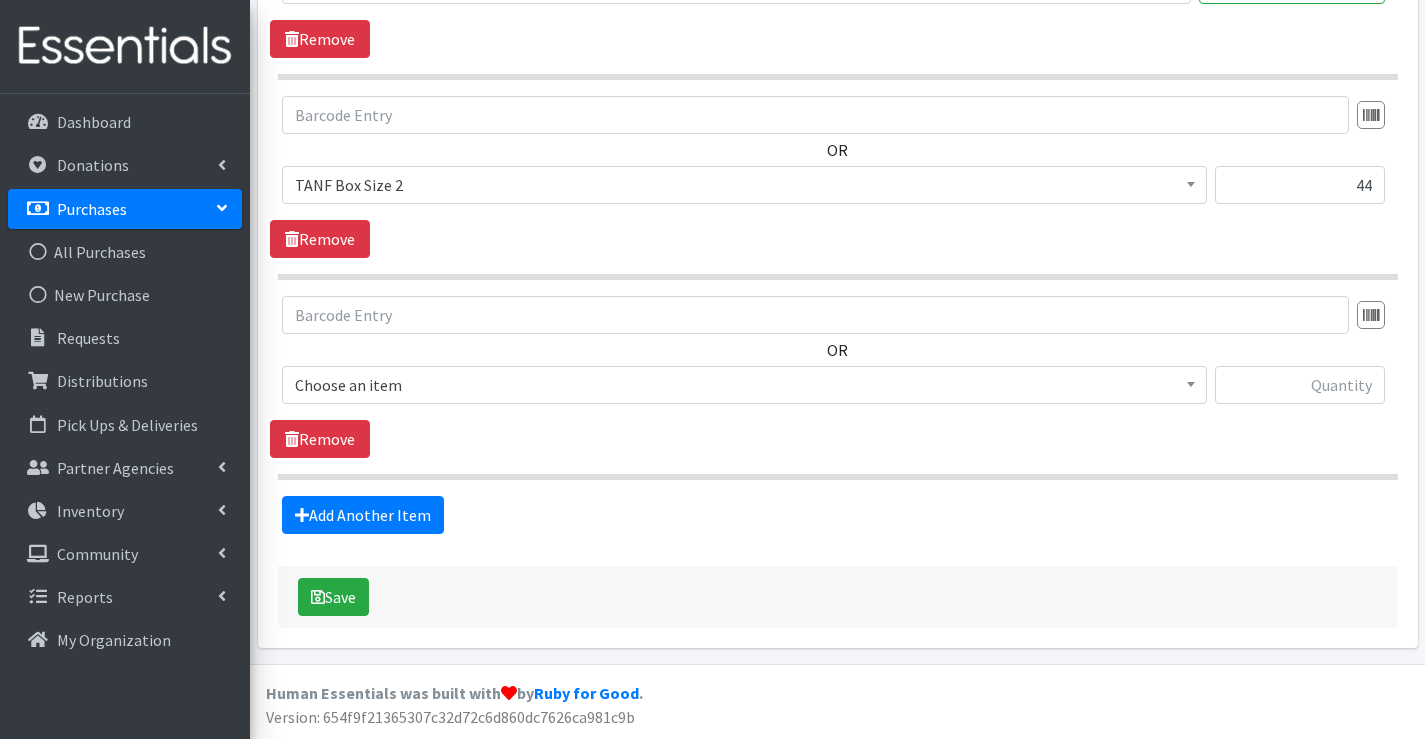 click on "Choose an item" at bounding box center (744, 385) 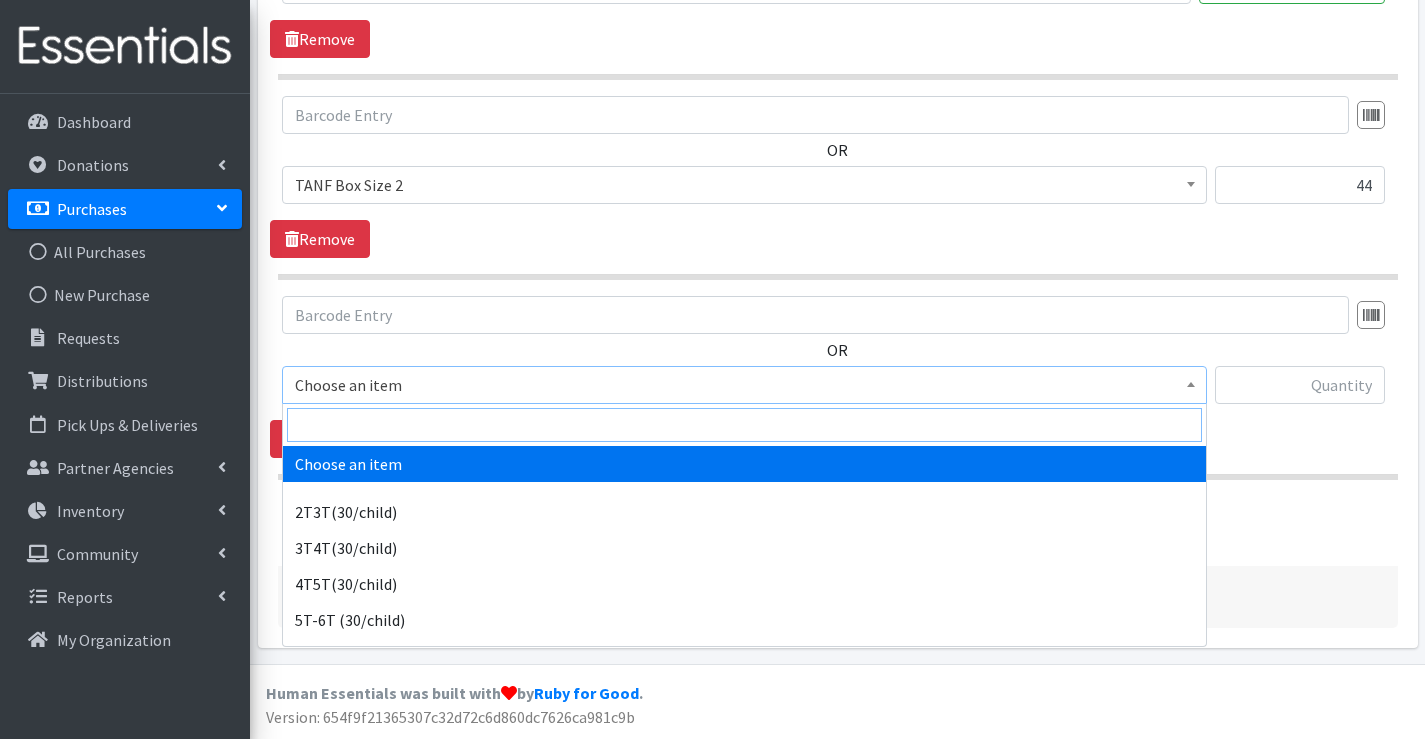click at bounding box center (744, 425) 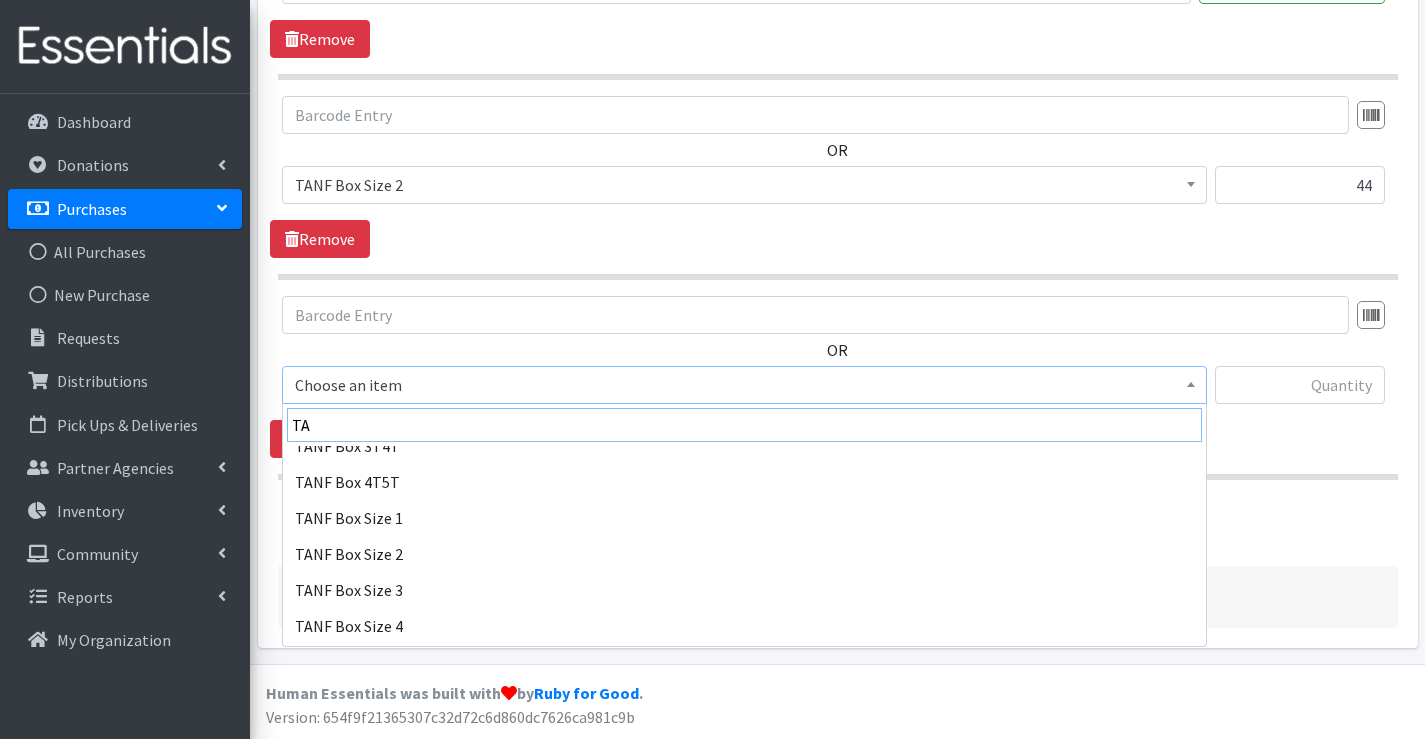 scroll, scrollTop: 200, scrollLeft: 0, axis: vertical 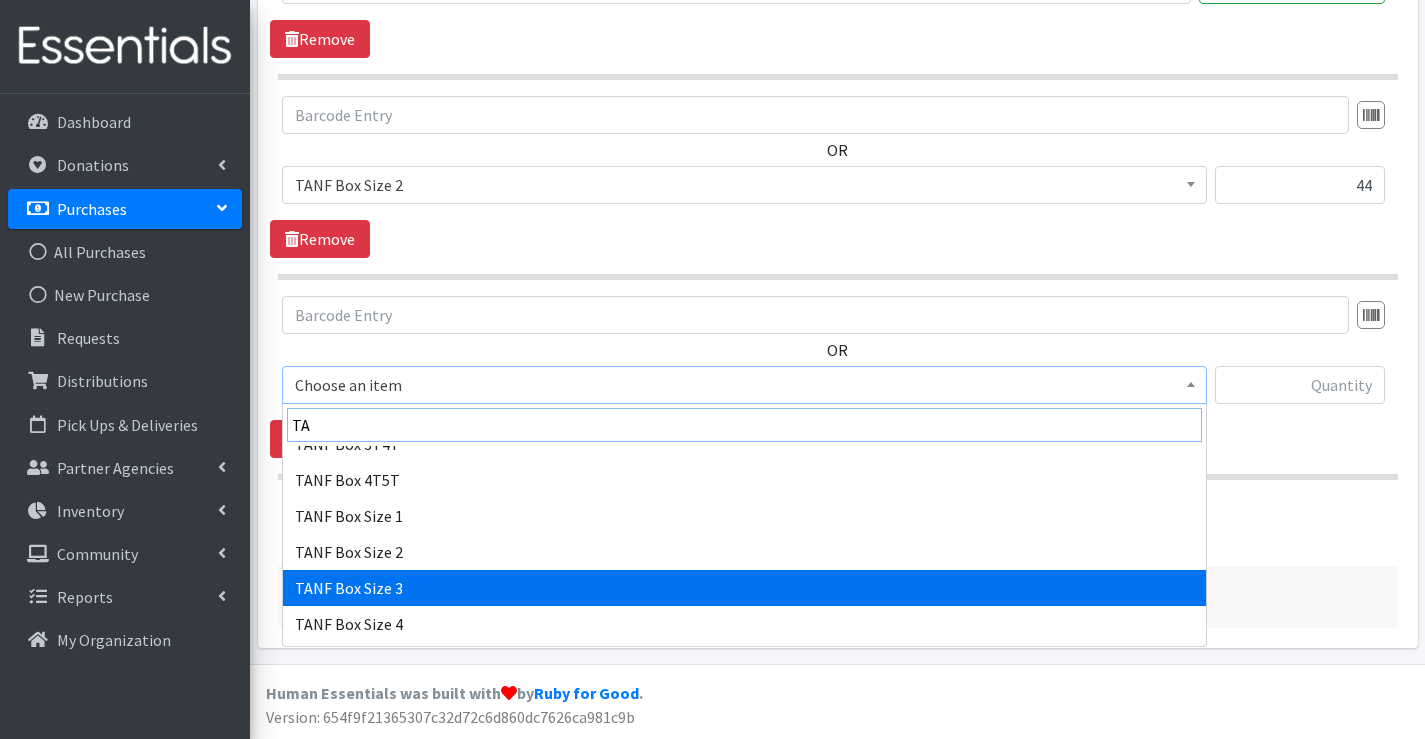 type on "TA" 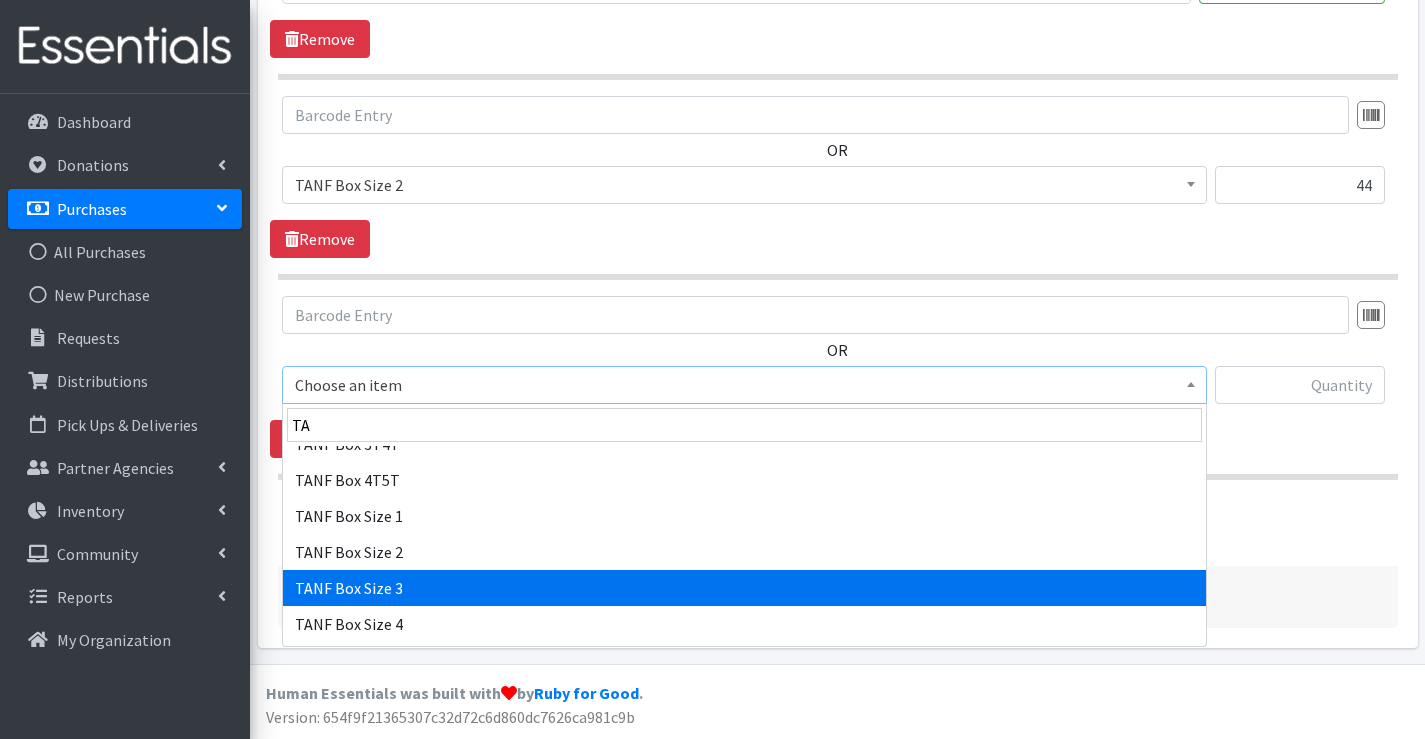 select on "15523" 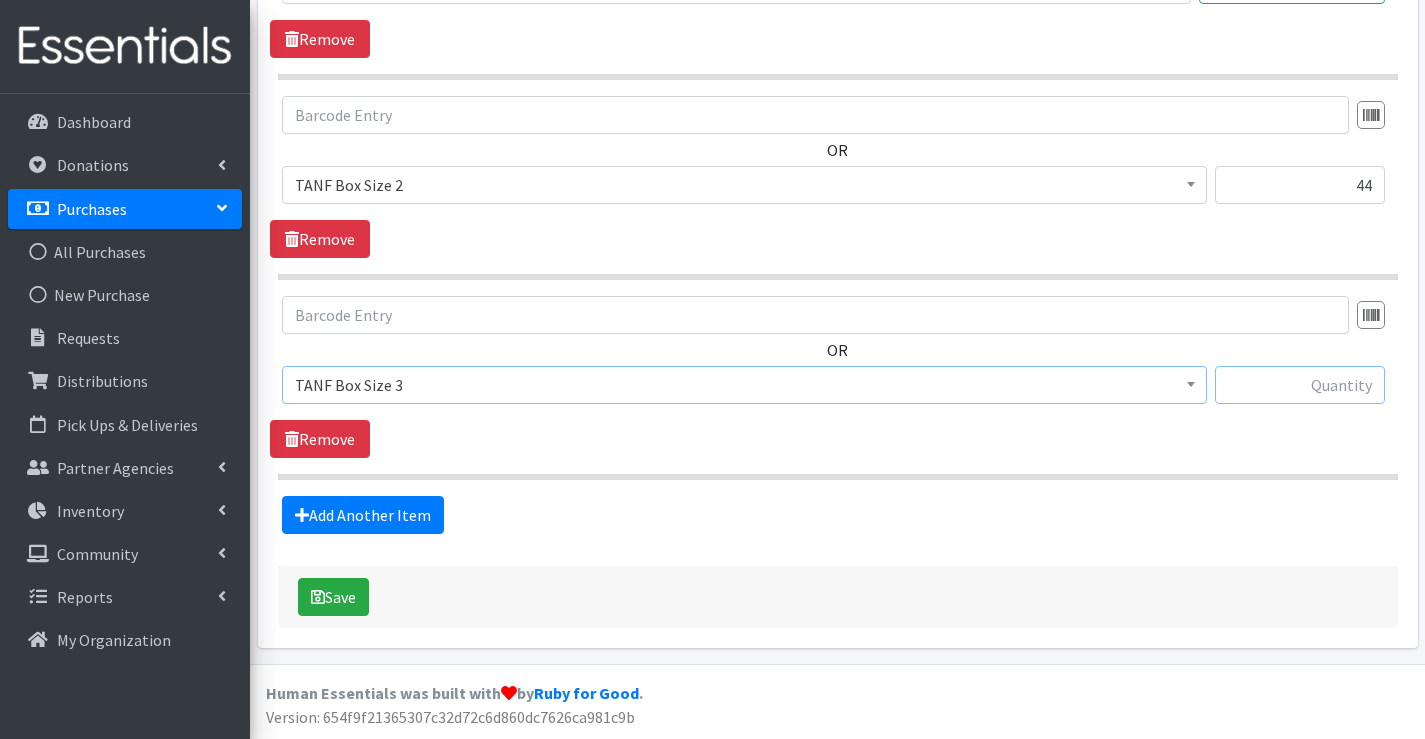 click at bounding box center [1300, 385] 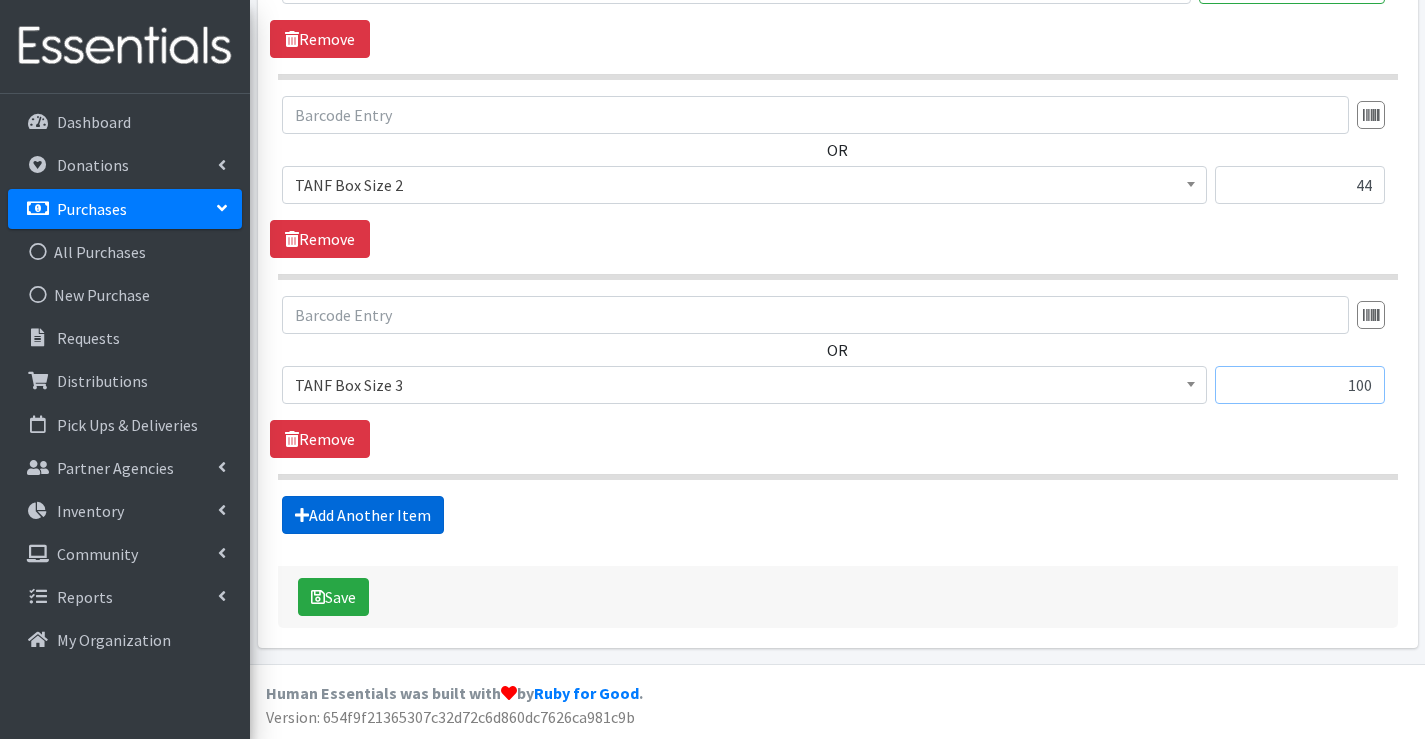type on "100" 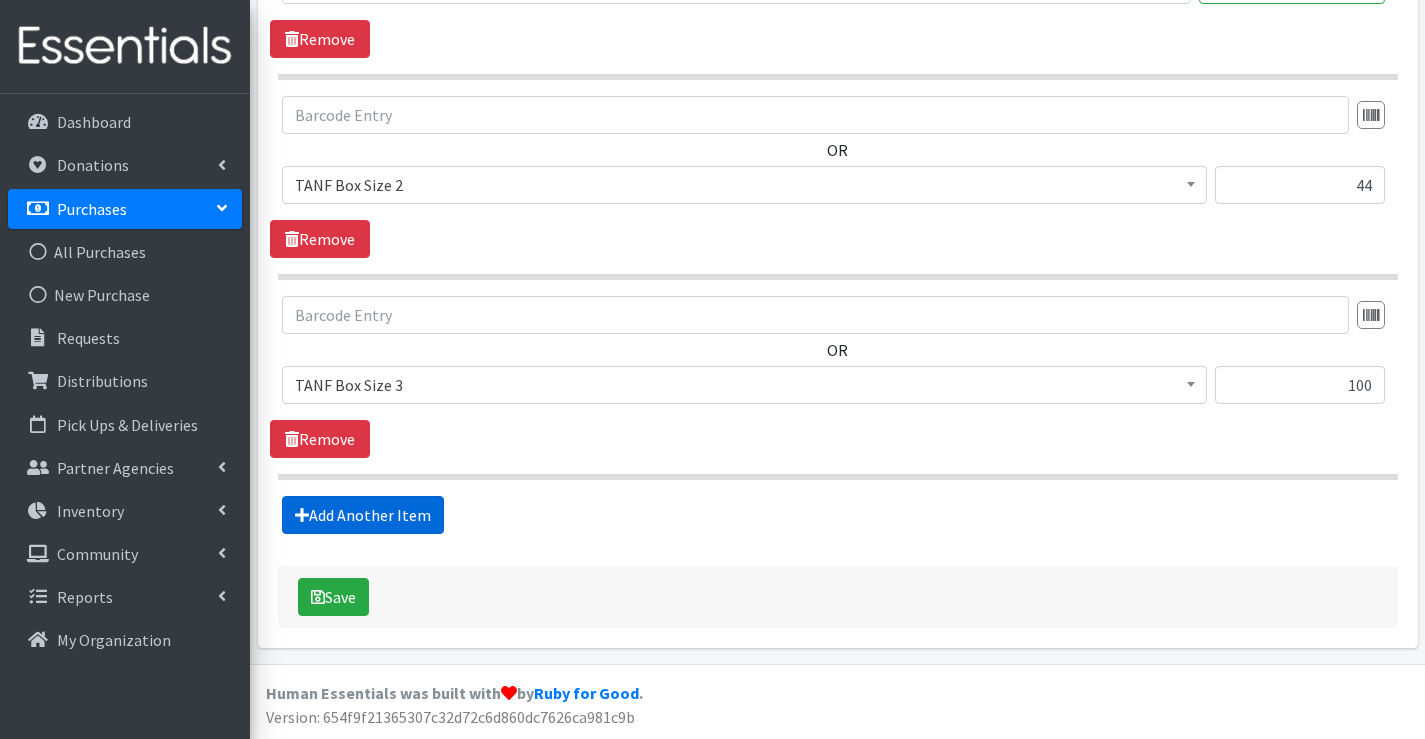 click on "Add Another Item" at bounding box center [363, 515] 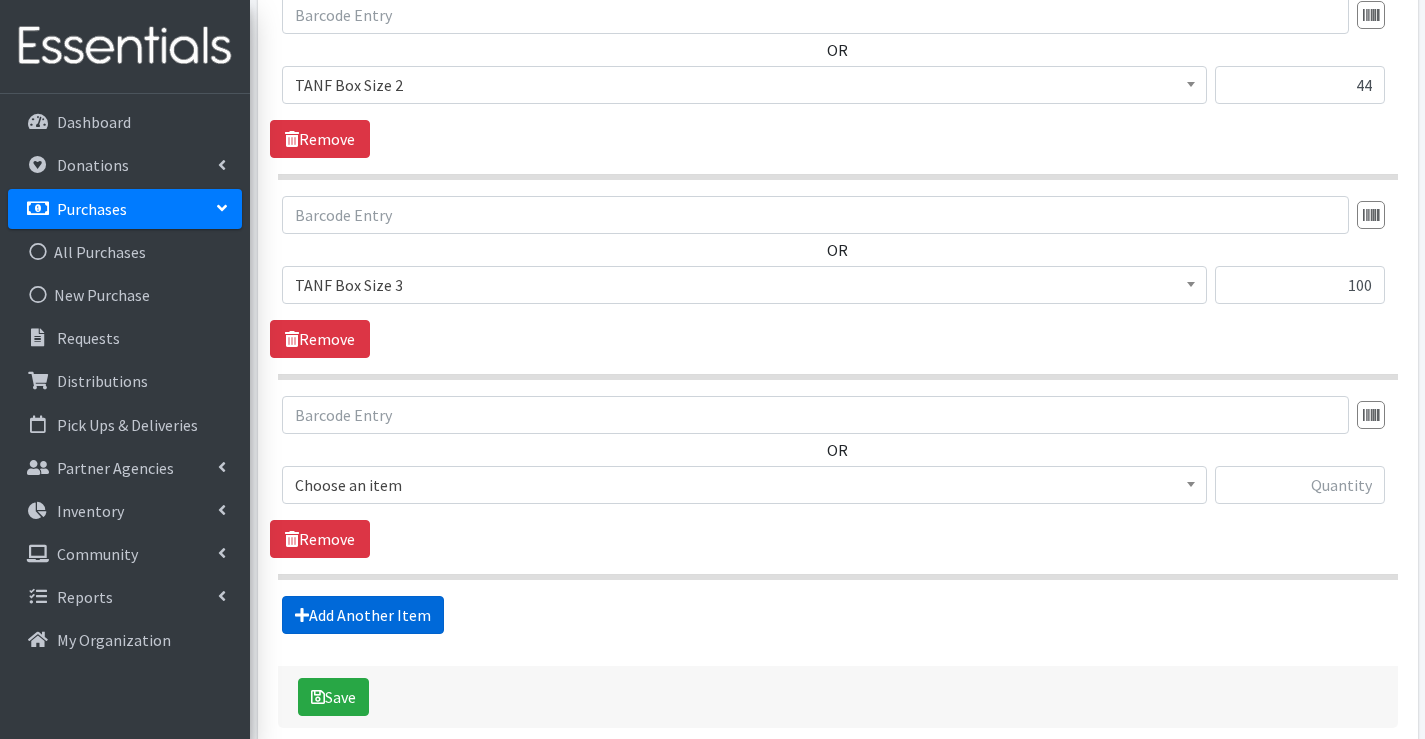 scroll, scrollTop: 1296, scrollLeft: 0, axis: vertical 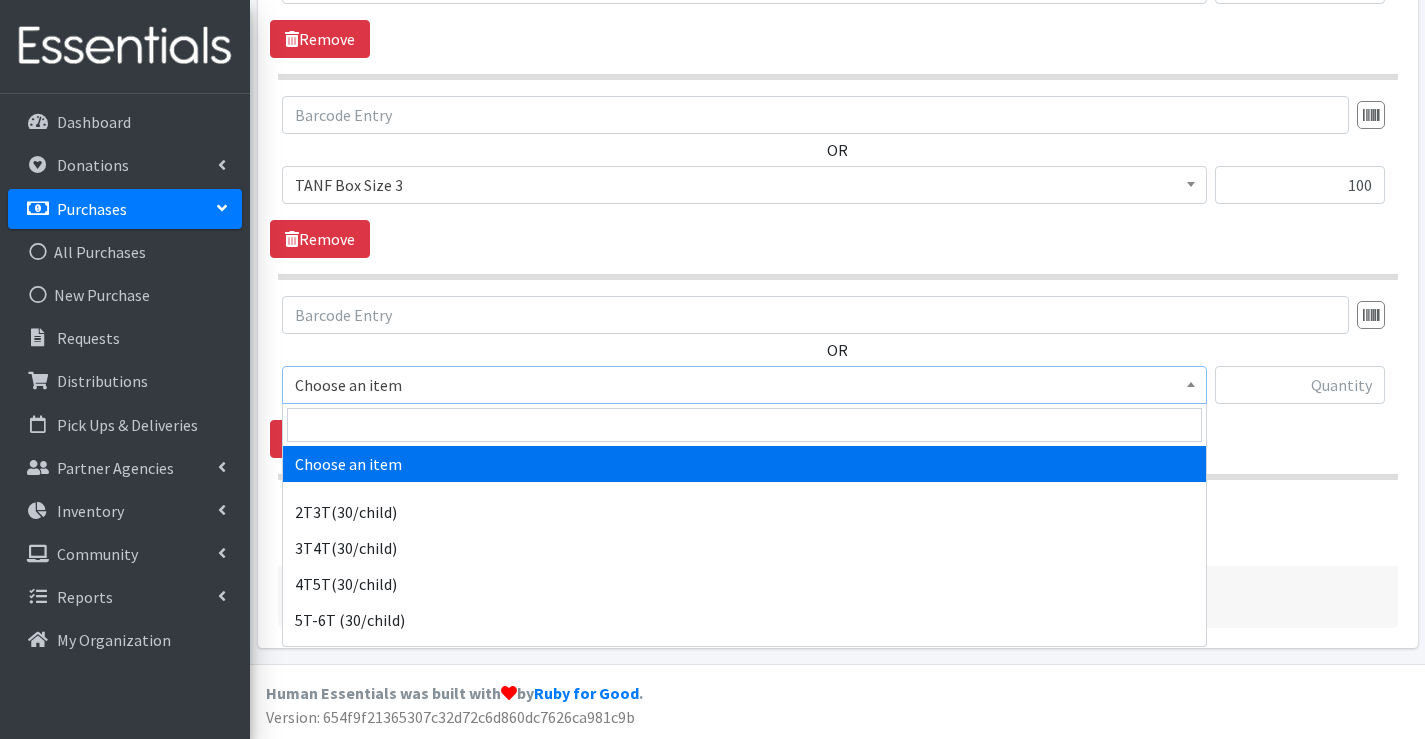 click on "Choose an item" at bounding box center [744, 385] 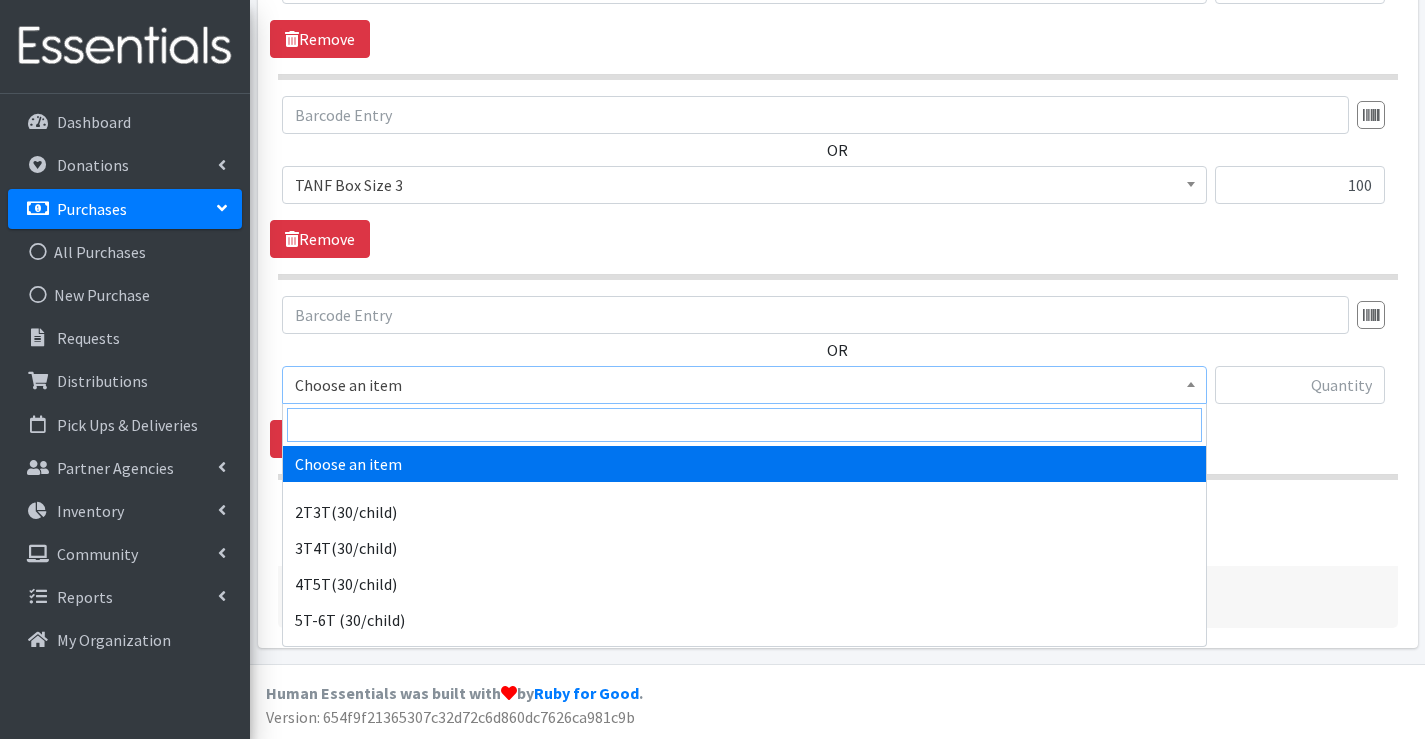 click at bounding box center [744, 425] 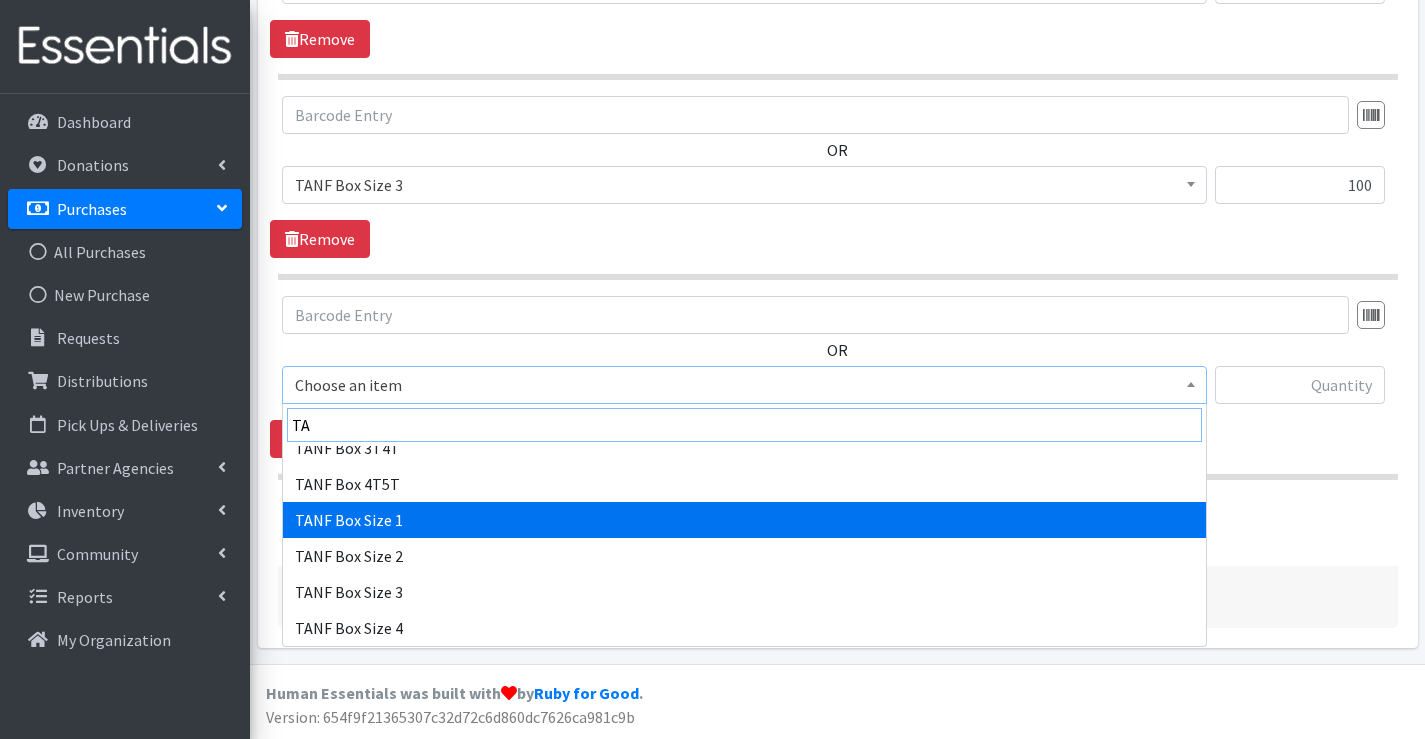 scroll, scrollTop: 200, scrollLeft: 0, axis: vertical 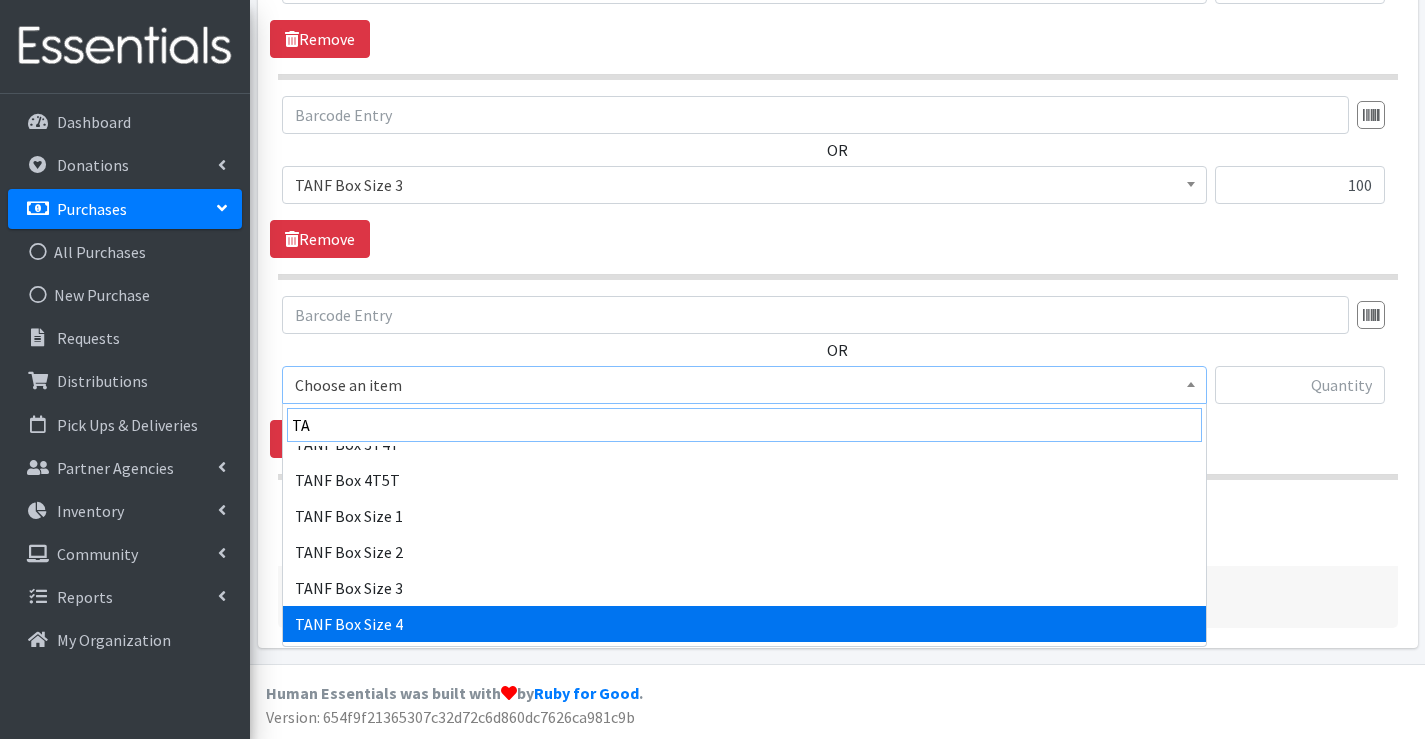 type on "TA" 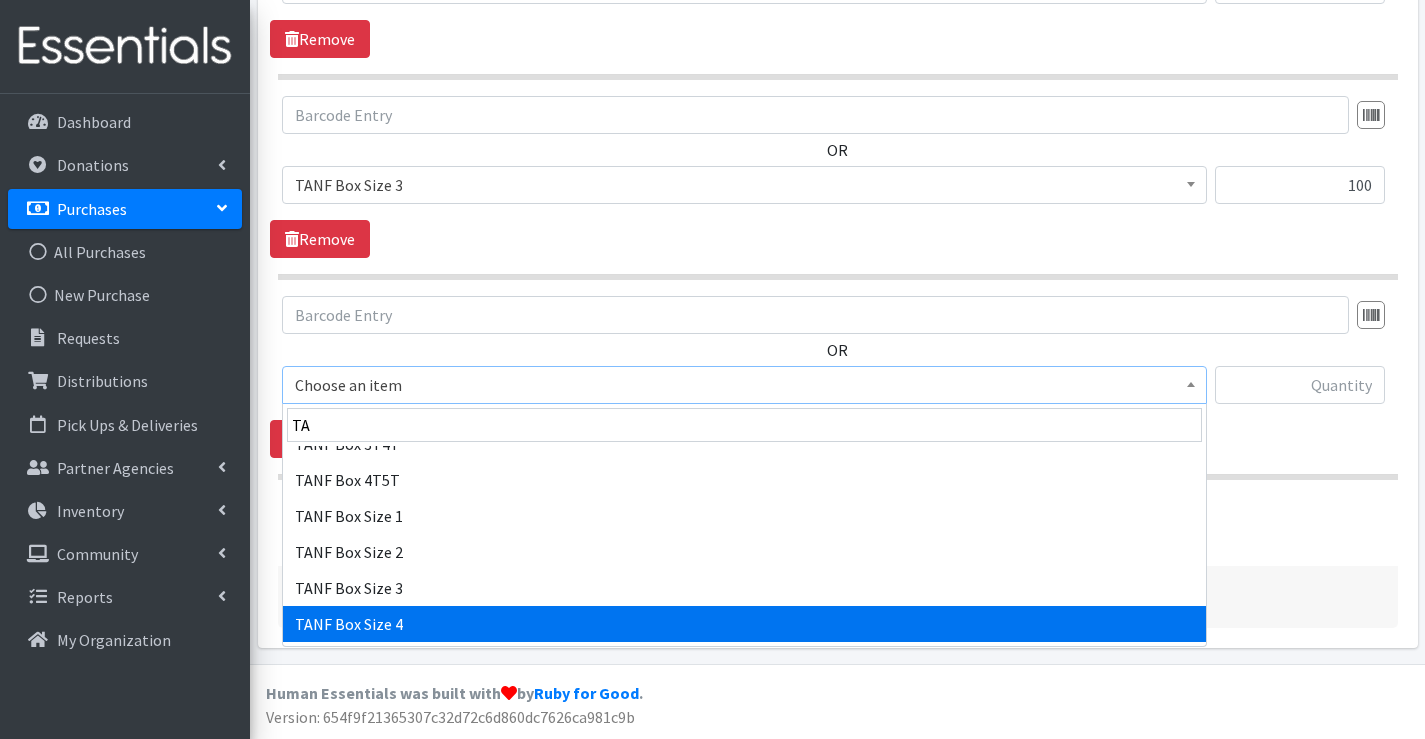 drag, startPoint x: 407, startPoint y: 610, endPoint x: 432, endPoint y: 603, distance: 25.96151 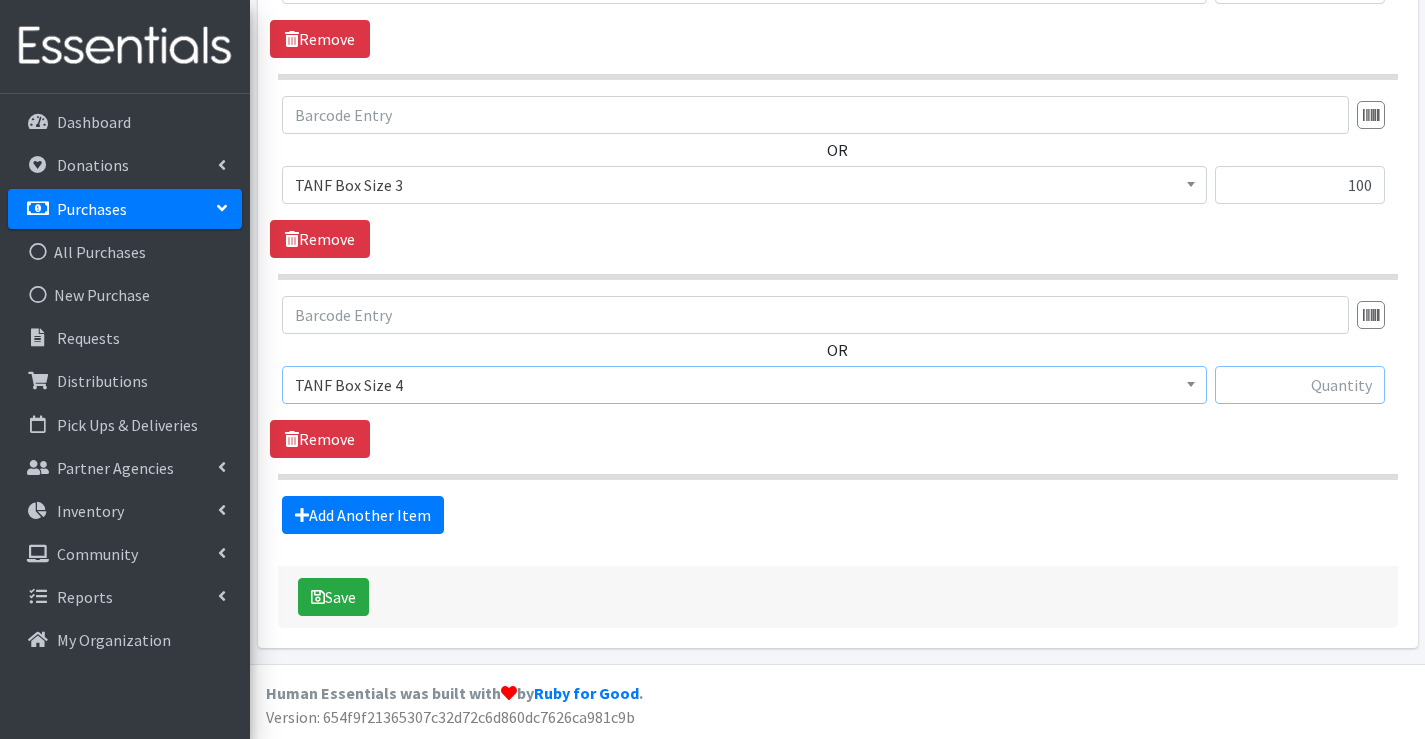 click at bounding box center (1300, 385) 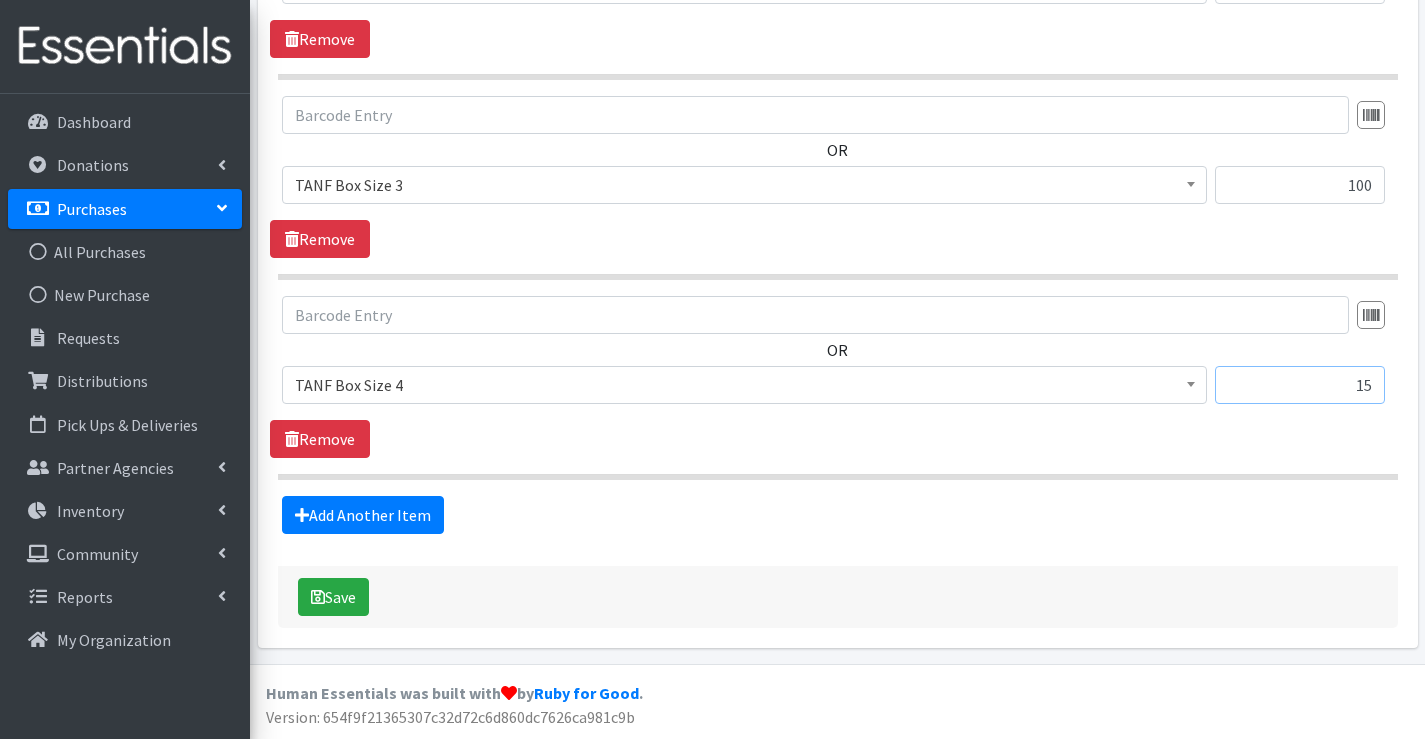 type on "1" 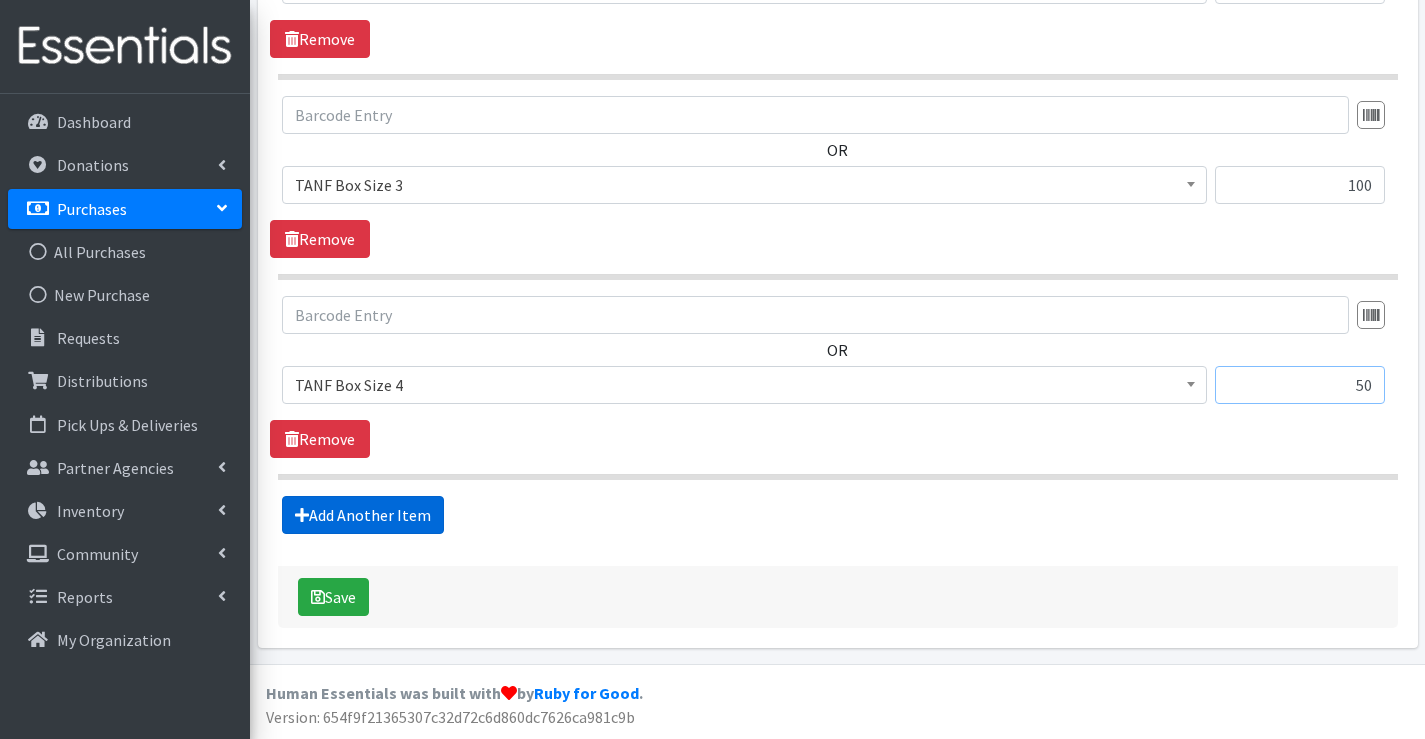 type on "50" 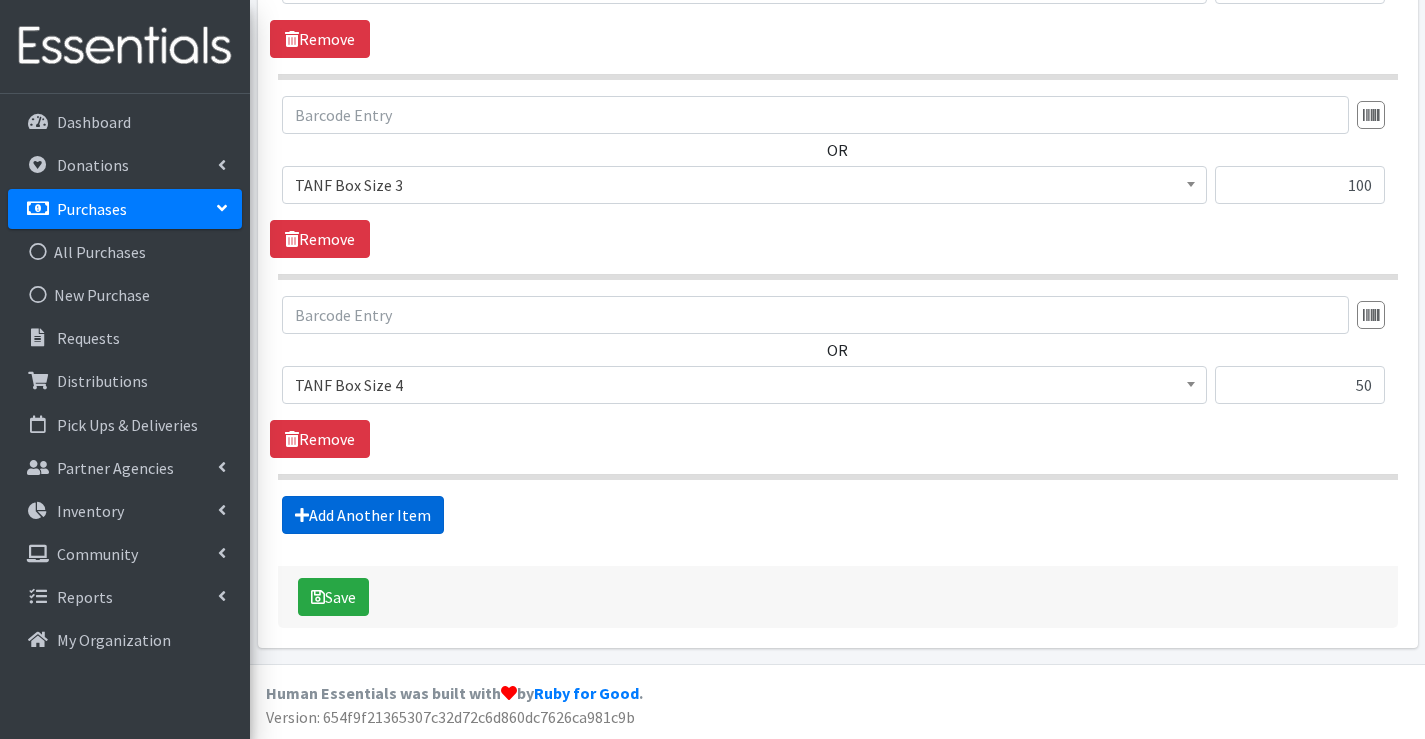 click on "Add Another Item" at bounding box center [363, 515] 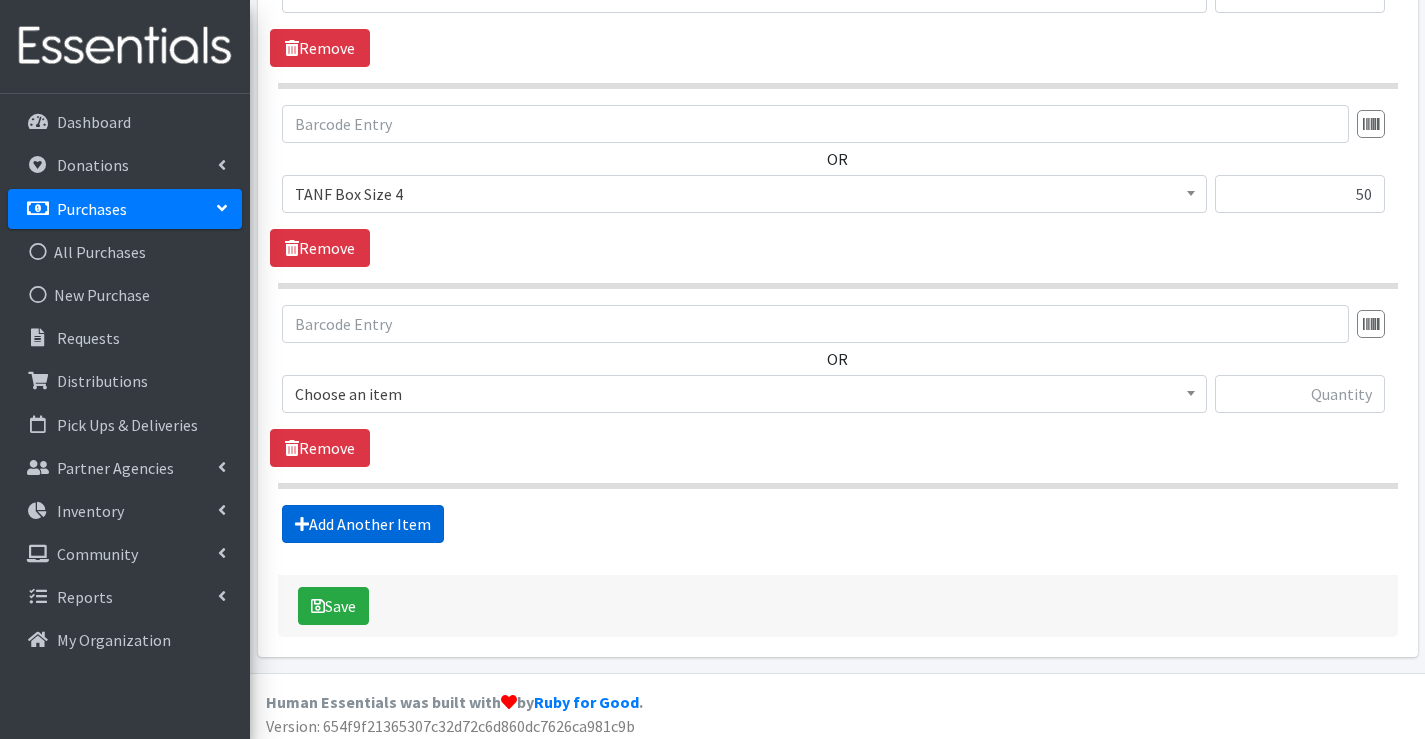 scroll, scrollTop: 1496, scrollLeft: 0, axis: vertical 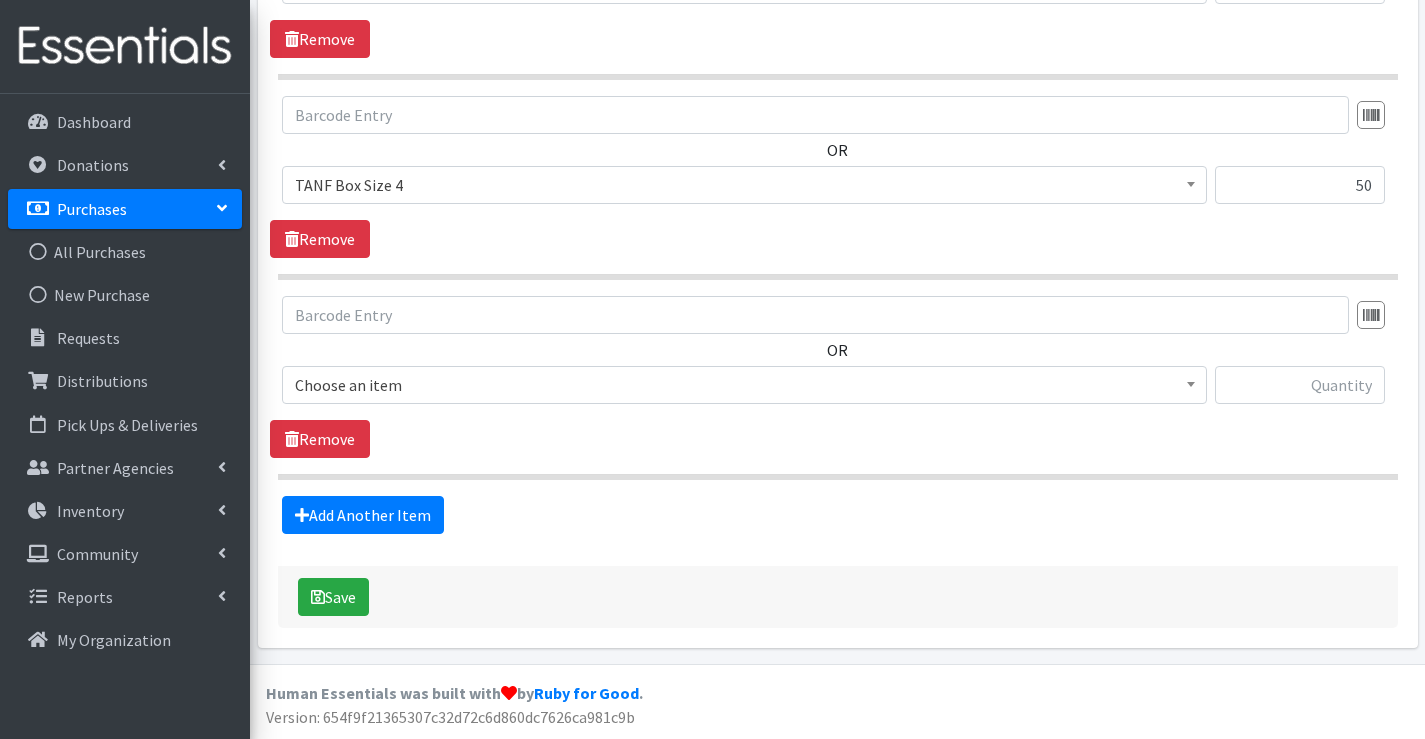 click on "Choose an item" at bounding box center [744, 385] 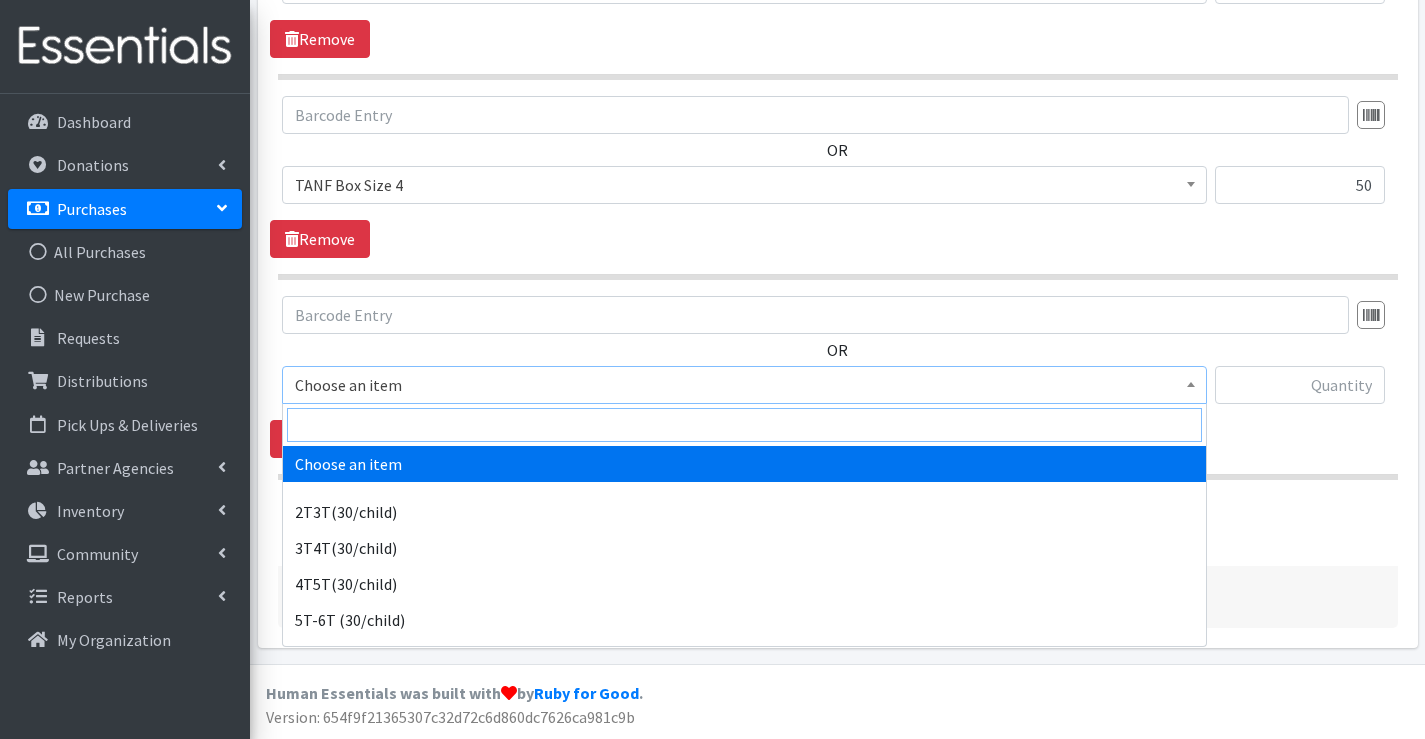 click at bounding box center [744, 425] 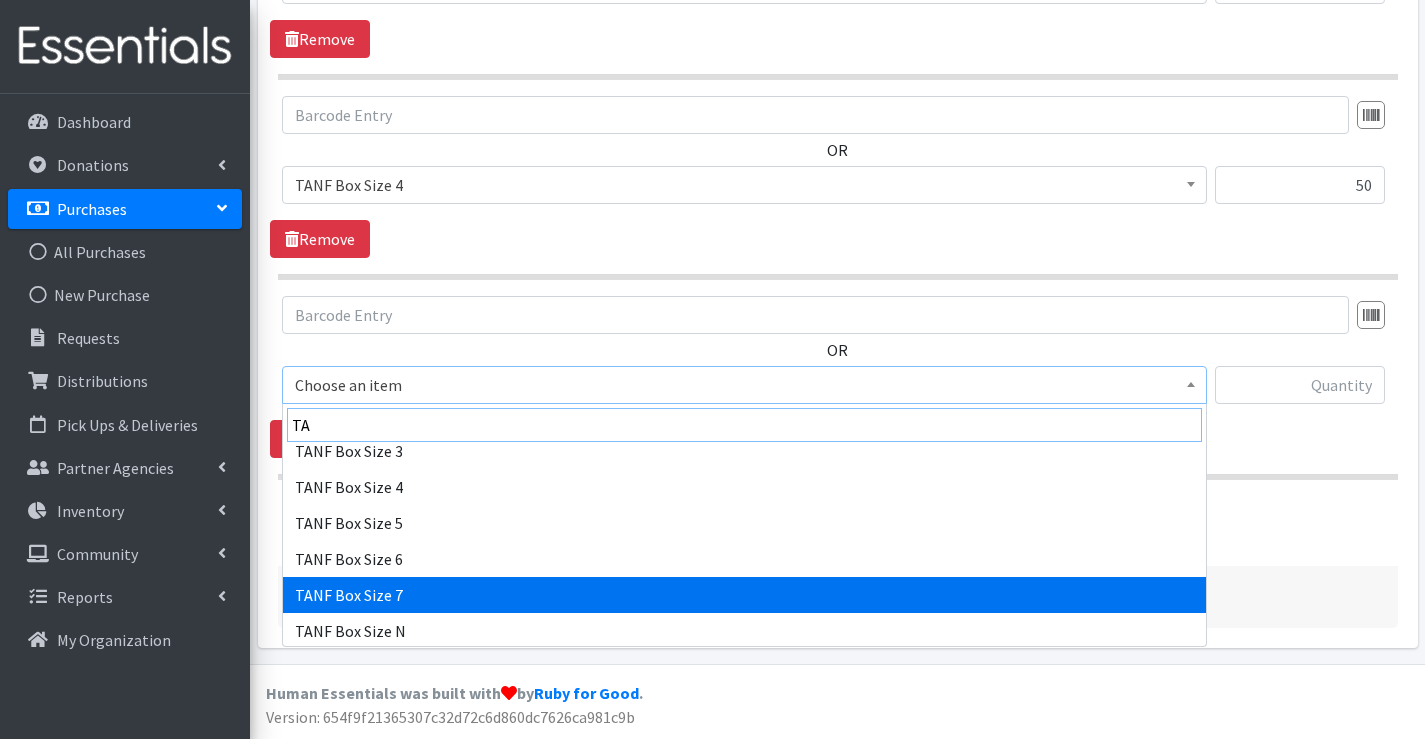 scroll, scrollTop: 340, scrollLeft: 0, axis: vertical 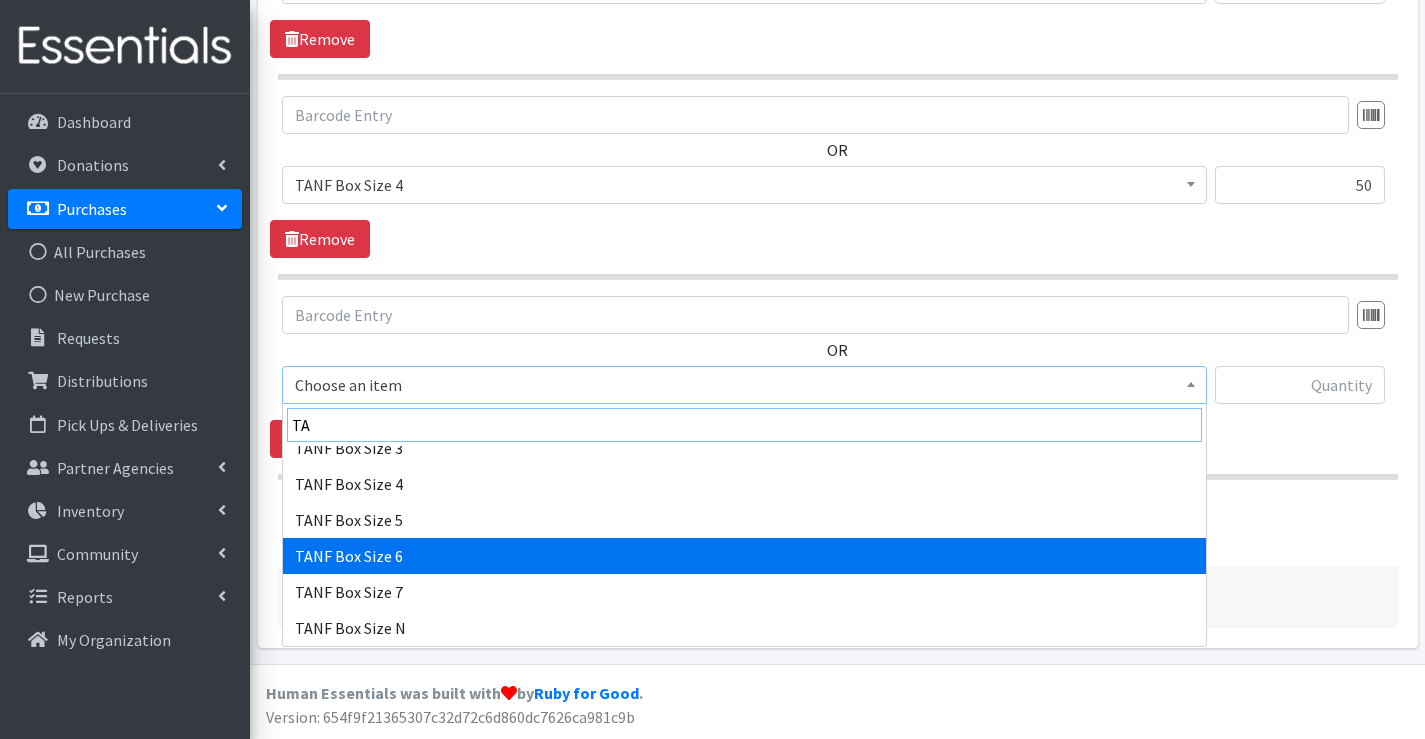 type on "TA" 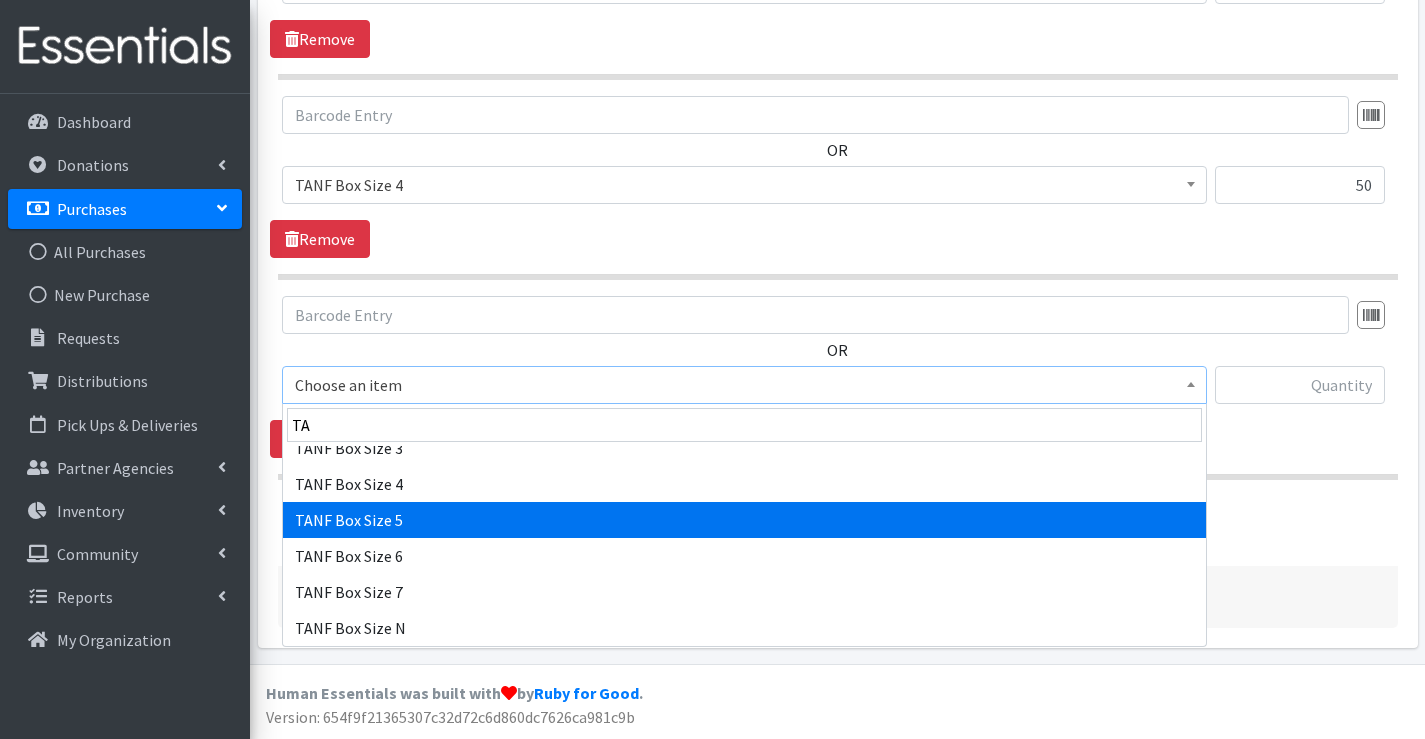 select on "15525" 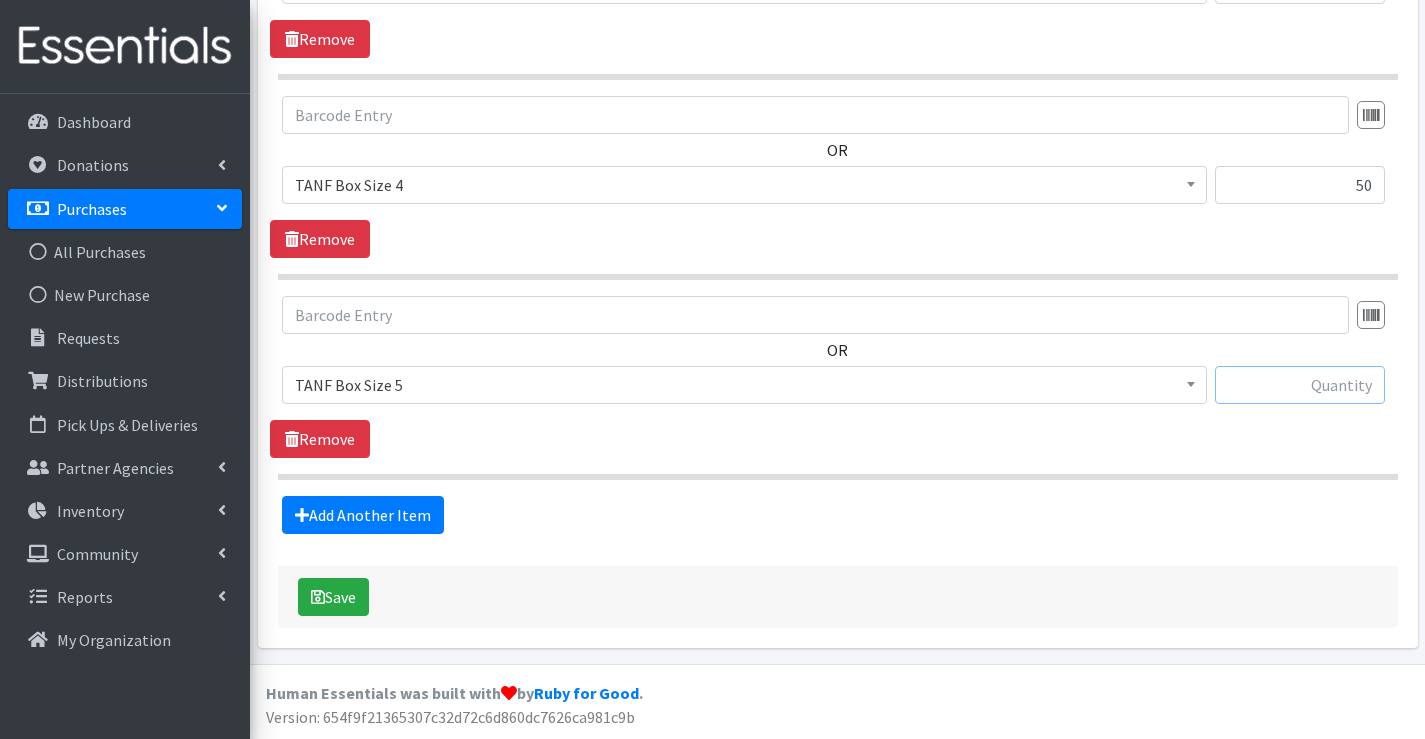 click at bounding box center [1300, 385] 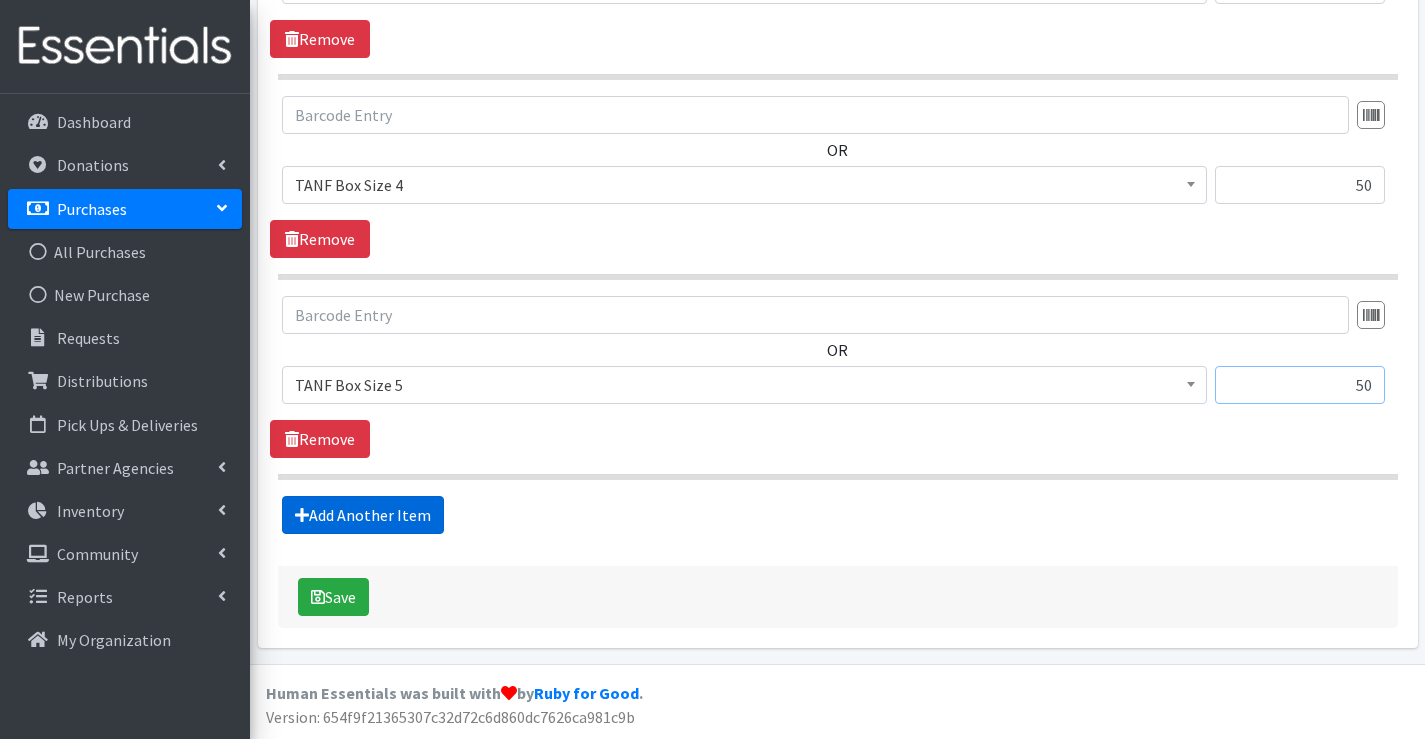 type on "50" 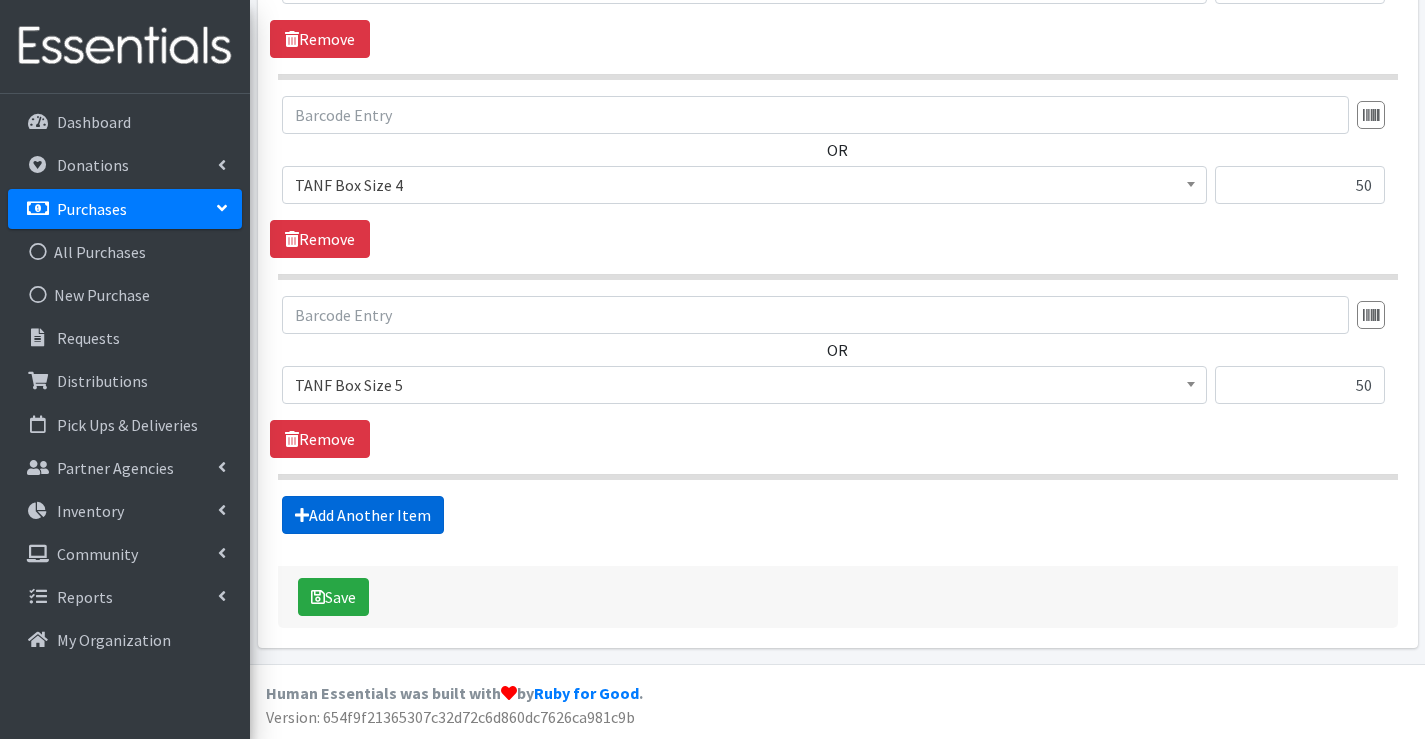 click on "Add Another Item" at bounding box center (363, 515) 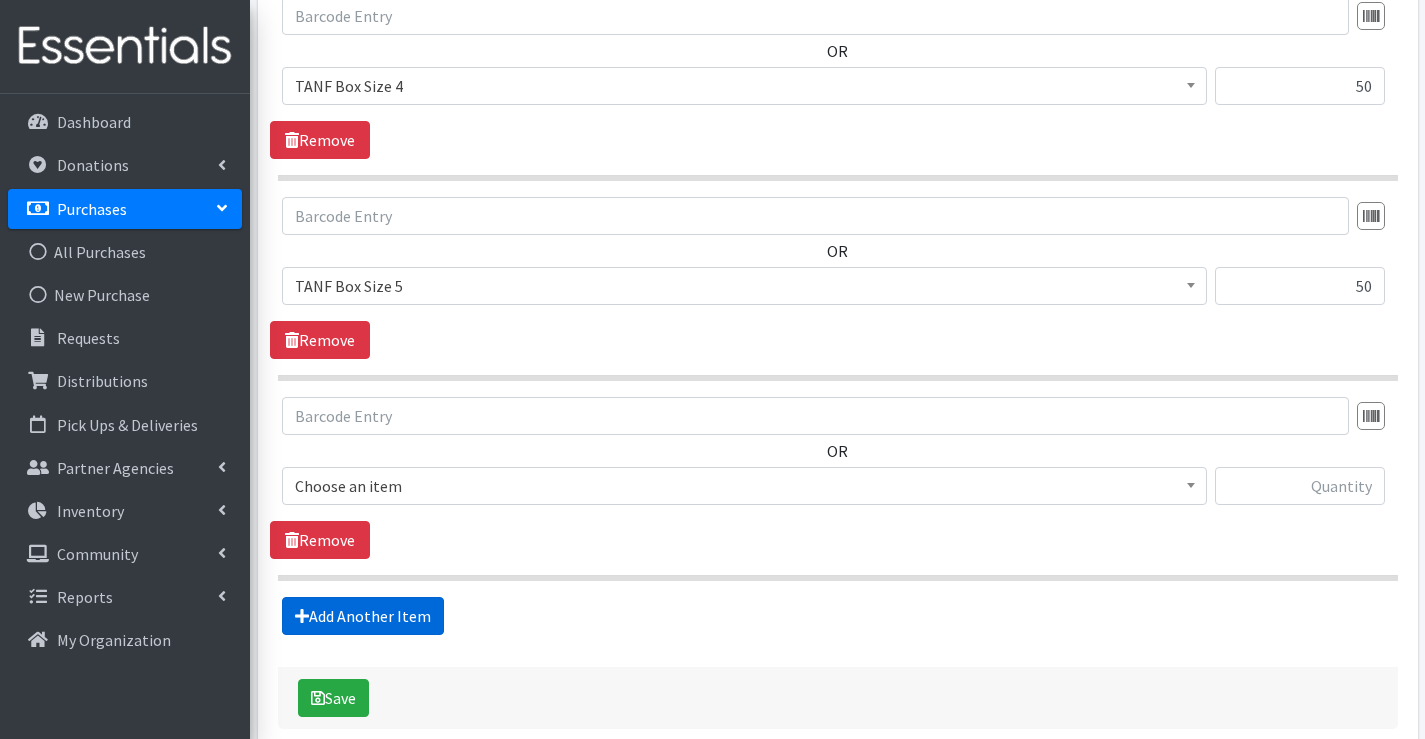 scroll, scrollTop: 1696, scrollLeft: 0, axis: vertical 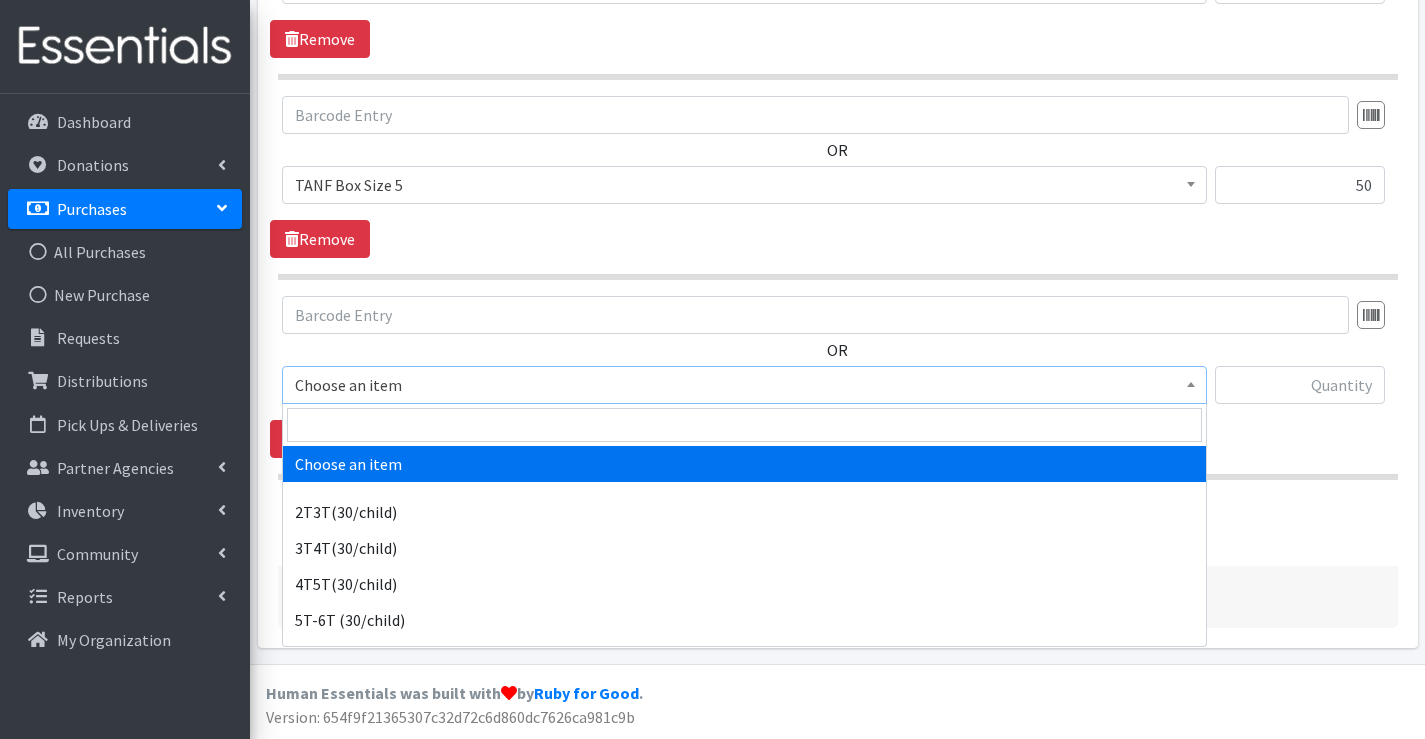 click on "Choose an item" at bounding box center (744, 385) 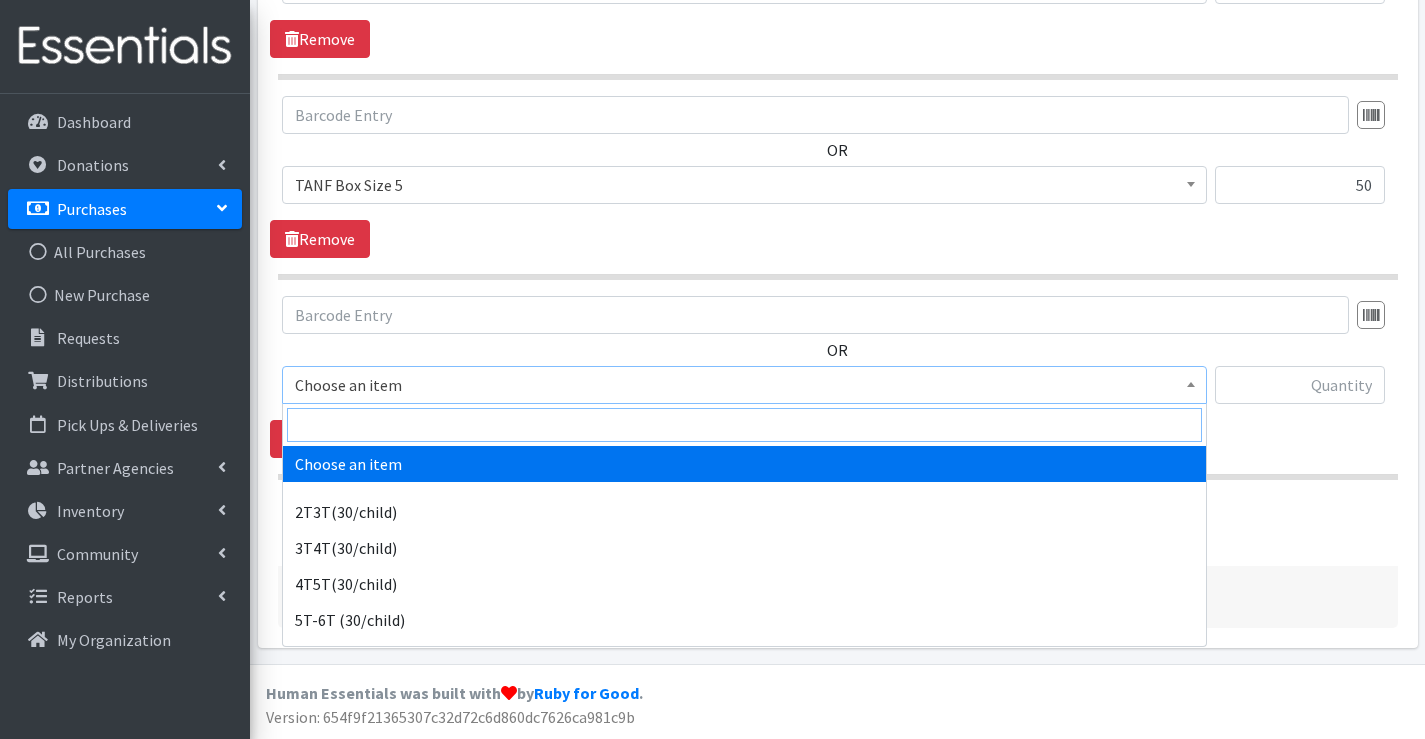 click at bounding box center [744, 425] 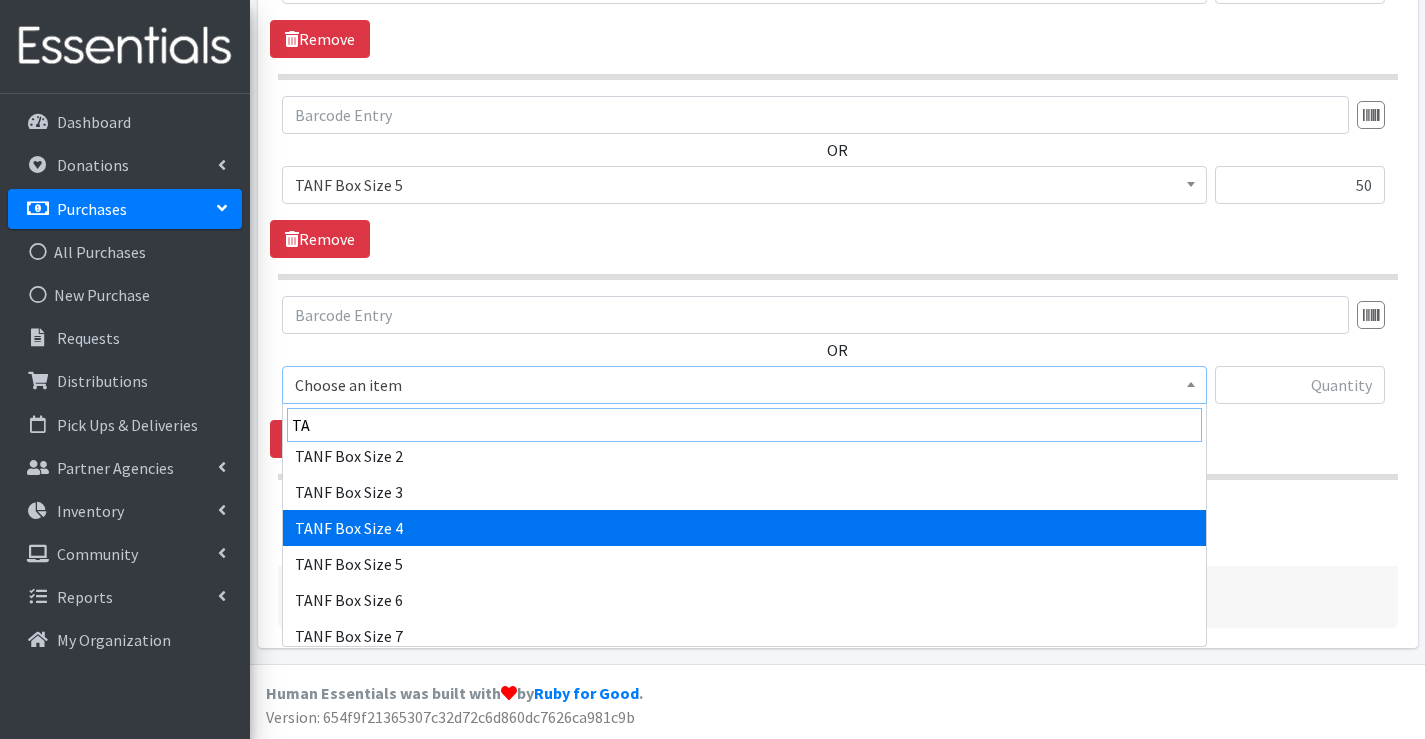 scroll, scrollTop: 300, scrollLeft: 0, axis: vertical 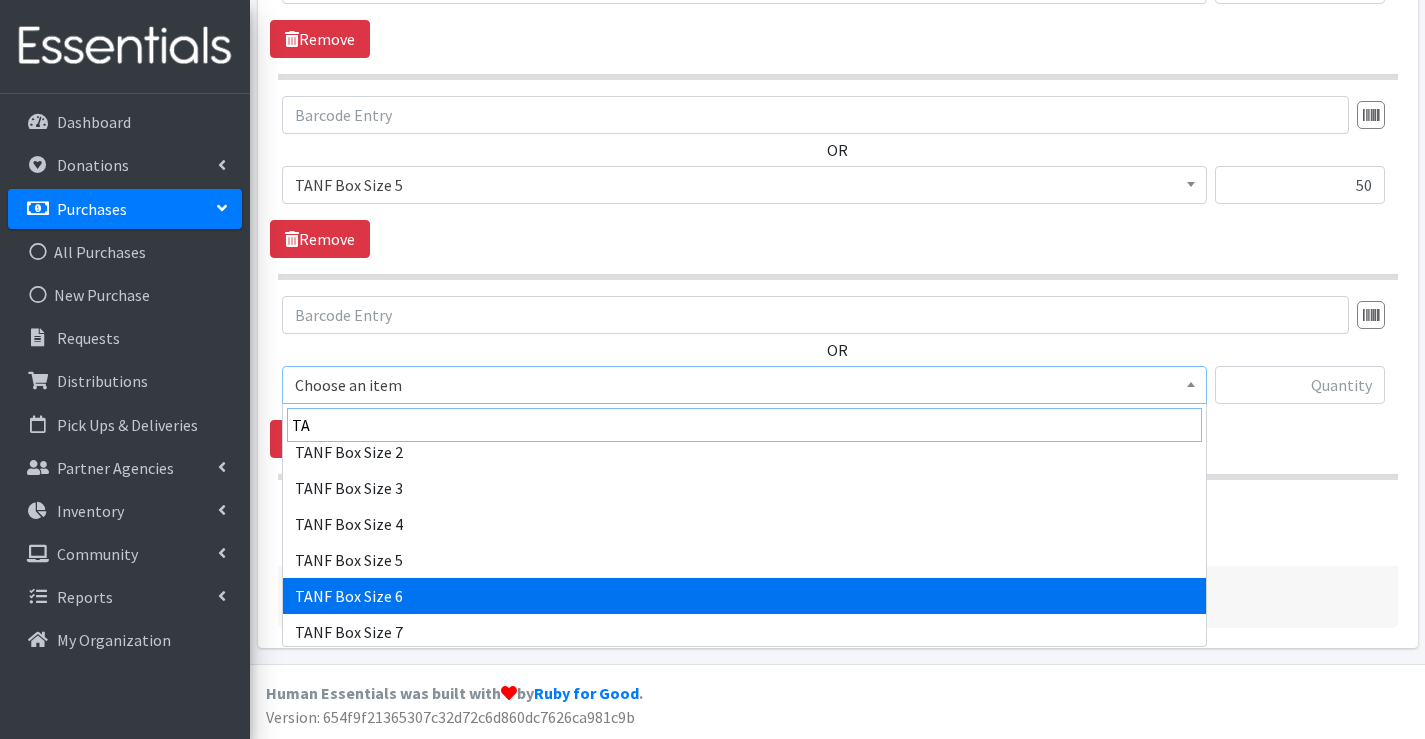 type on "TA" 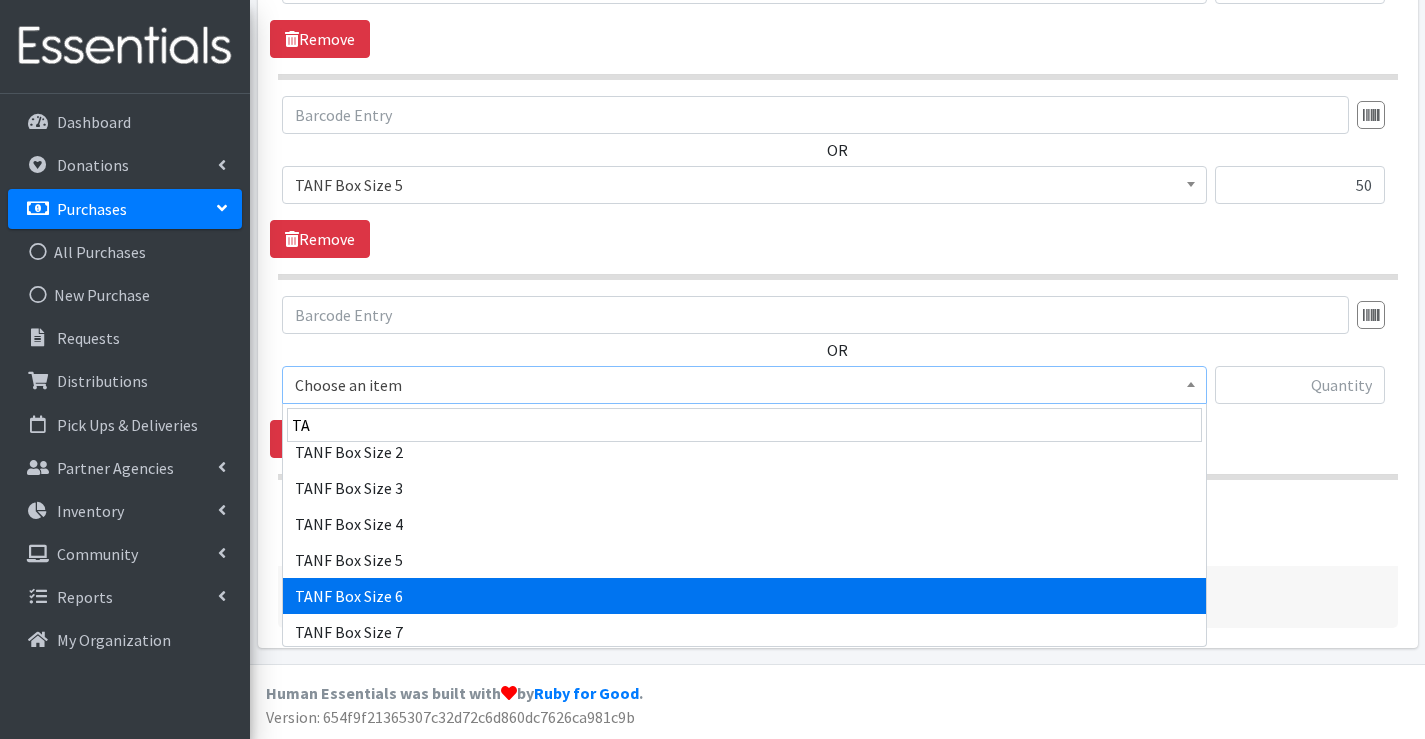 drag, startPoint x: 416, startPoint y: 587, endPoint x: 559, endPoint y: 532, distance: 153.21227 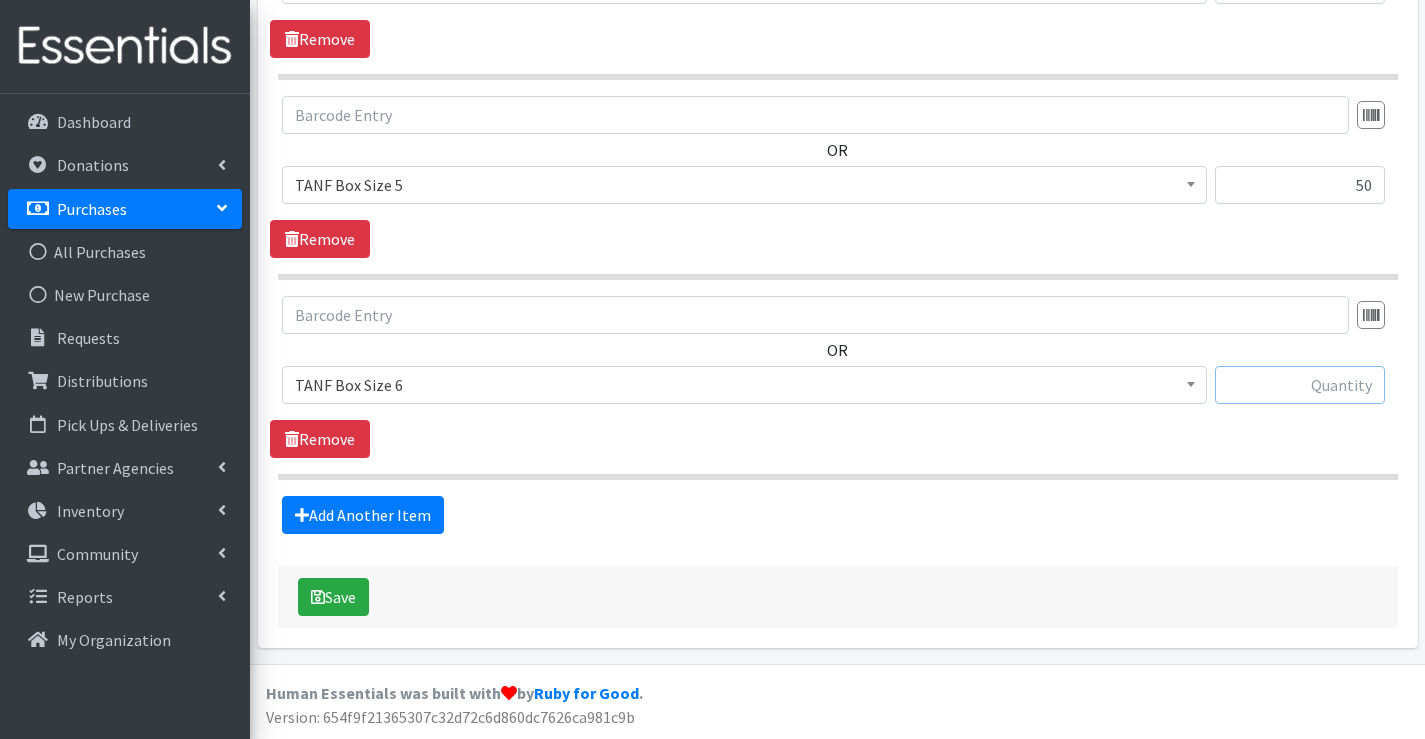 click at bounding box center (1300, 385) 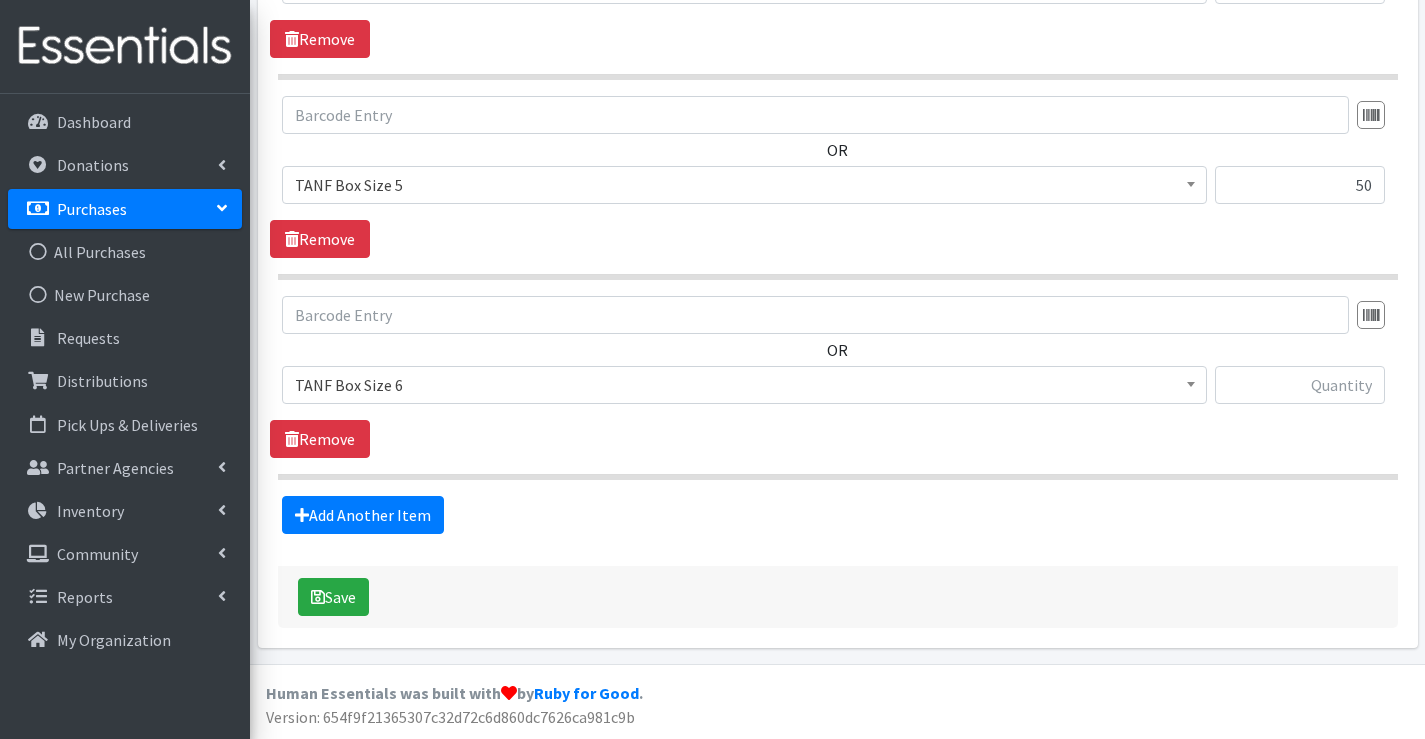 click on "TANF Box Size 6" at bounding box center [744, 385] 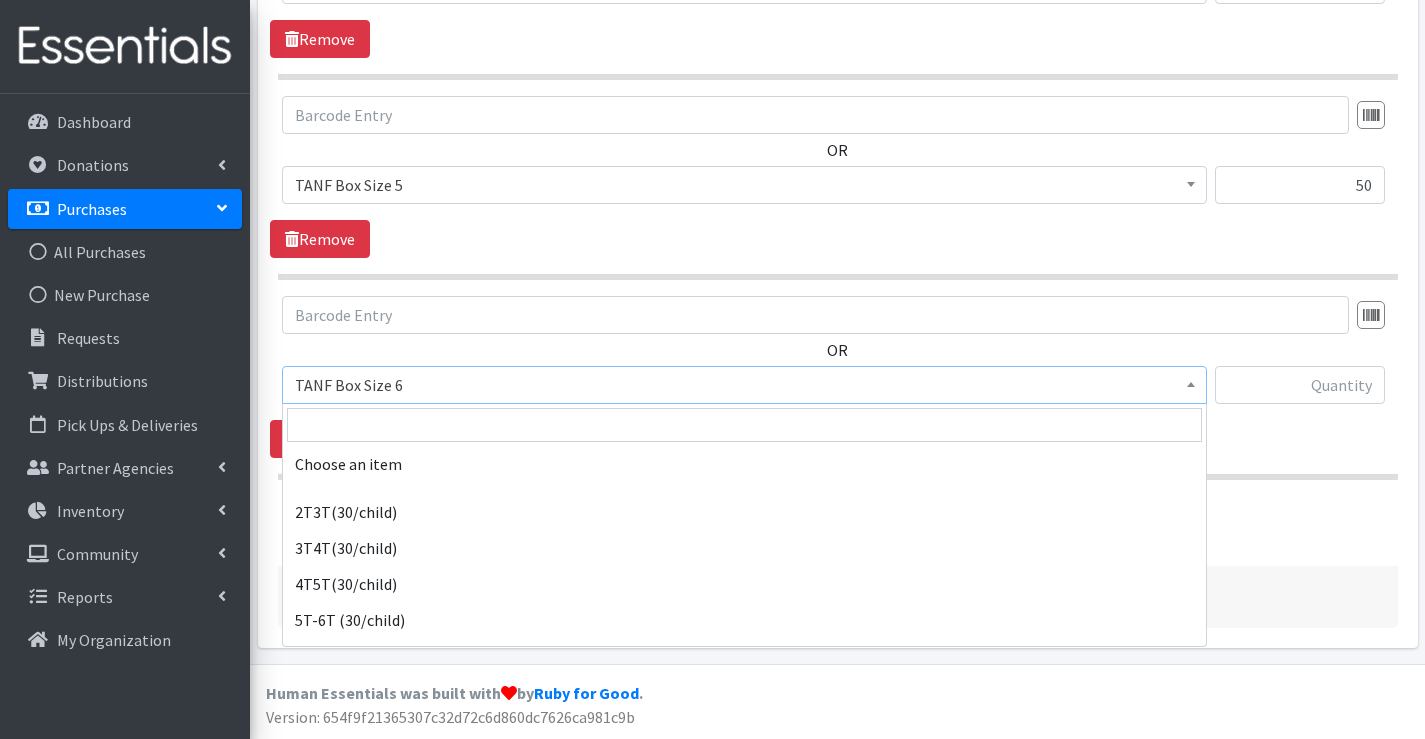scroll, scrollTop: 1632, scrollLeft: 0, axis: vertical 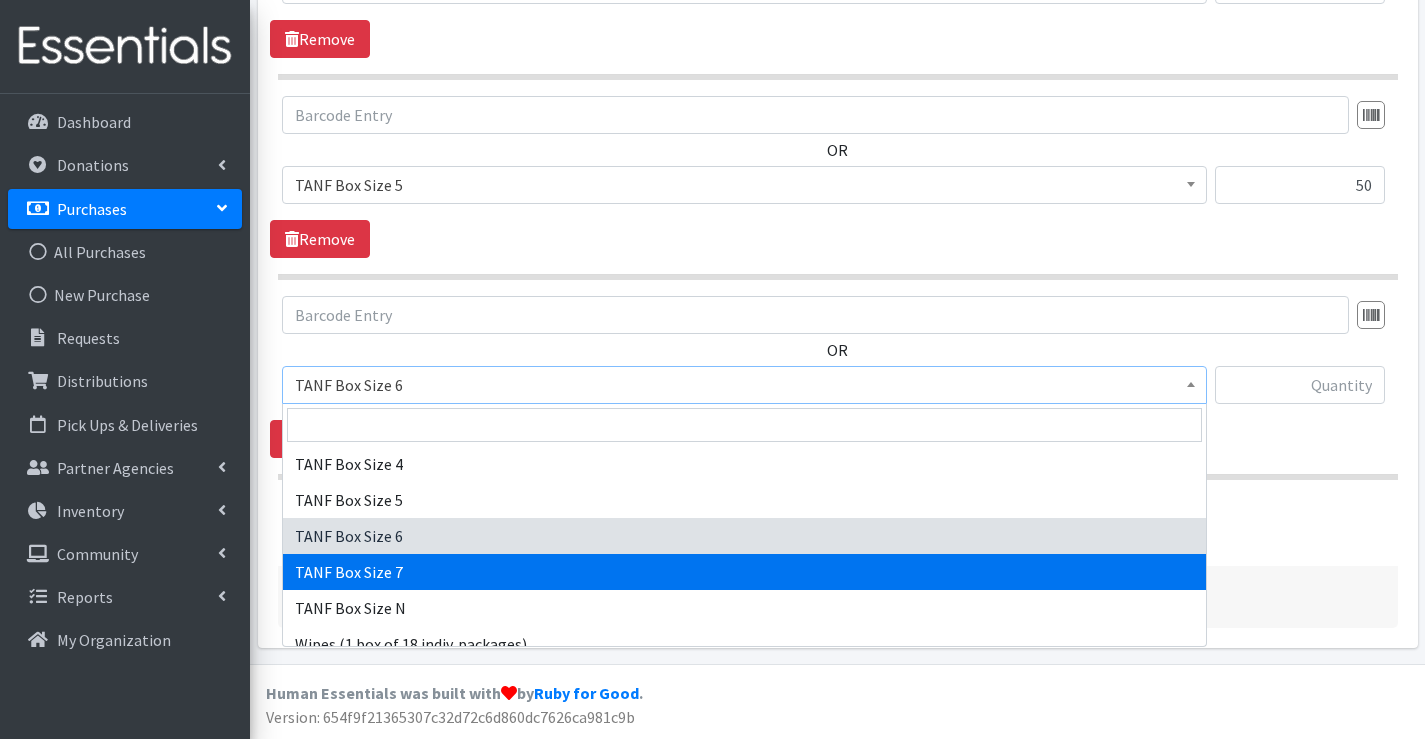 select on "15527" 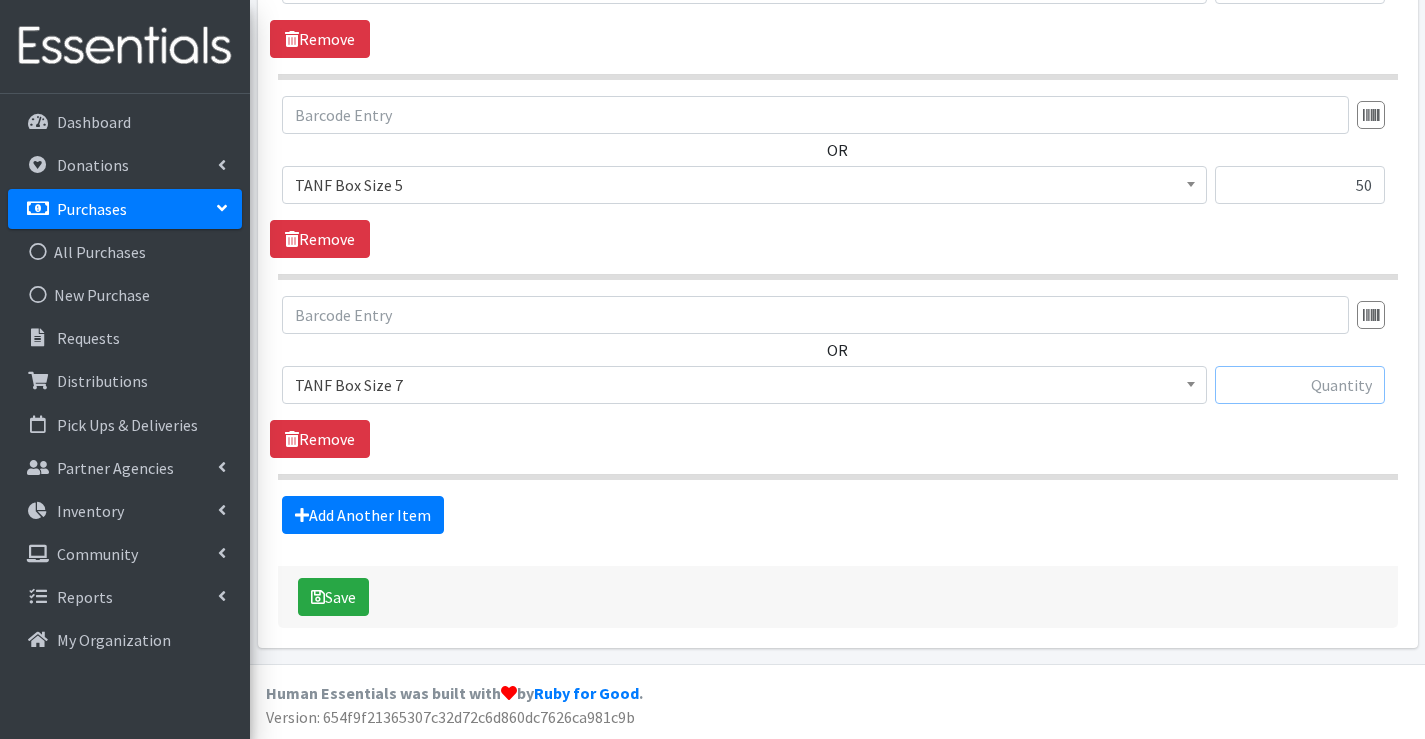 click at bounding box center [1300, 385] 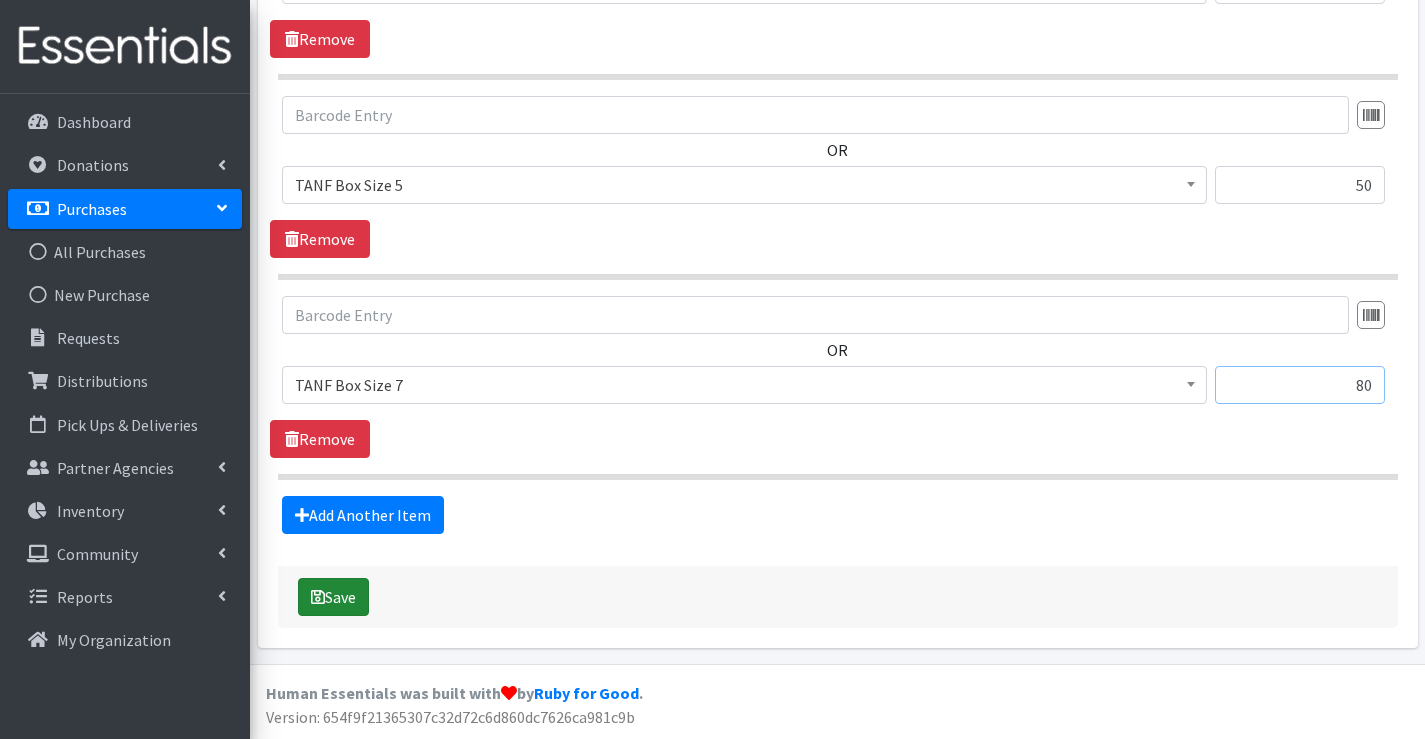 type on "80" 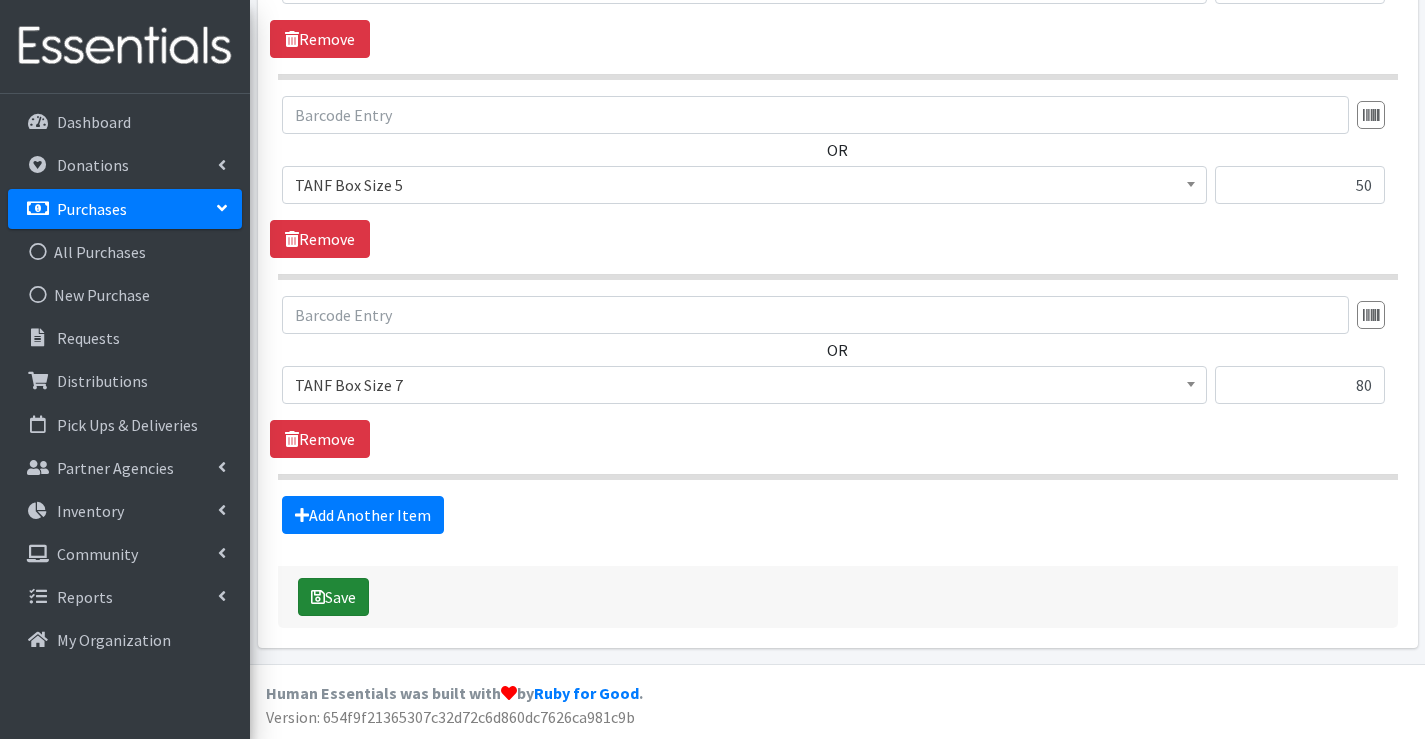 click on "Save" at bounding box center (333, 597) 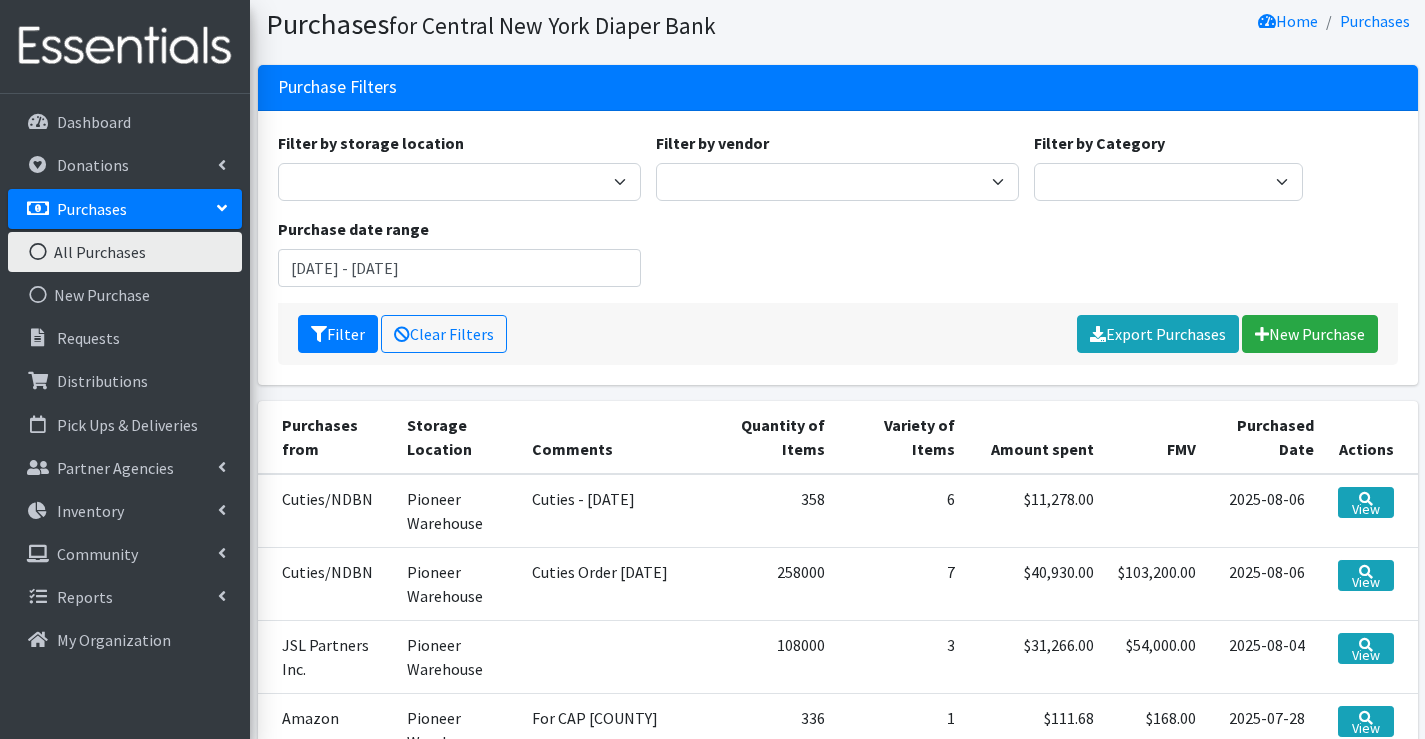 scroll, scrollTop: 100, scrollLeft: 0, axis: vertical 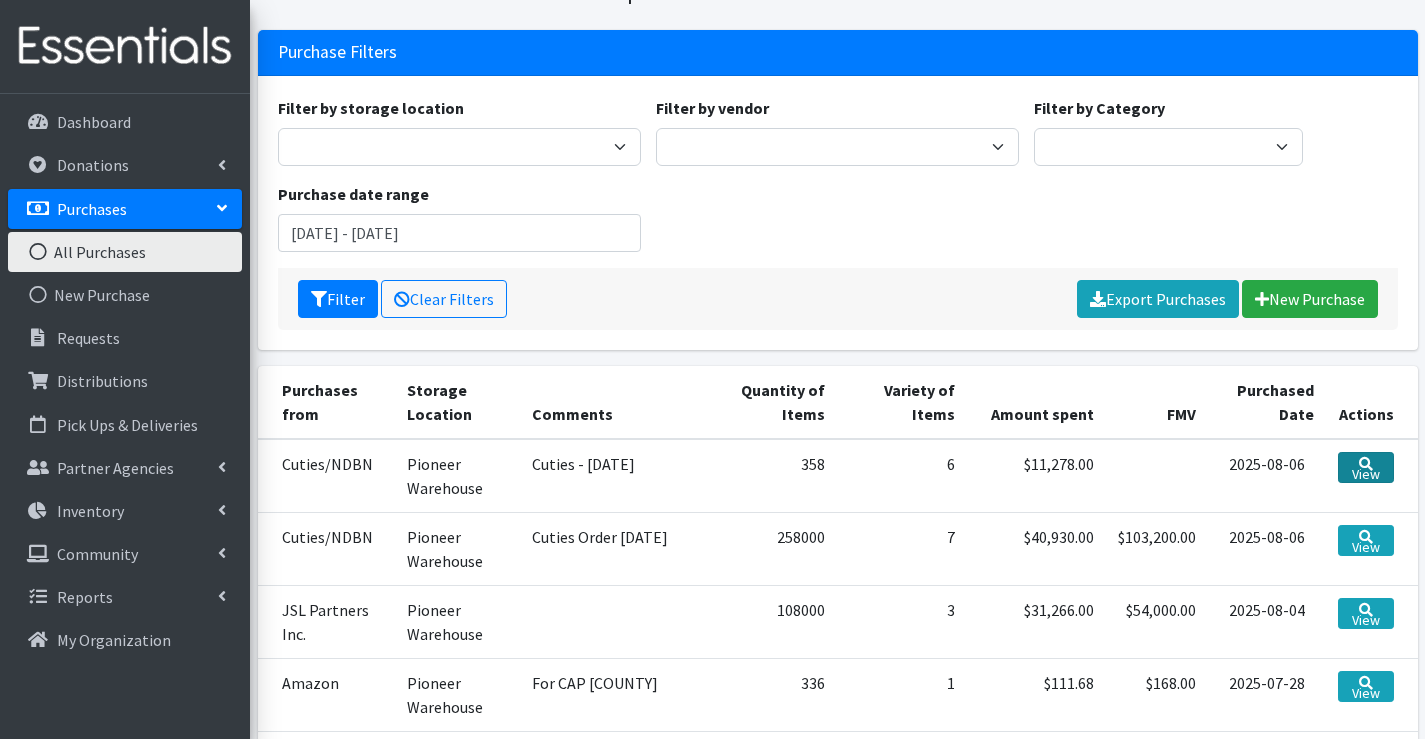 click at bounding box center (1366, 464) 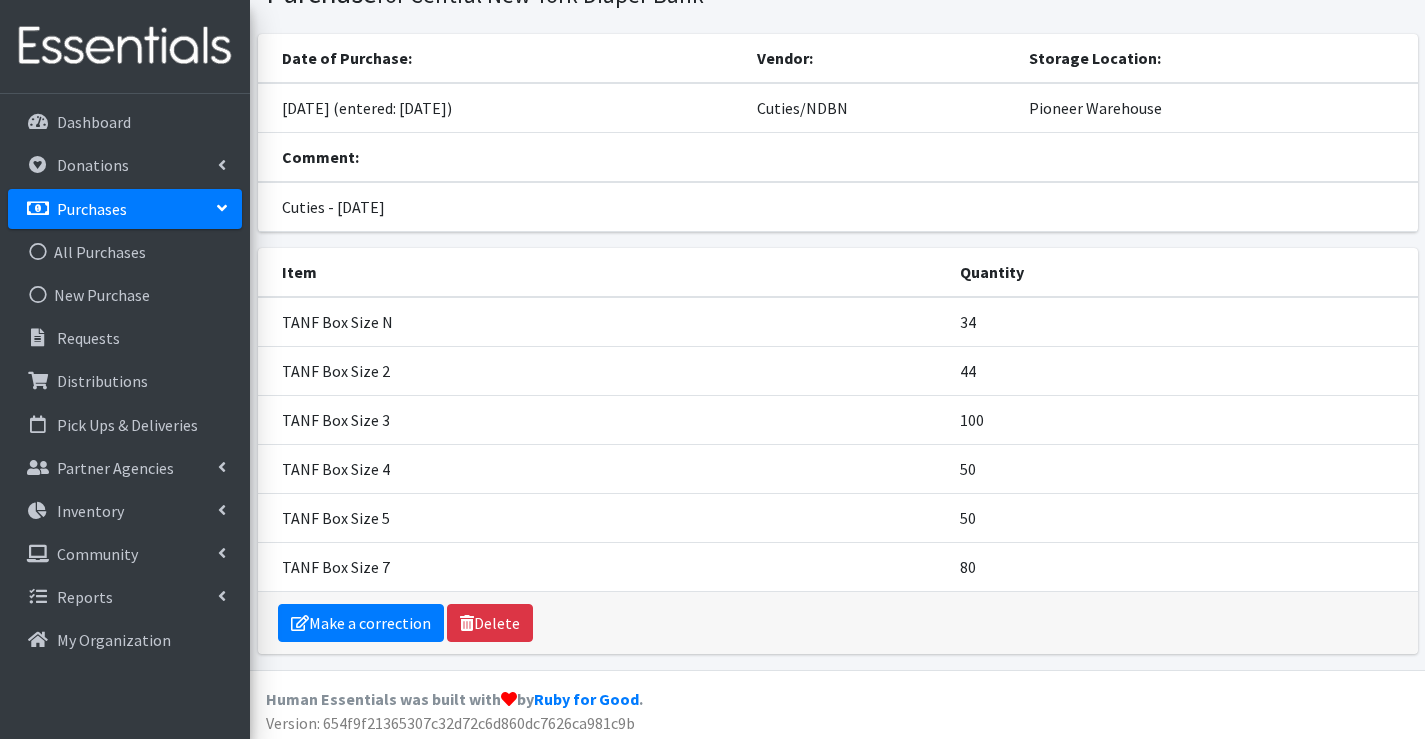 scroll, scrollTop: 102, scrollLeft: 0, axis: vertical 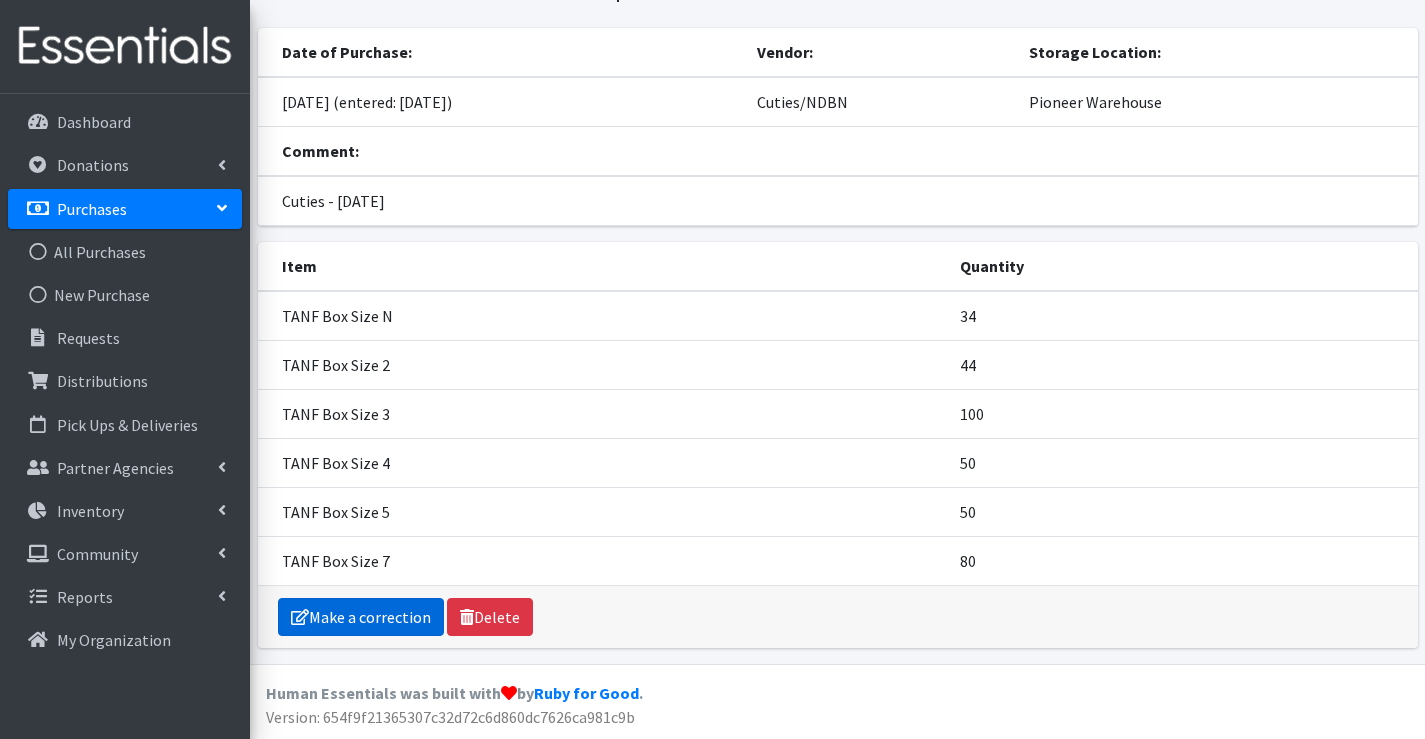 click on "Make a correction" at bounding box center (361, 617) 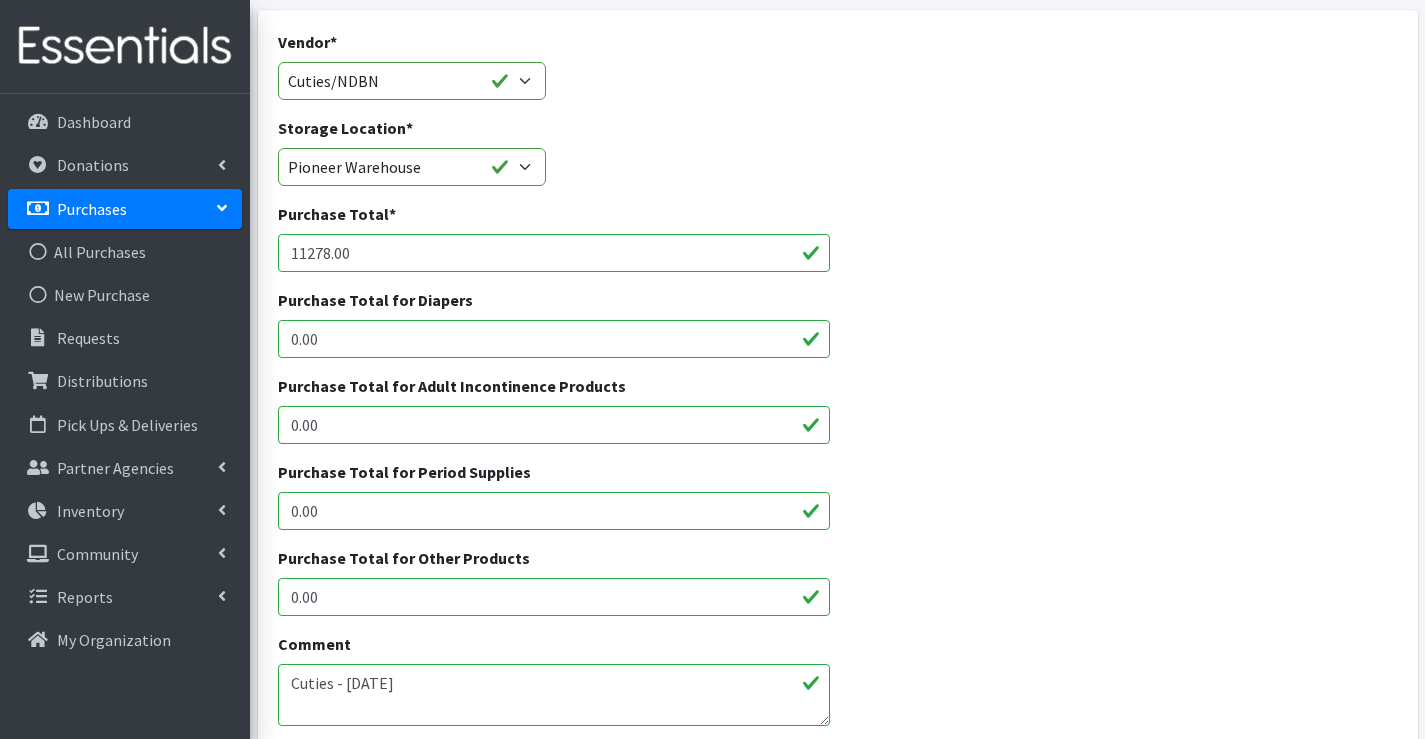 scroll, scrollTop: 300, scrollLeft: 0, axis: vertical 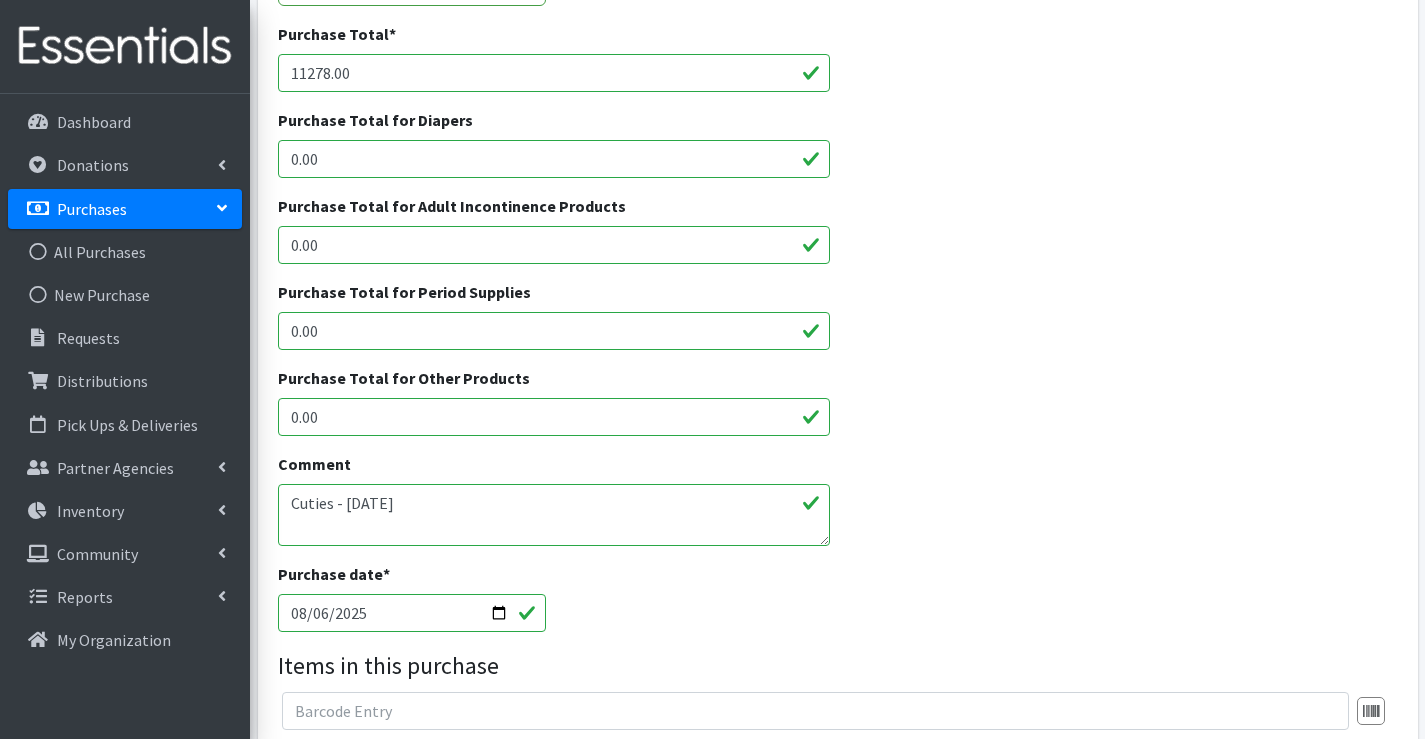 click on "Cuties - [DATE]" at bounding box center (554, 515) 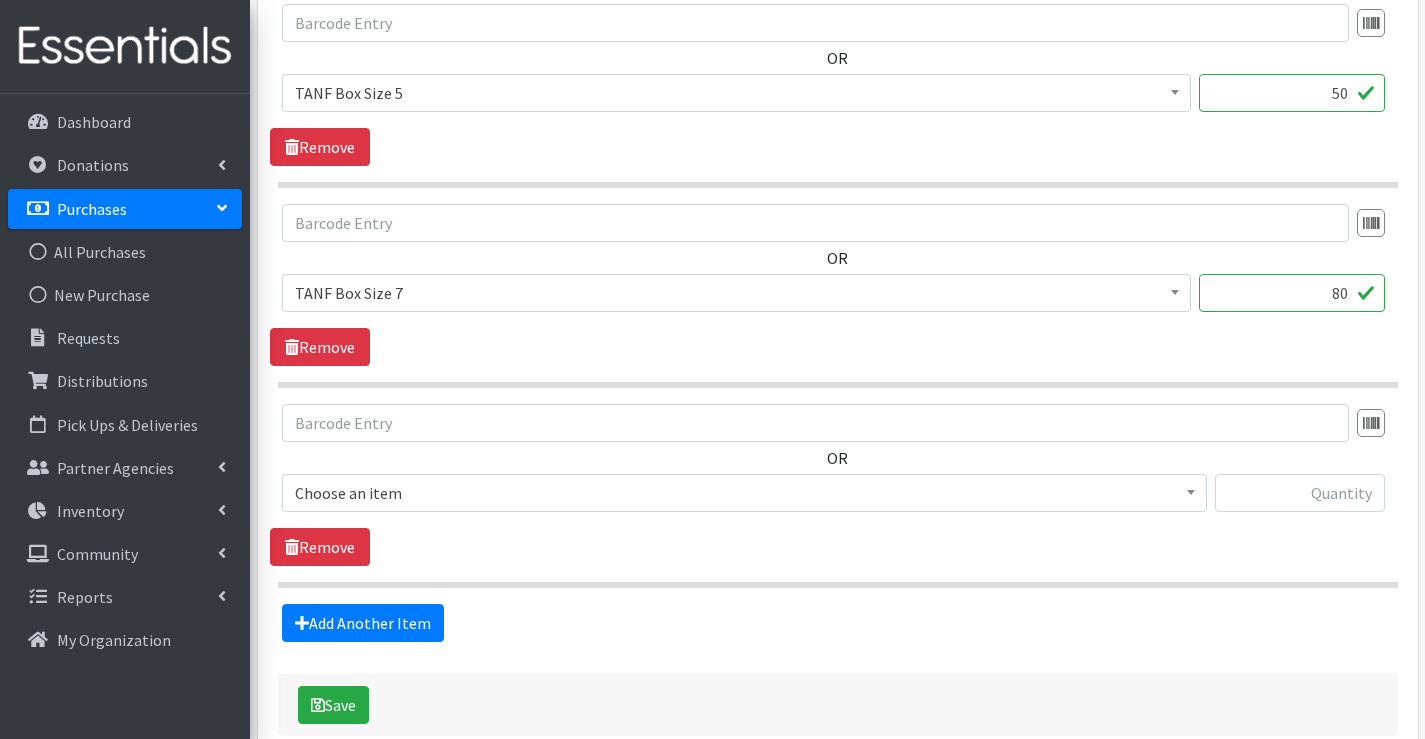 scroll, scrollTop: 1896, scrollLeft: 0, axis: vertical 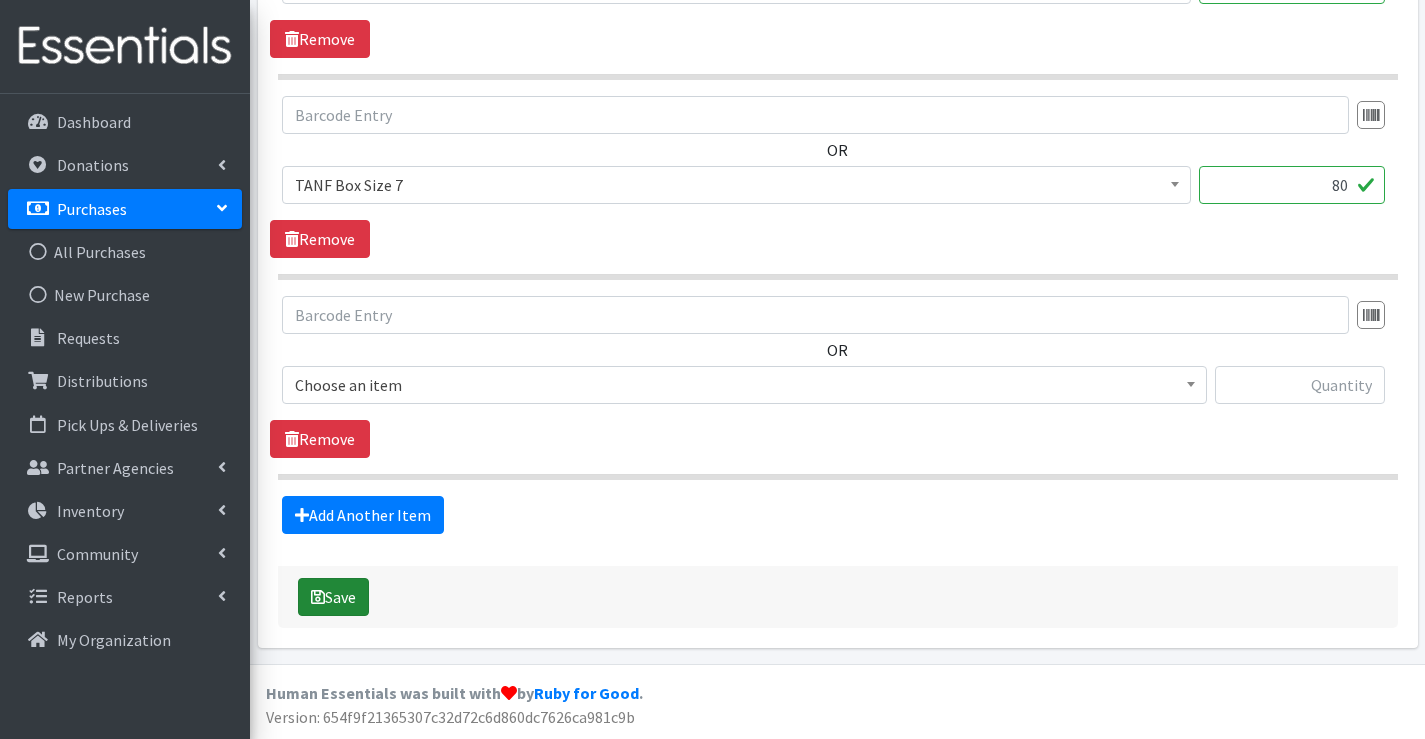type on "Cuties Order - 7/22/2025" 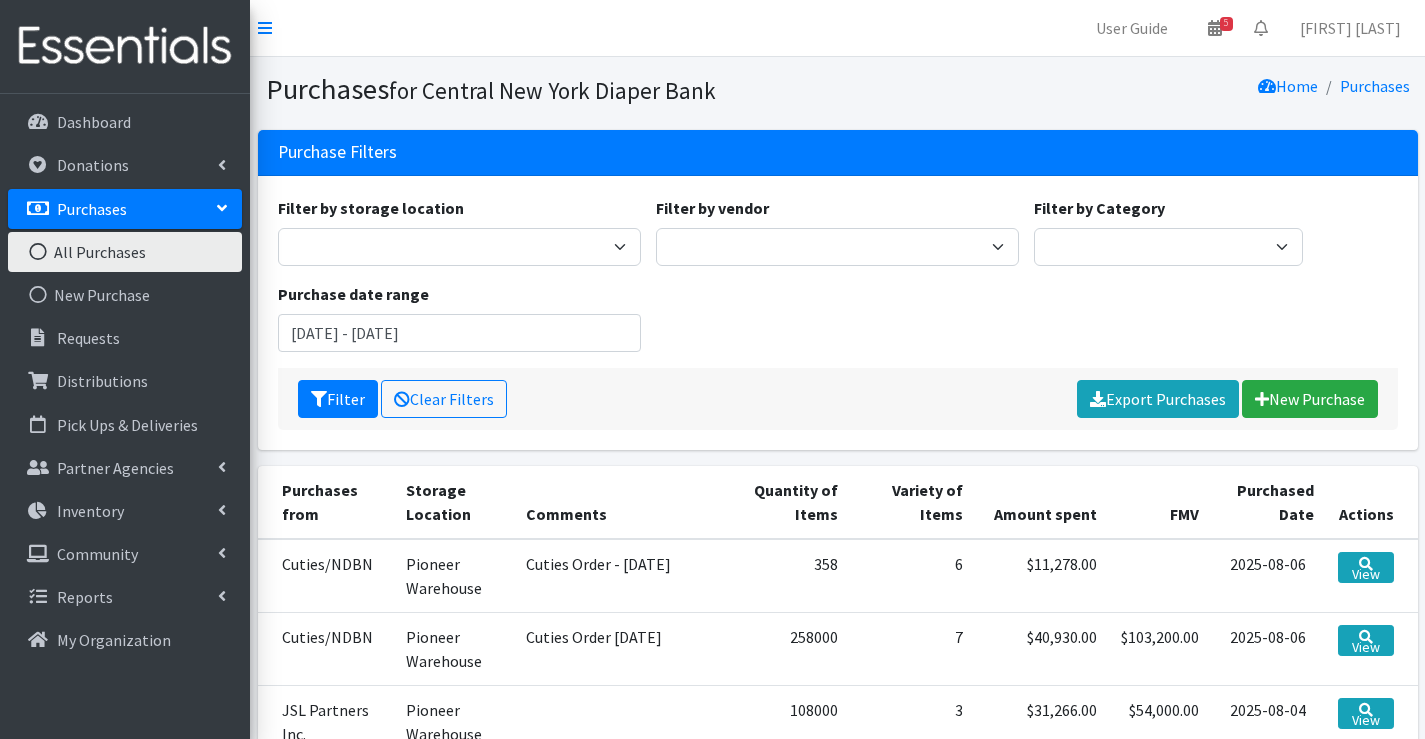 scroll, scrollTop: 0, scrollLeft: 0, axis: both 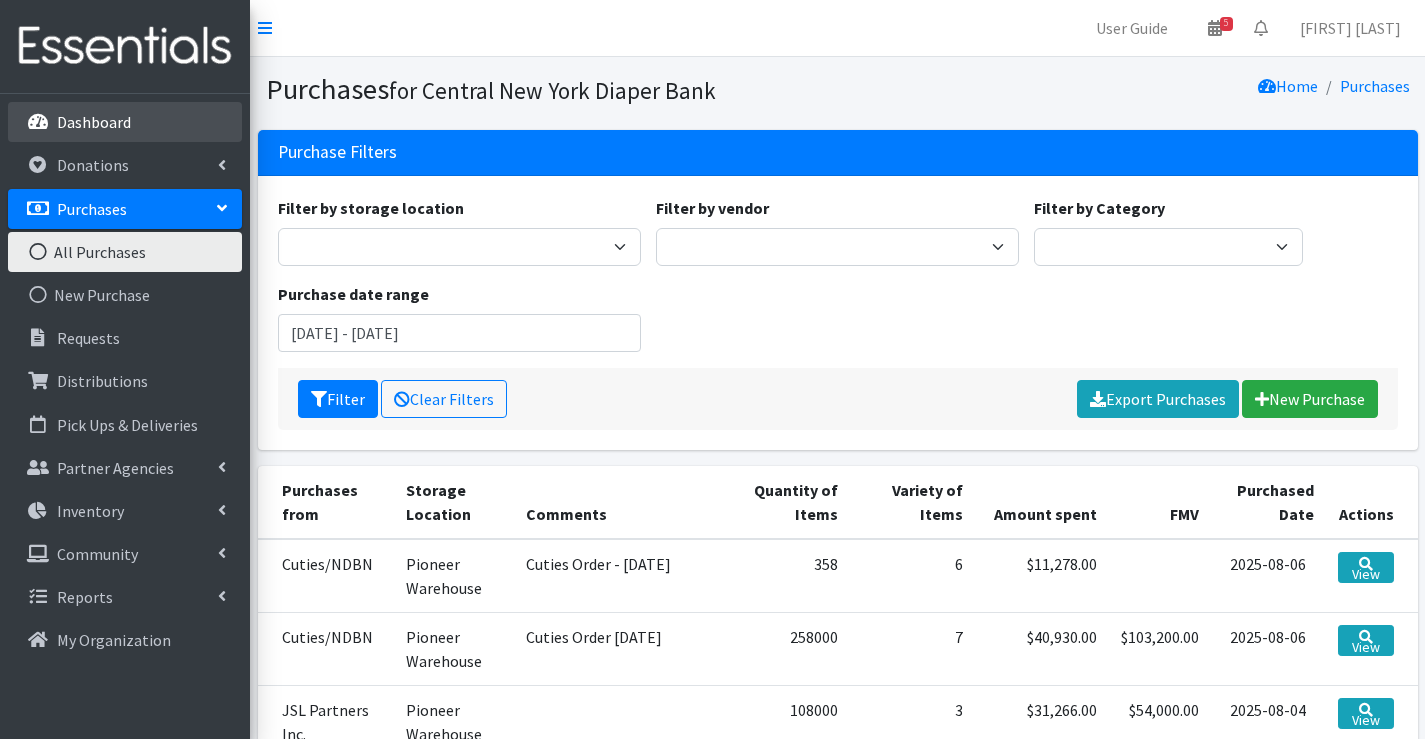 click on "Dashboard" at bounding box center [94, 122] 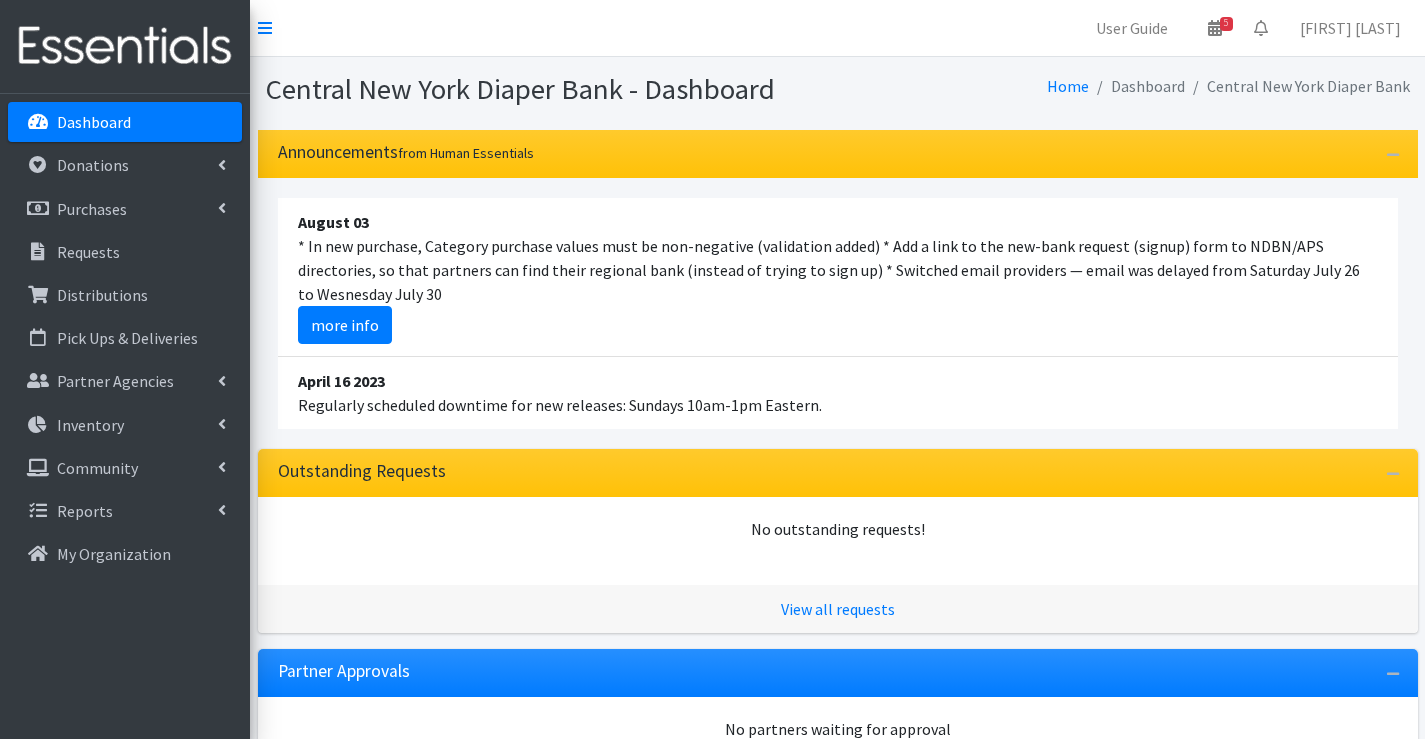 scroll, scrollTop: 0, scrollLeft: 0, axis: both 